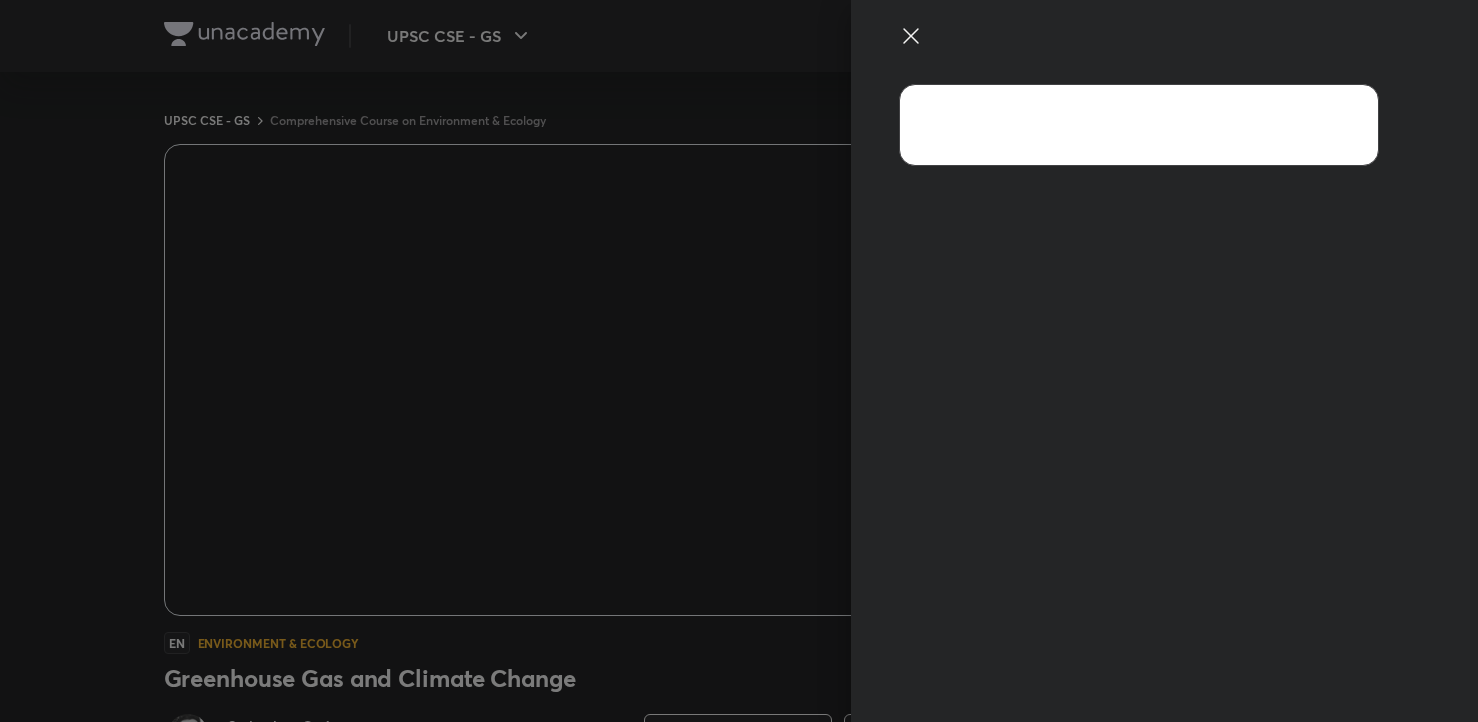 scroll, scrollTop: 200, scrollLeft: 0, axis: vertical 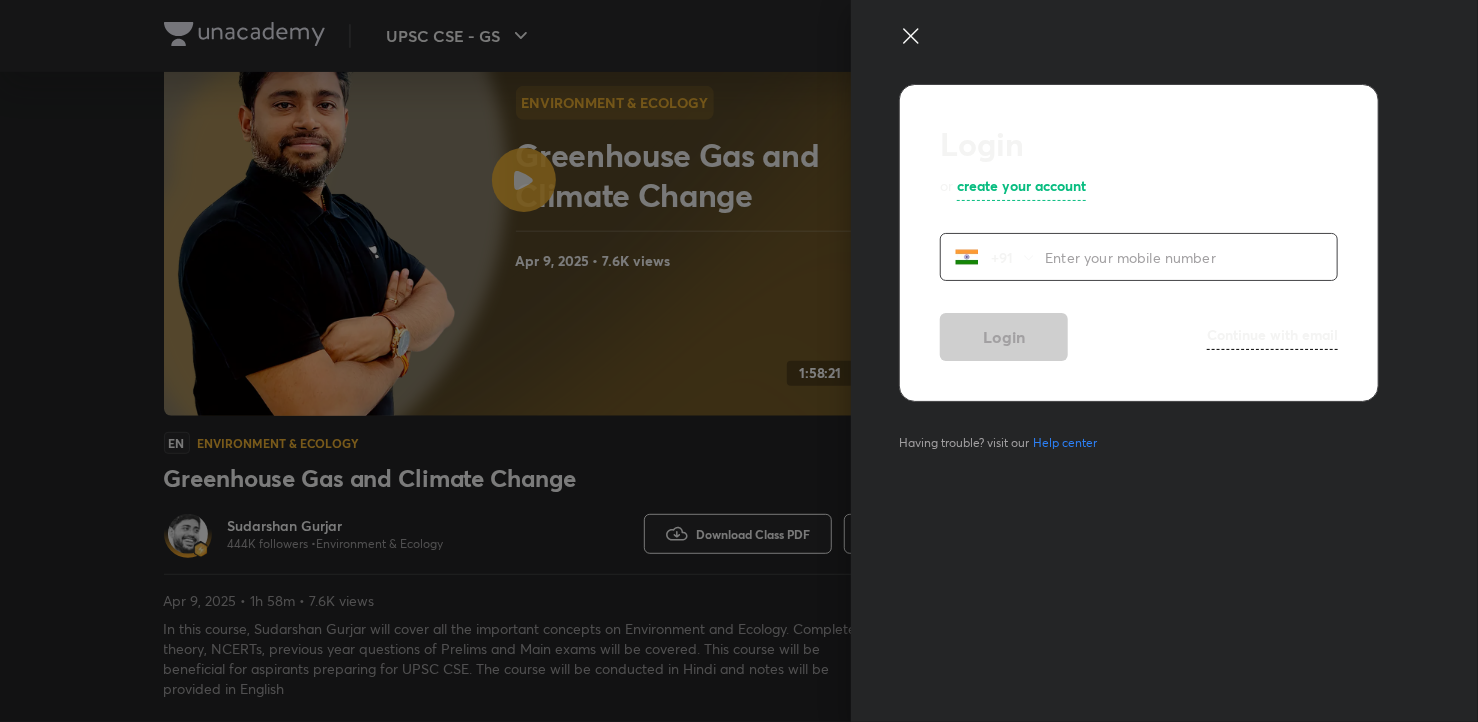 click 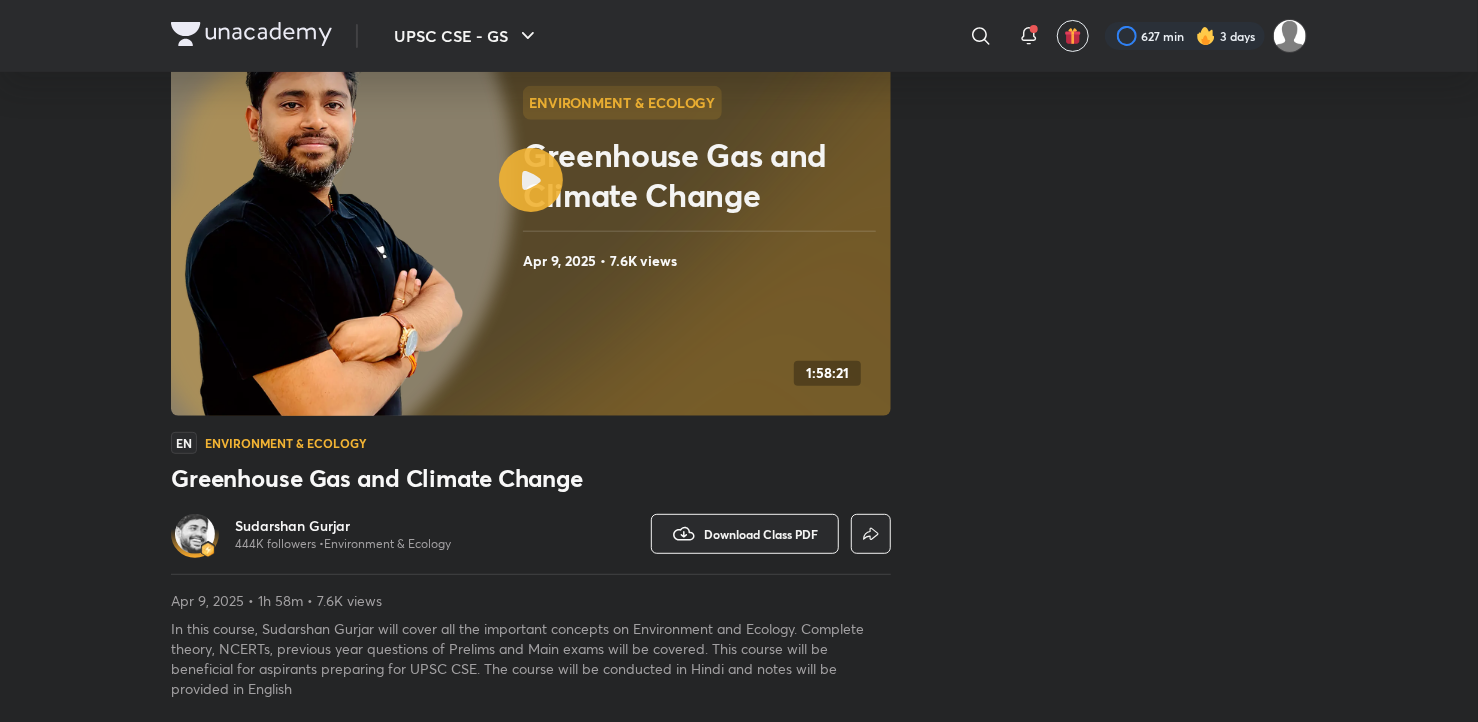 click 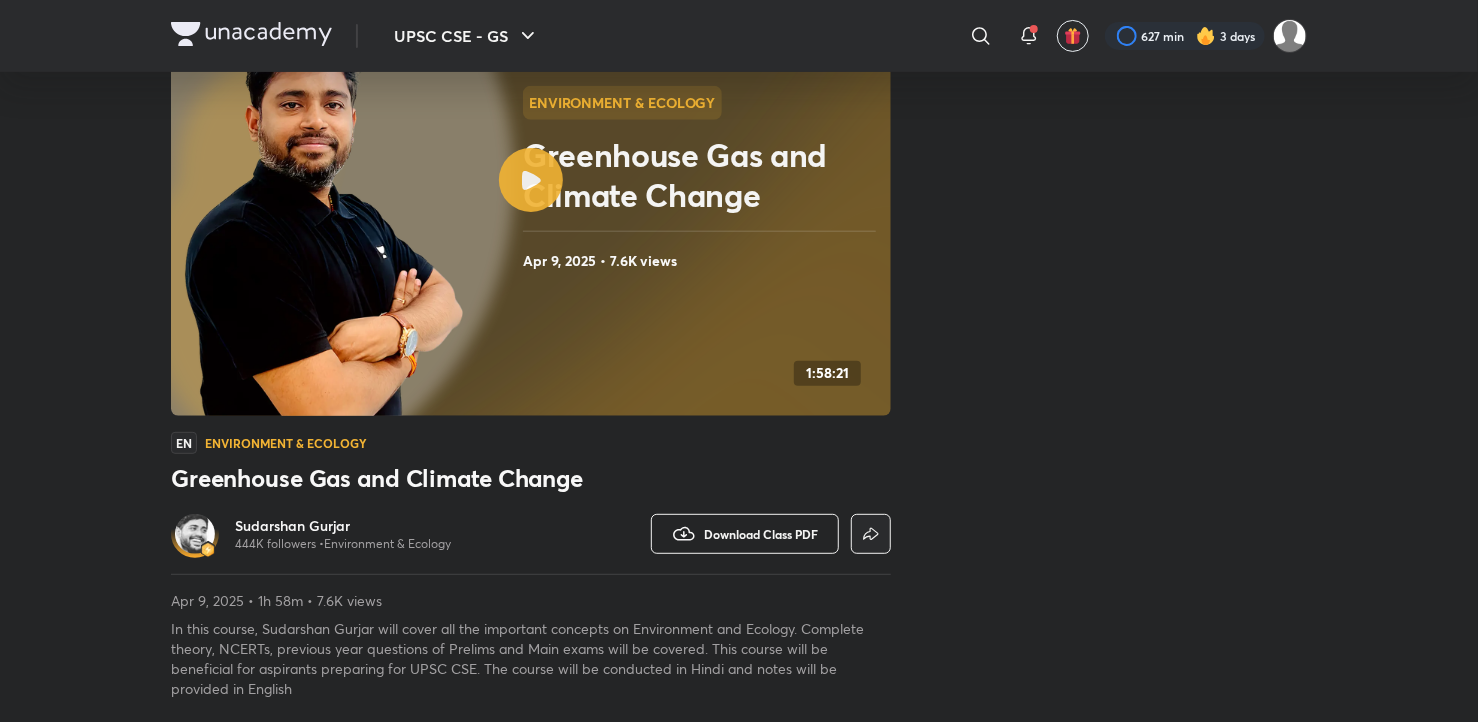 click on "Download Class PDF" at bounding box center [745, 534] 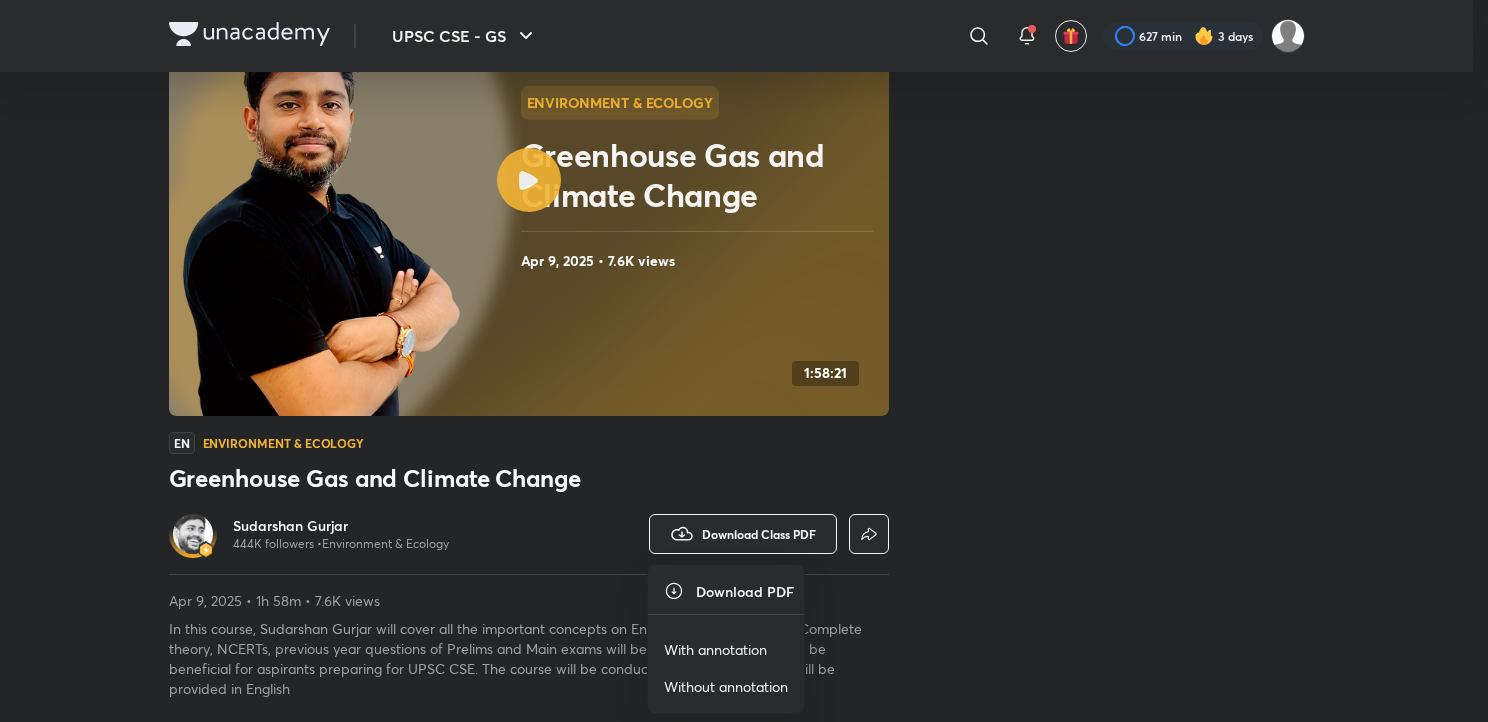 click on "With annotation" at bounding box center (715, 649) 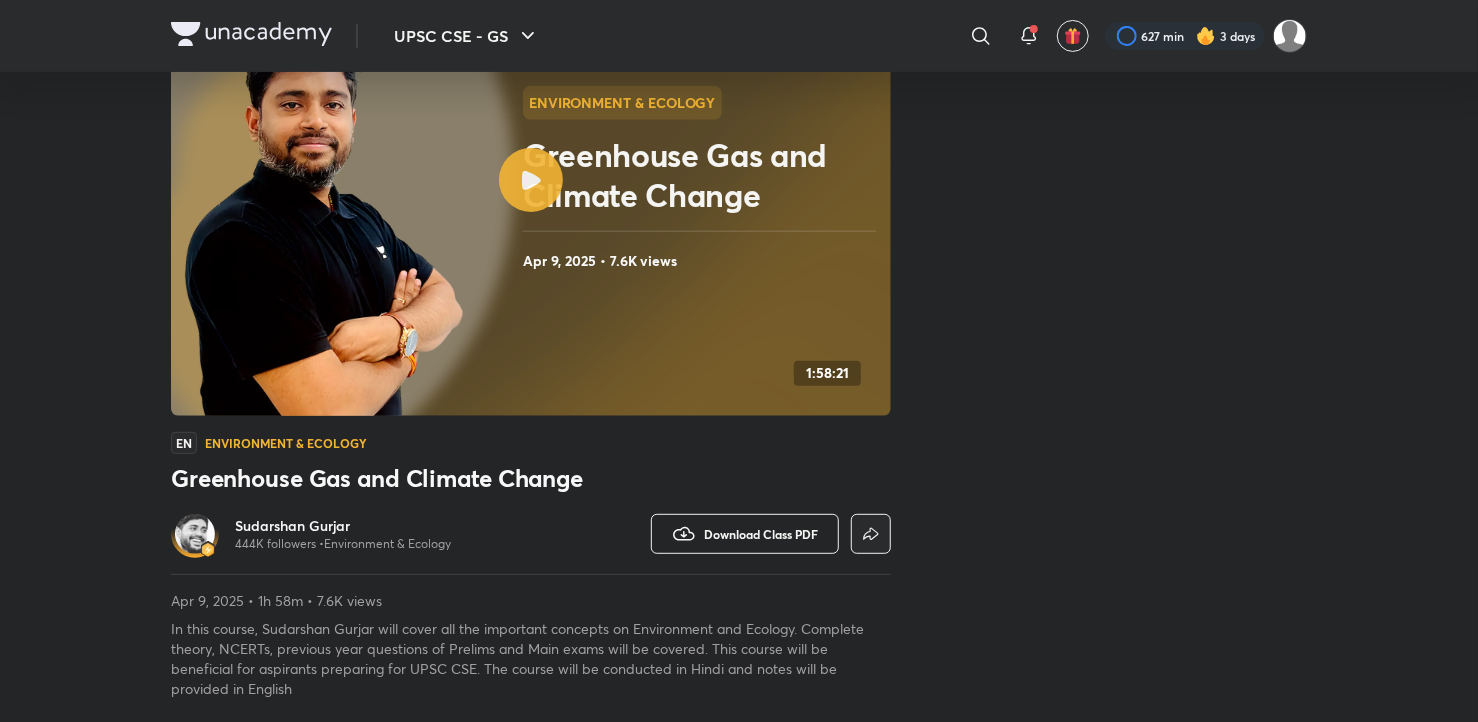 type 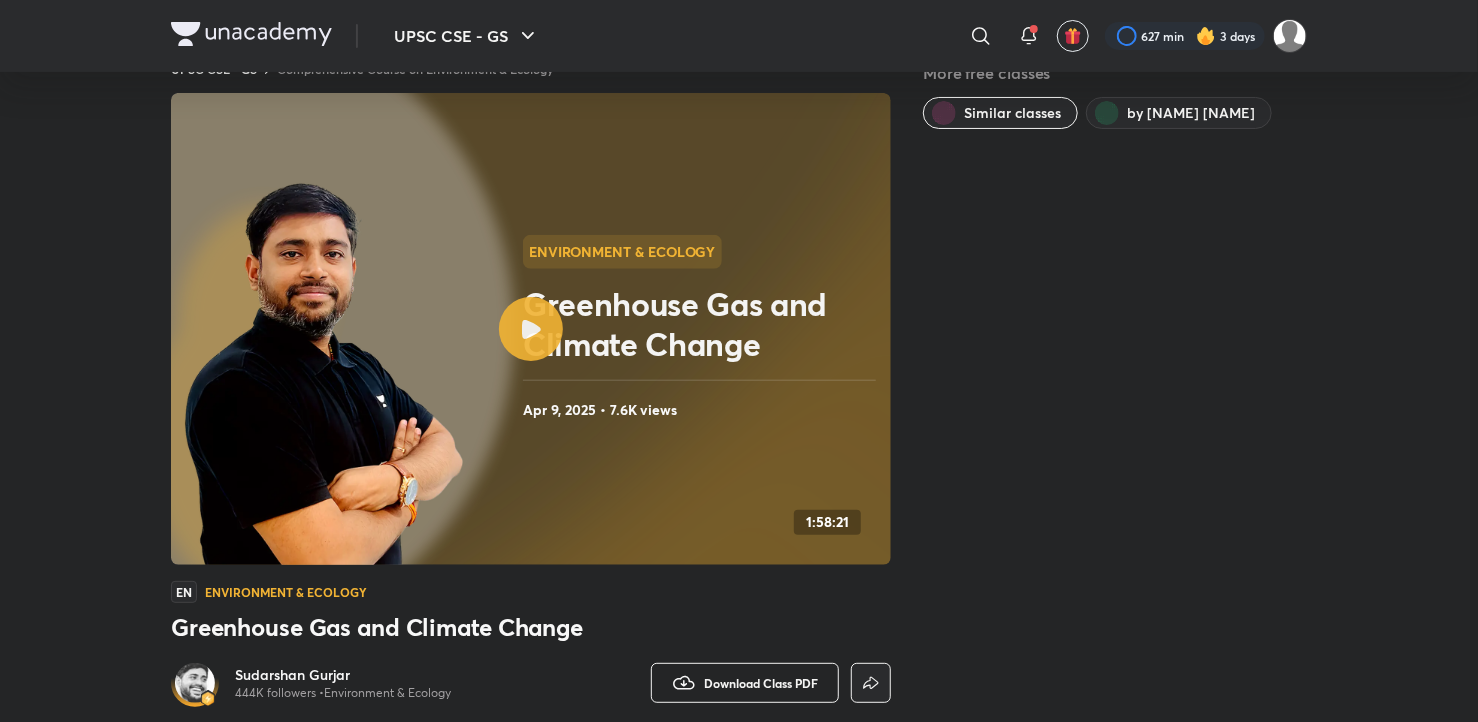 scroll, scrollTop: 0, scrollLeft: 0, axis: both 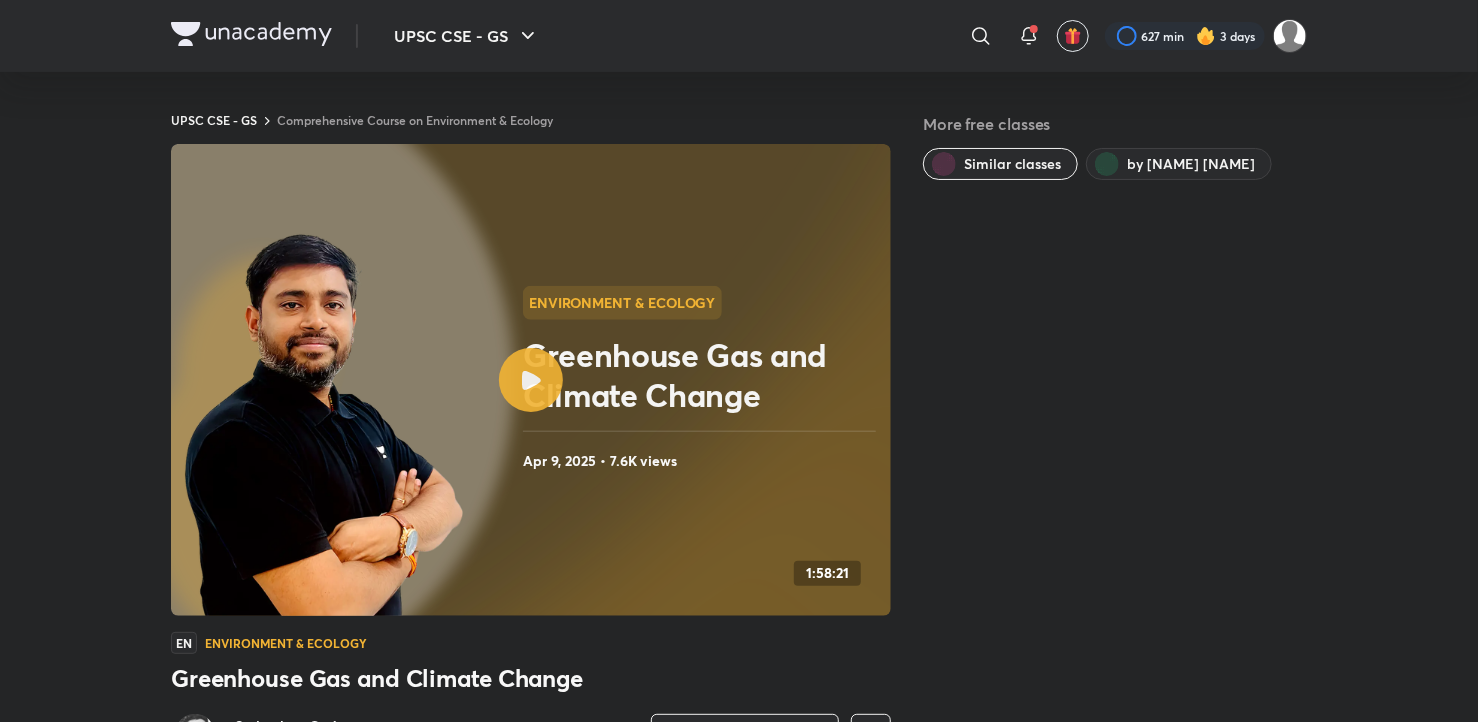 click on "Comprehensive Course on Environment & Ecology" at bounding box center (415, 120) 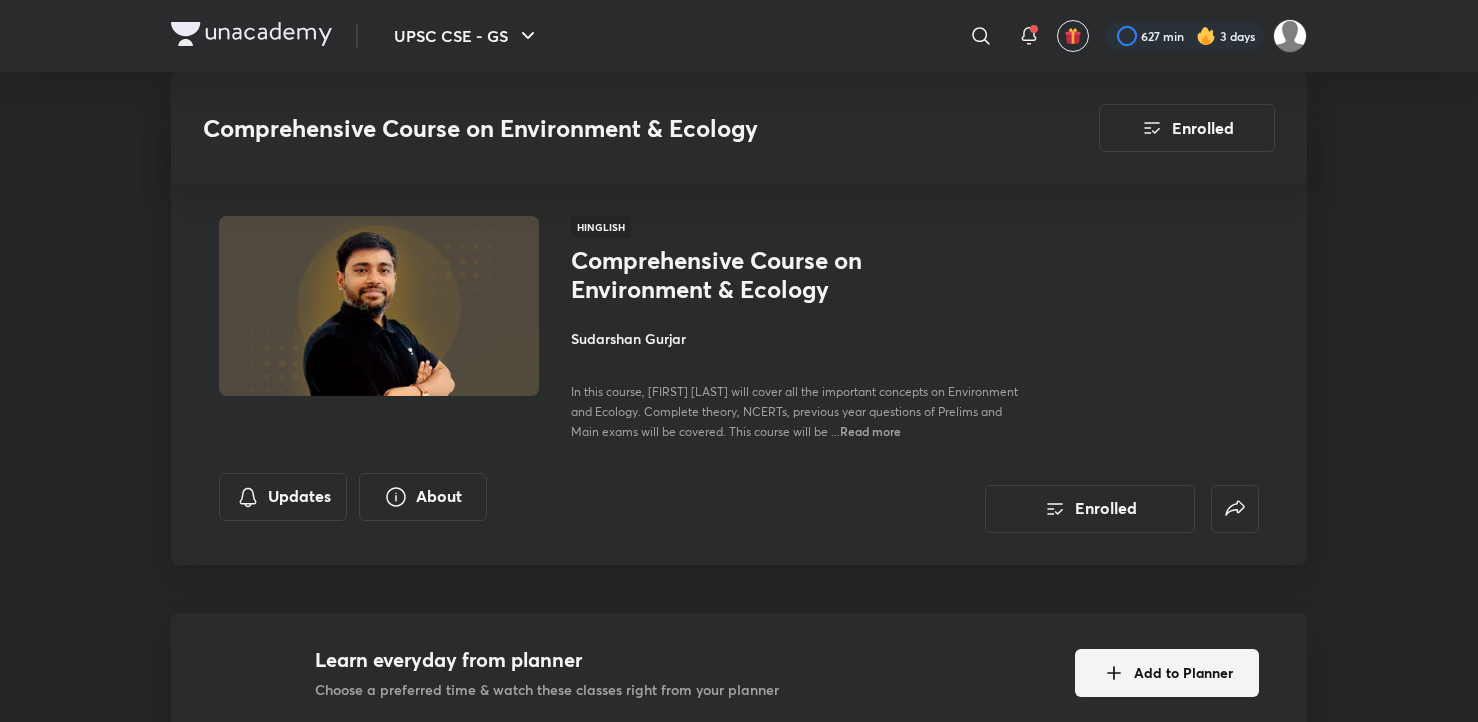 scroll, scrollTop: 945, scrollLeft: 0, axis: vertical 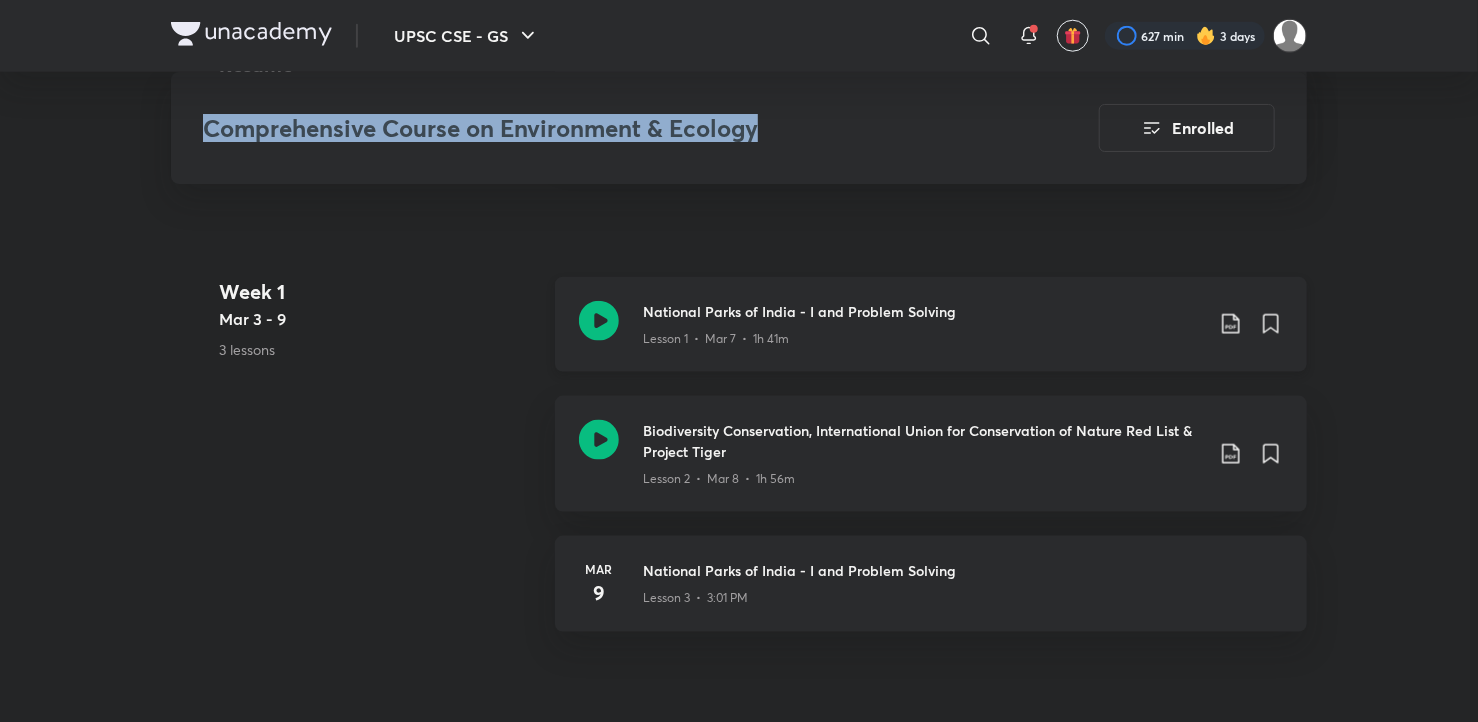 click 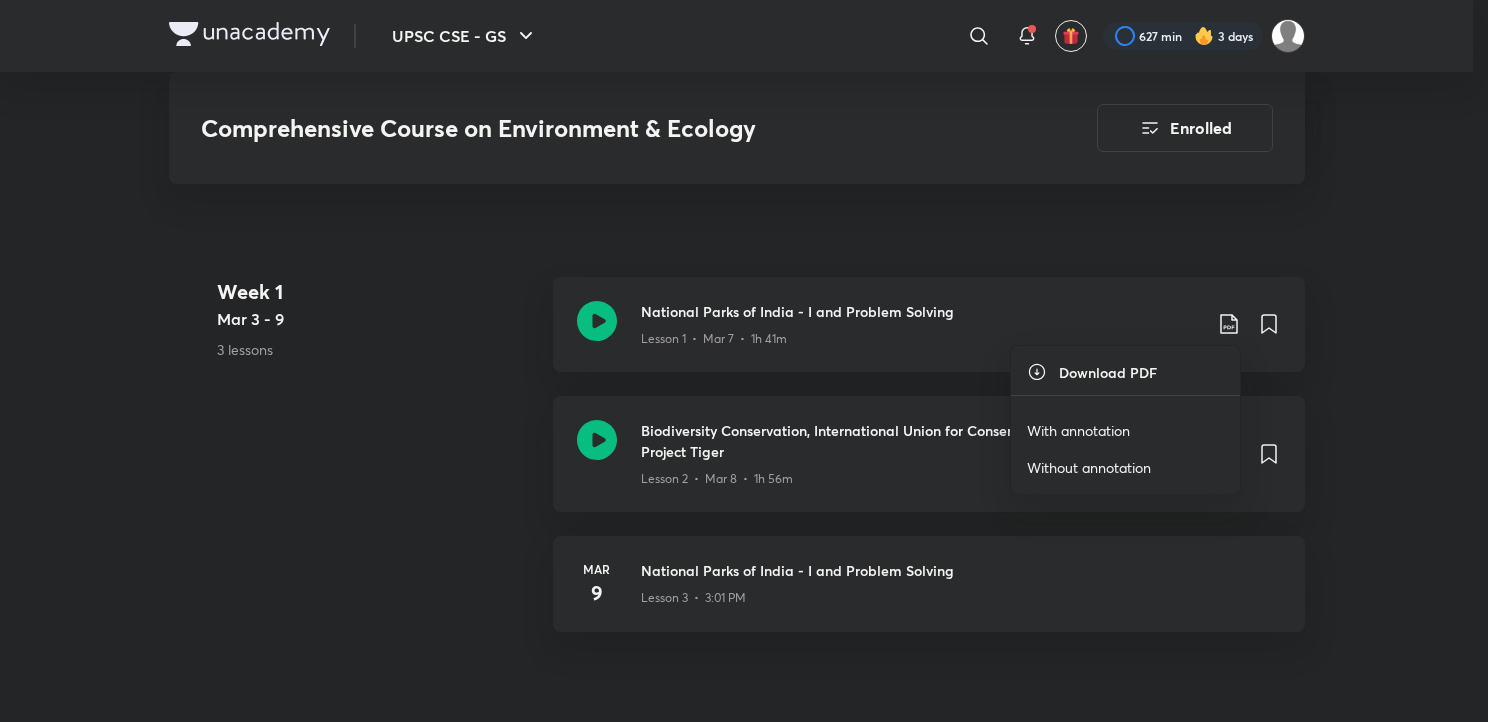 click on "With annotation" at bounding box center (1078, 430) 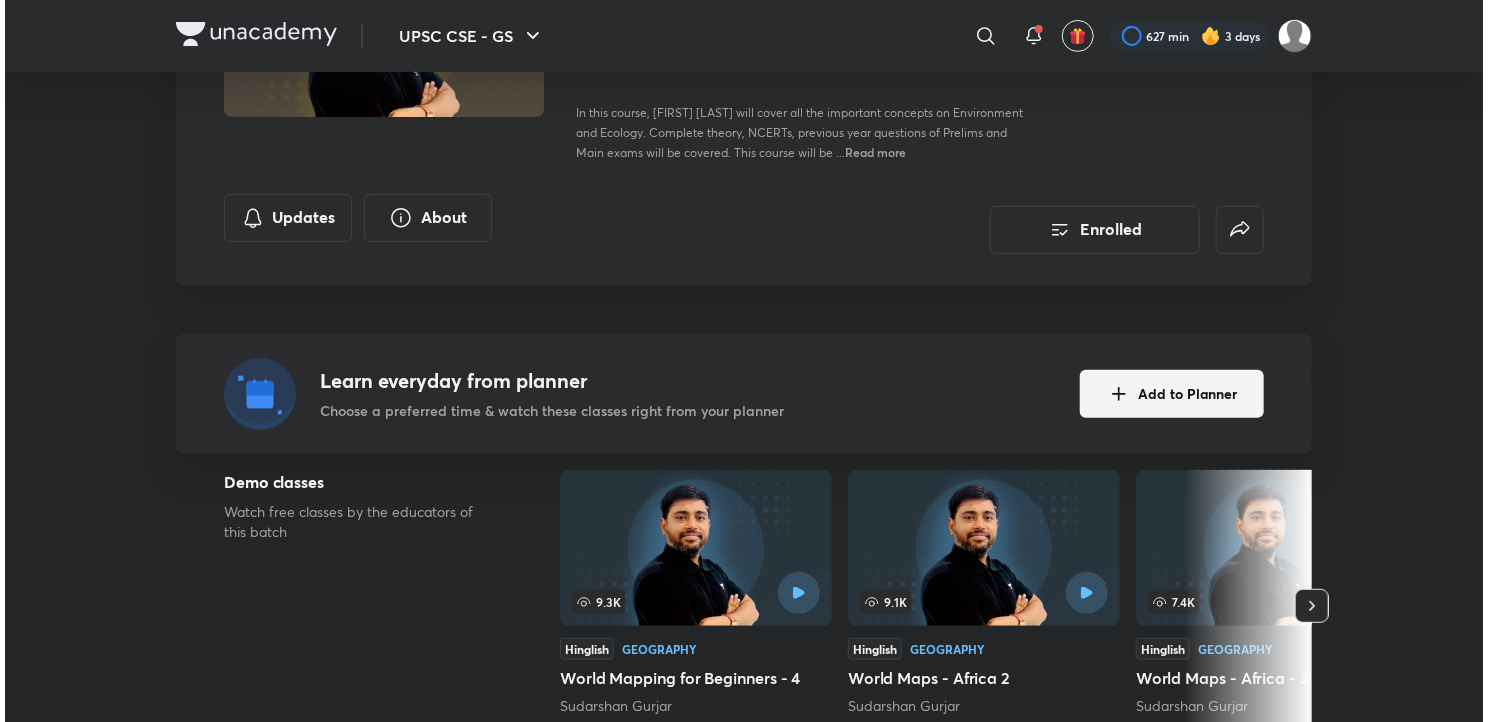 scroll, scrollTop: 328, scrollLeft: 0, axis: vertical 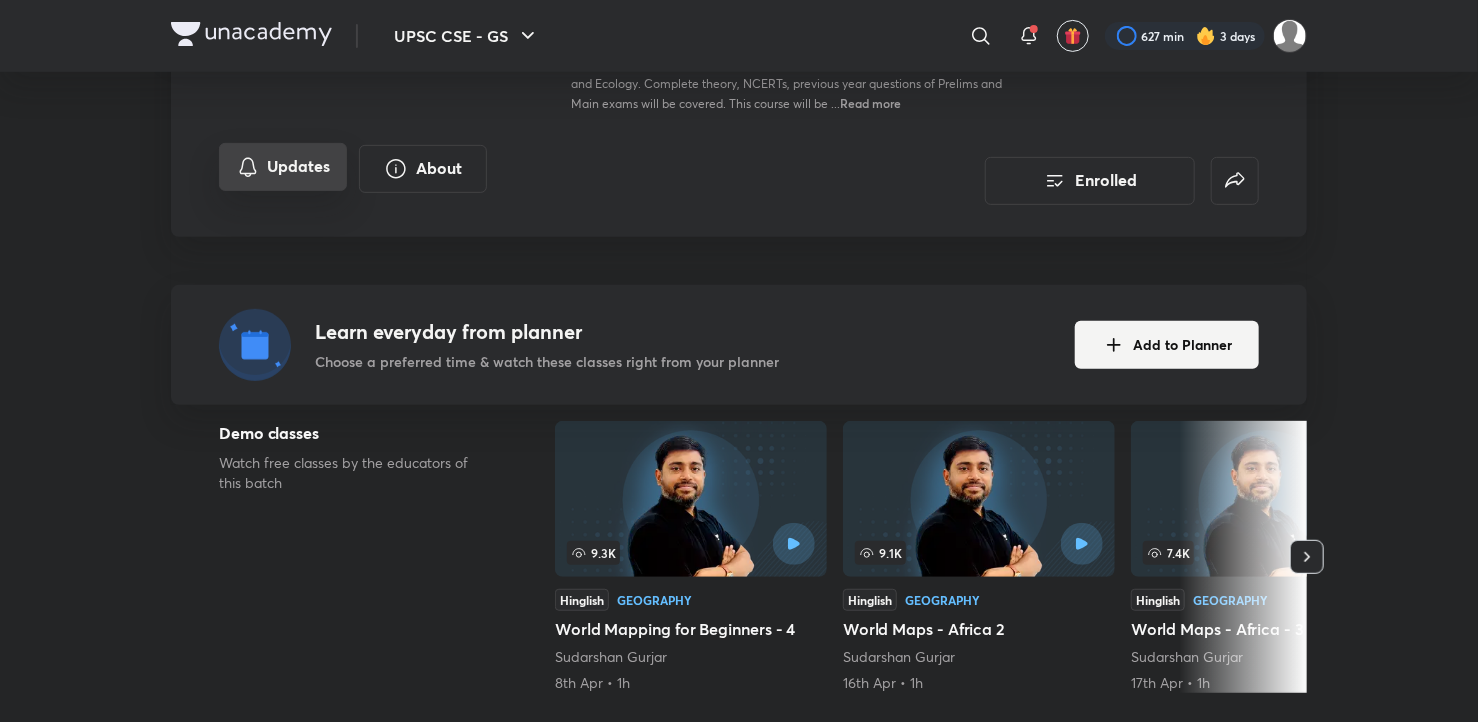 click on "Updates" at bounding box center [283, 167] 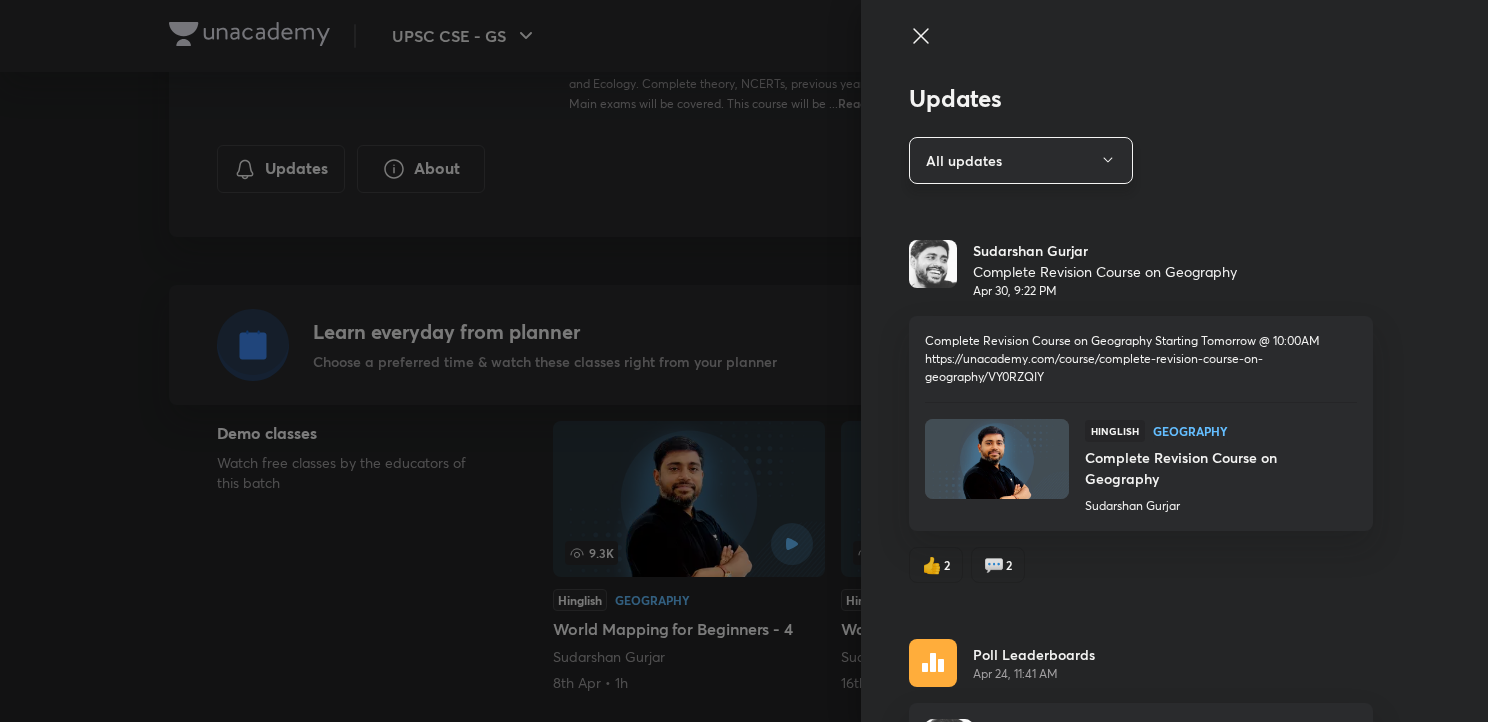 click 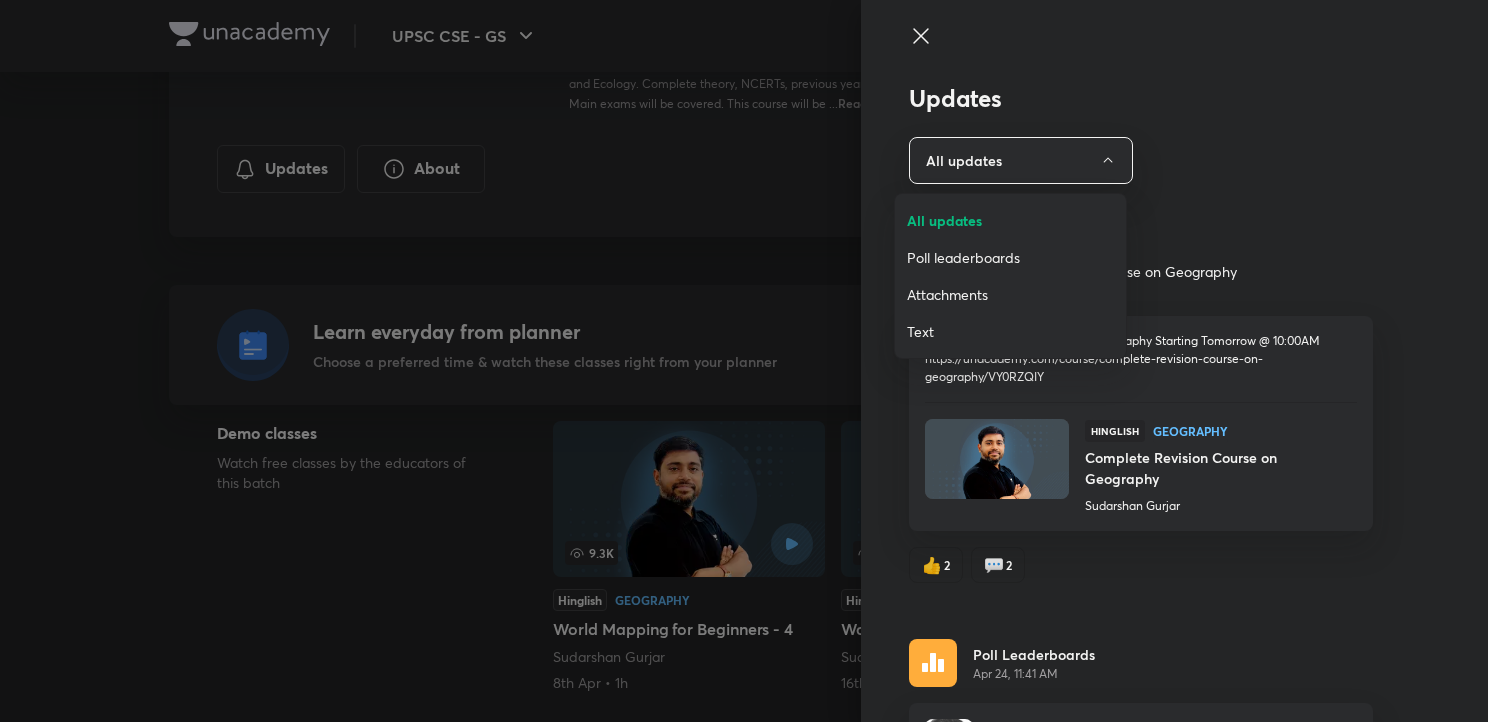 click on "Attachments" at bounding box center (1010, 294) 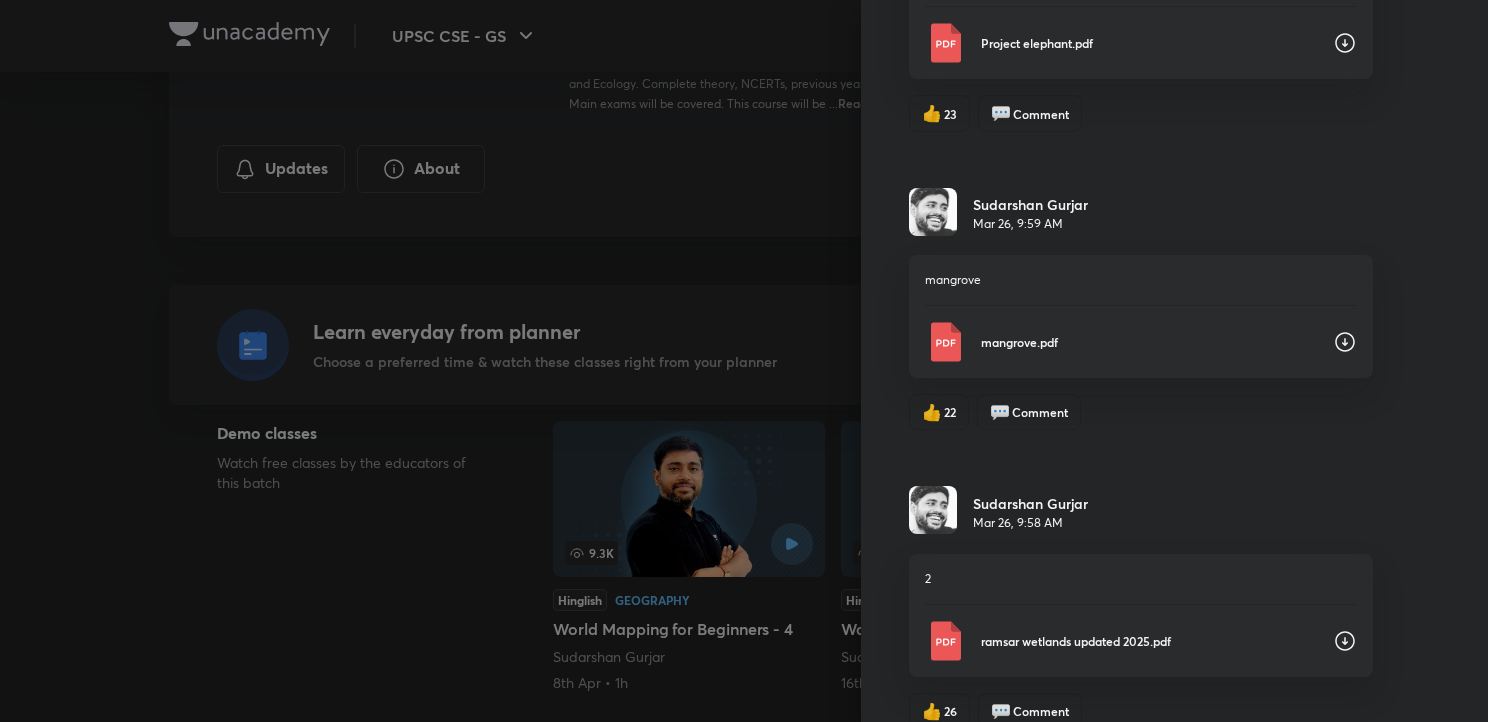 scroll, scrollTop: 1556, scrollLeft: 0, axis: vertical 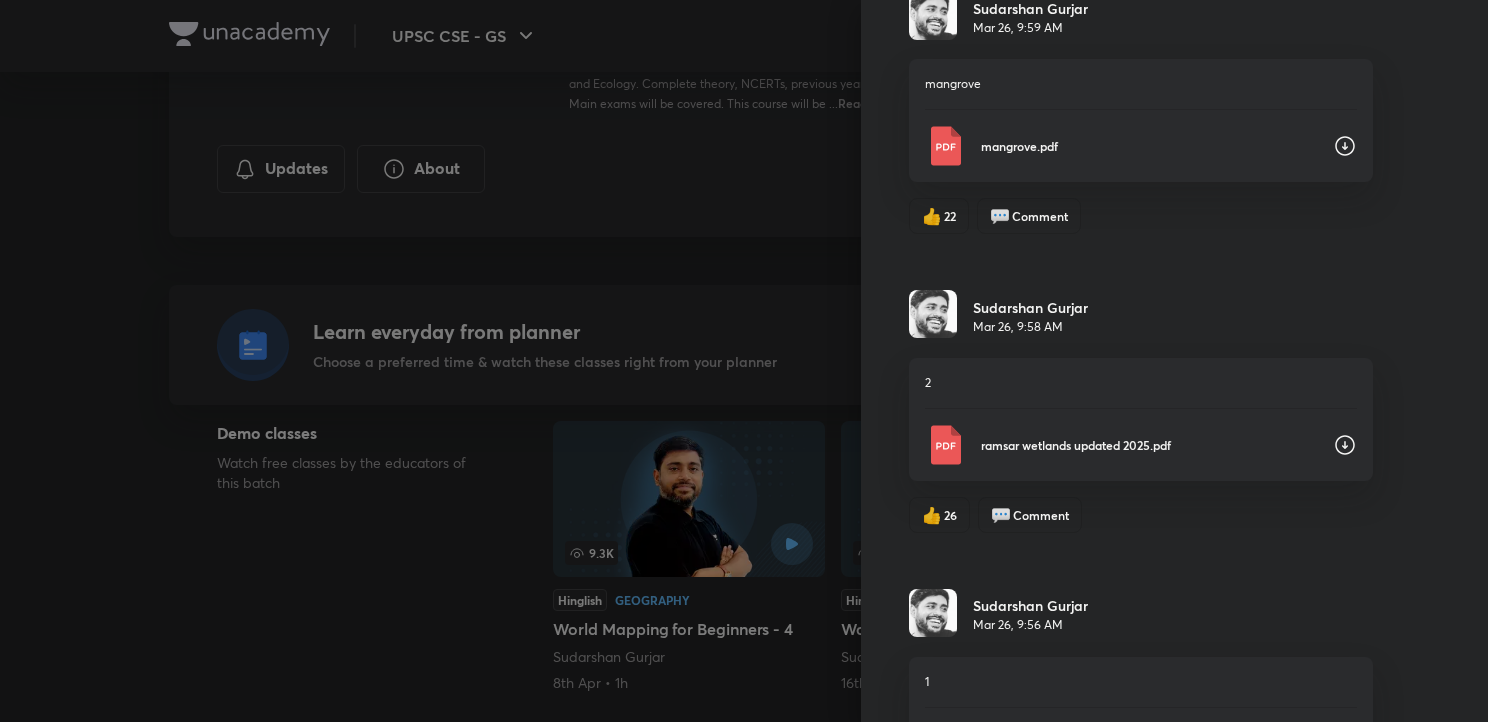 click 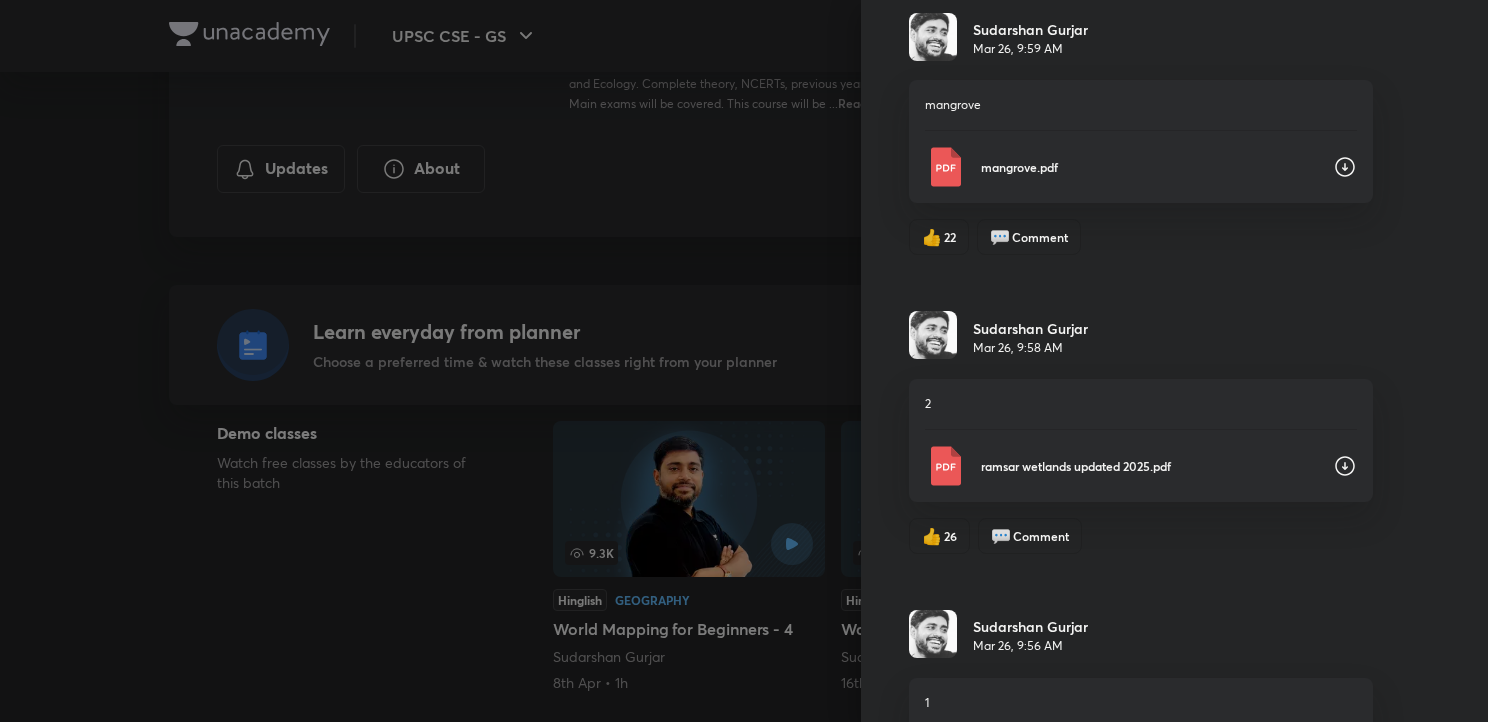 scroll, scrollTop: 1742, scrollLeft: 0, axis: vertical 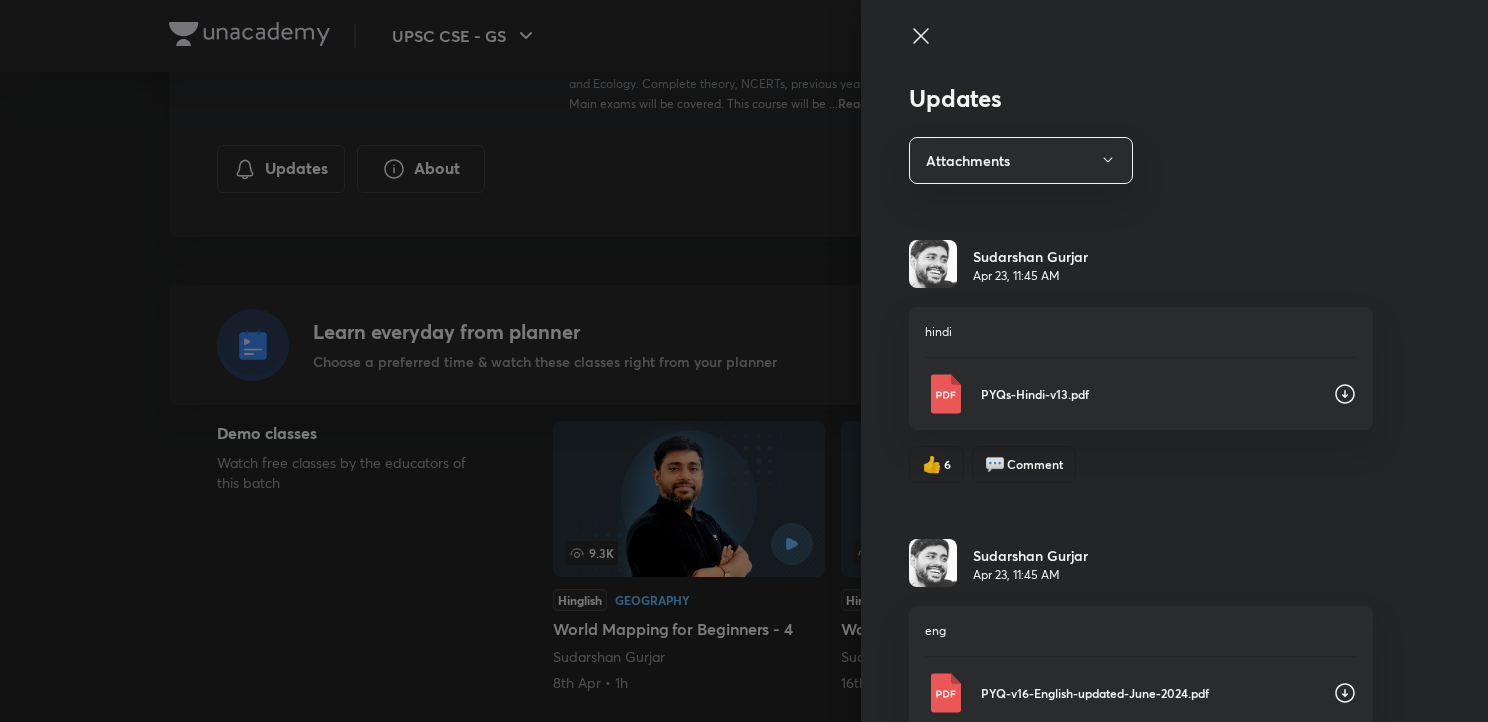 click 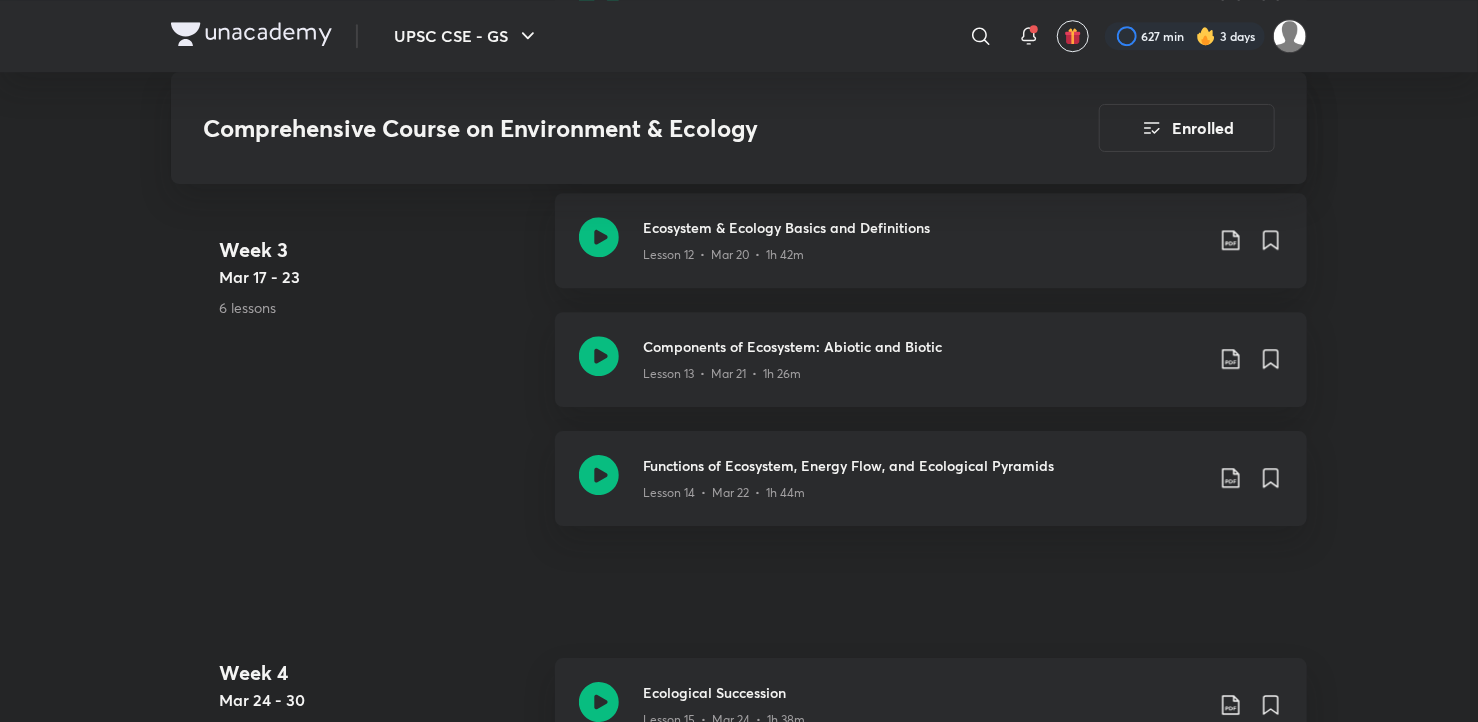 scroll, scrollTop: 2827, scrollLeft: 0, axis: vertical 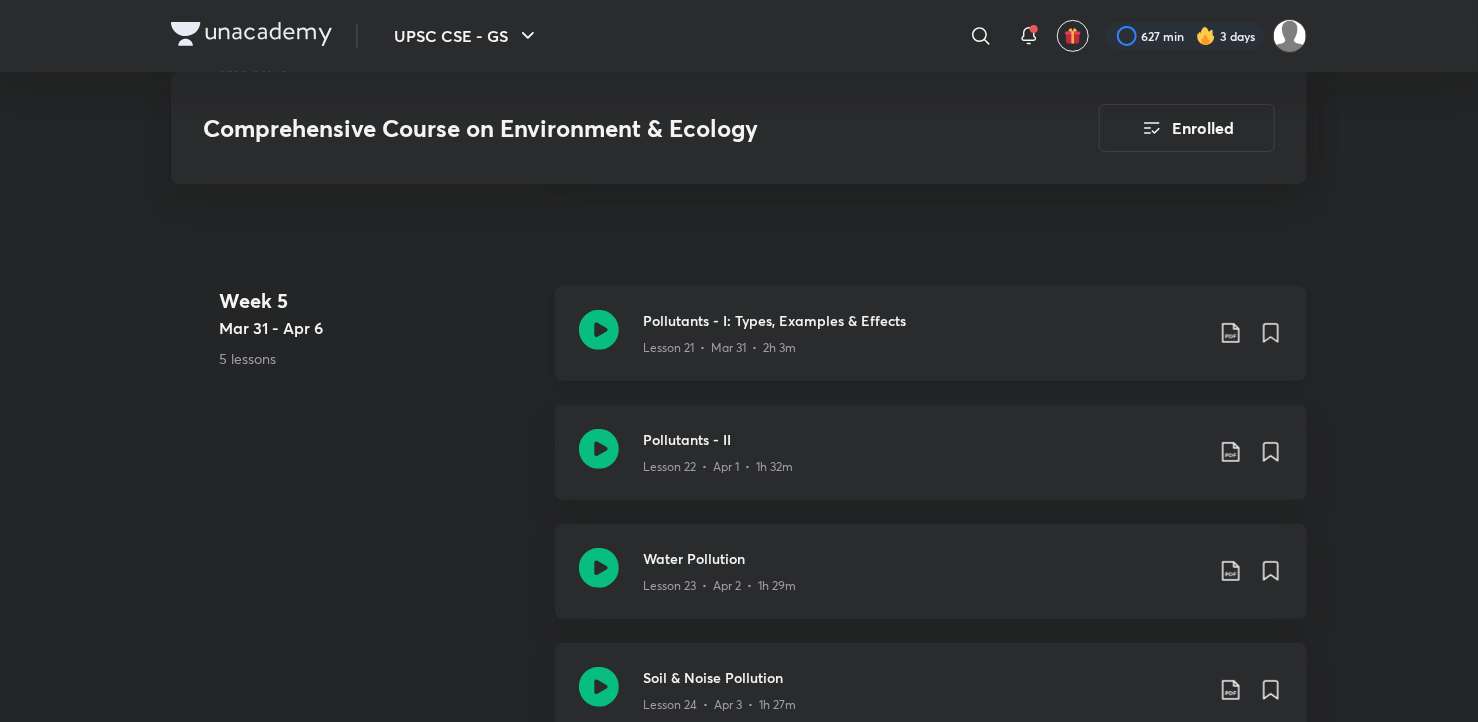 click 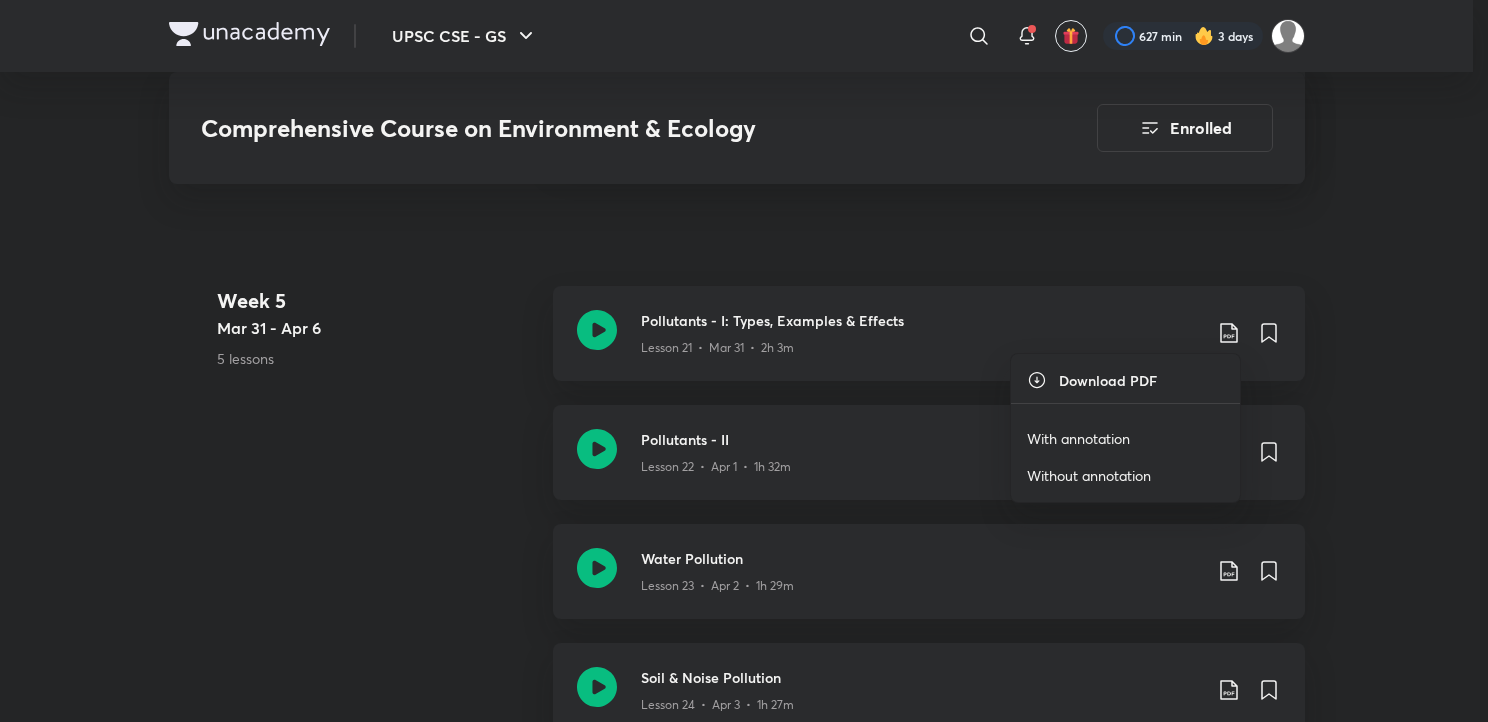 click on "With annotation" at bounding box center [1078, 438] 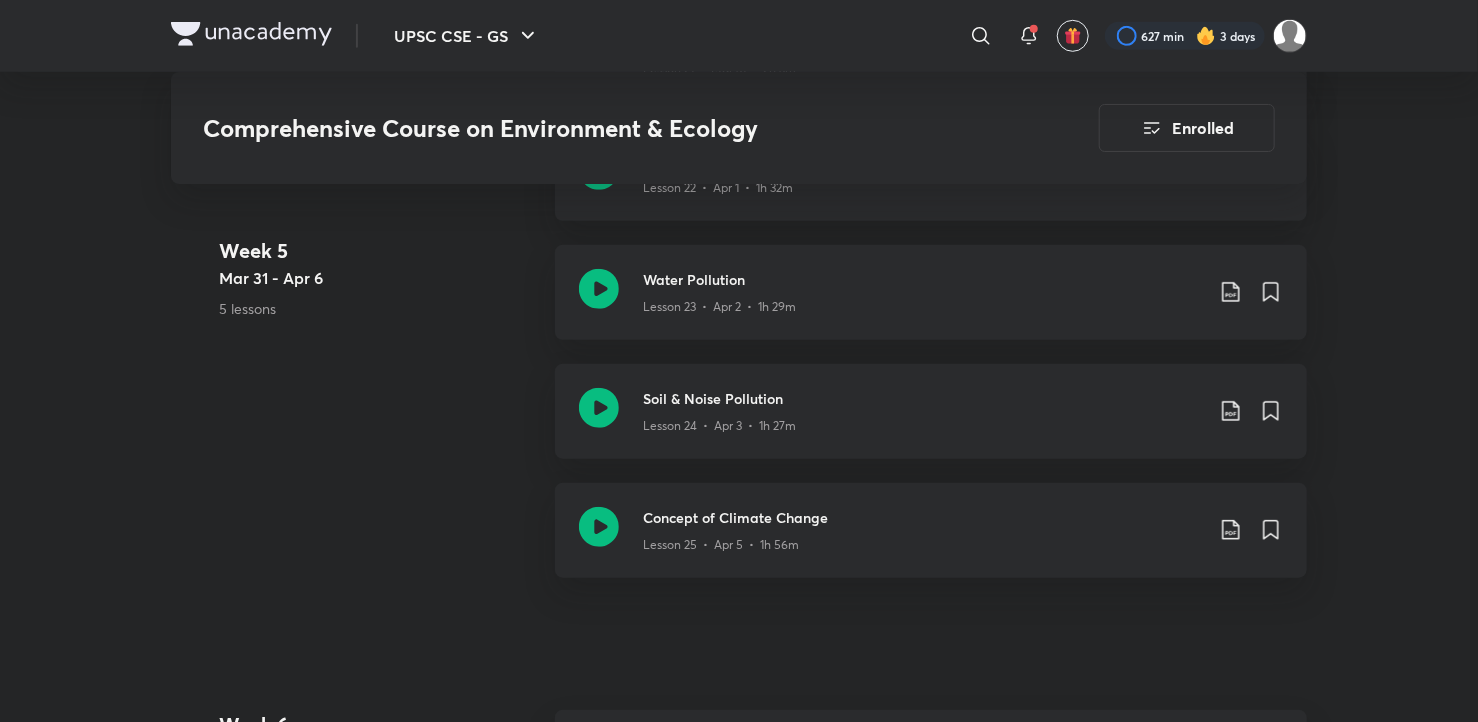 scroll, scrollTop: 4330, scrollLeft: 0, axis: vertical 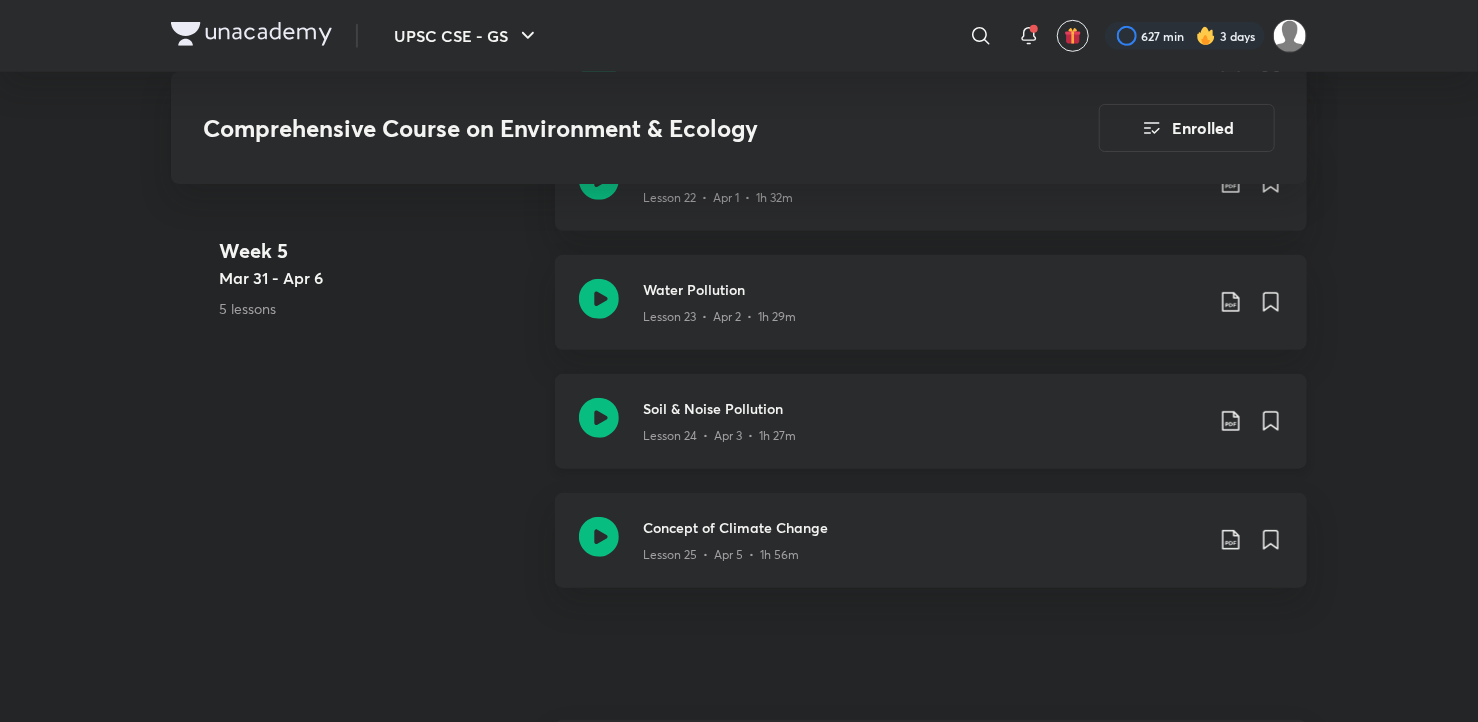 click 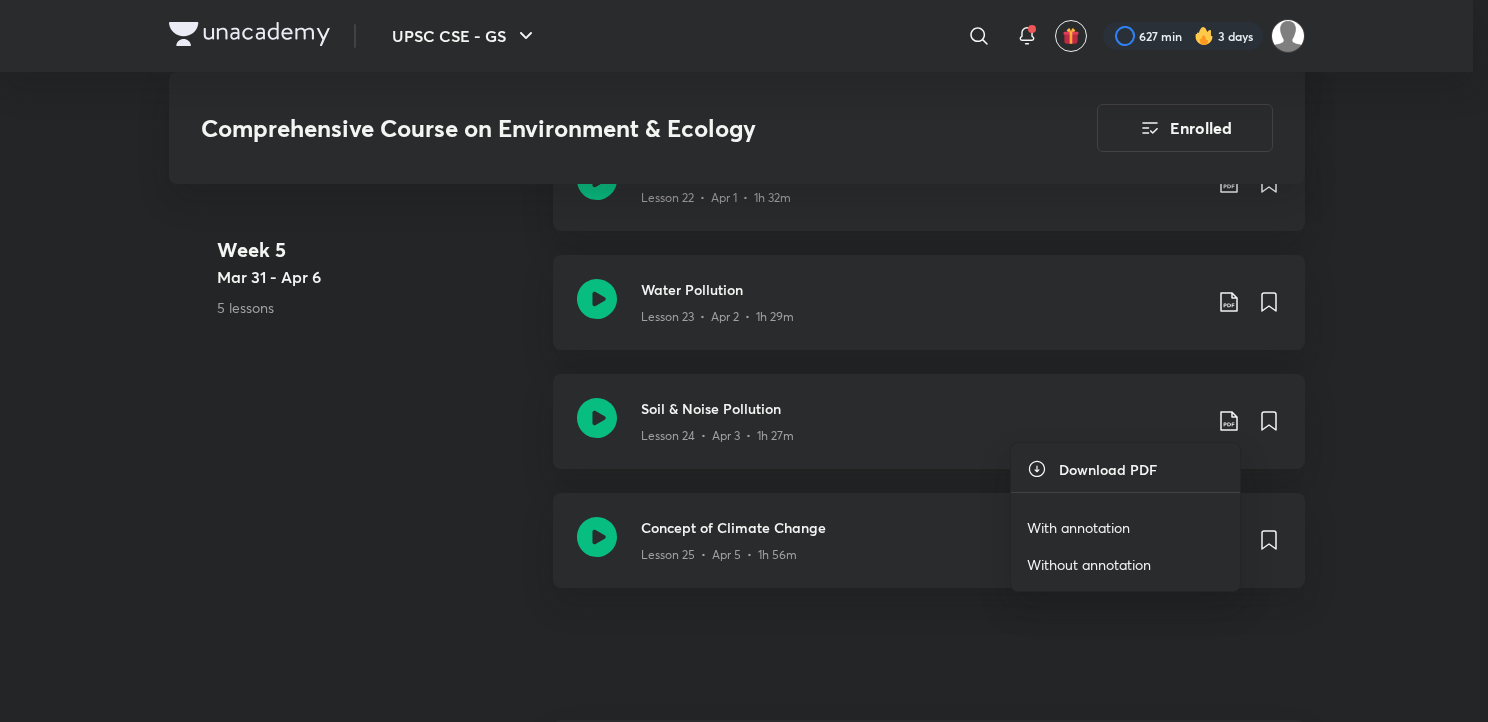 click on "With annotation" at bounding box center [1078, 527] 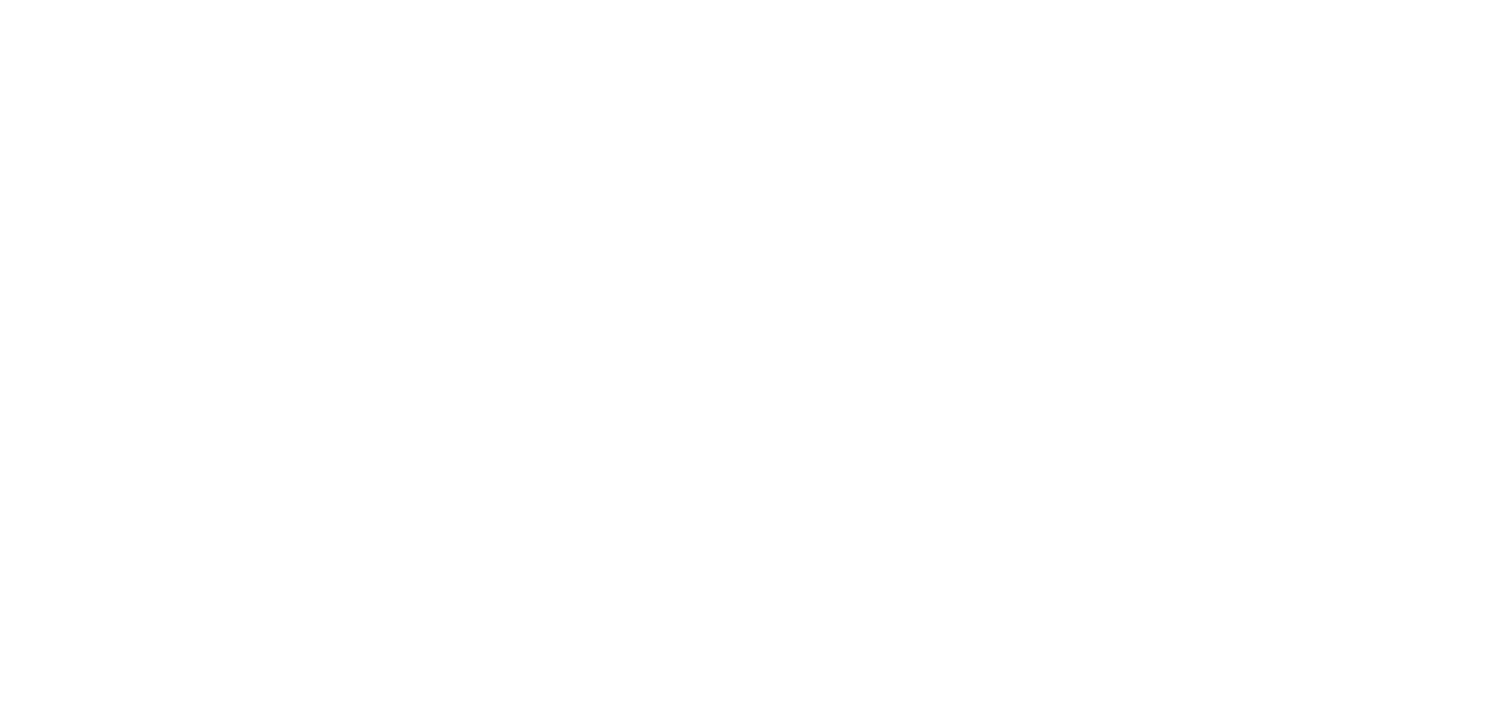 scroll, scrollTop: 0, scrollLeft: 0, axis: both 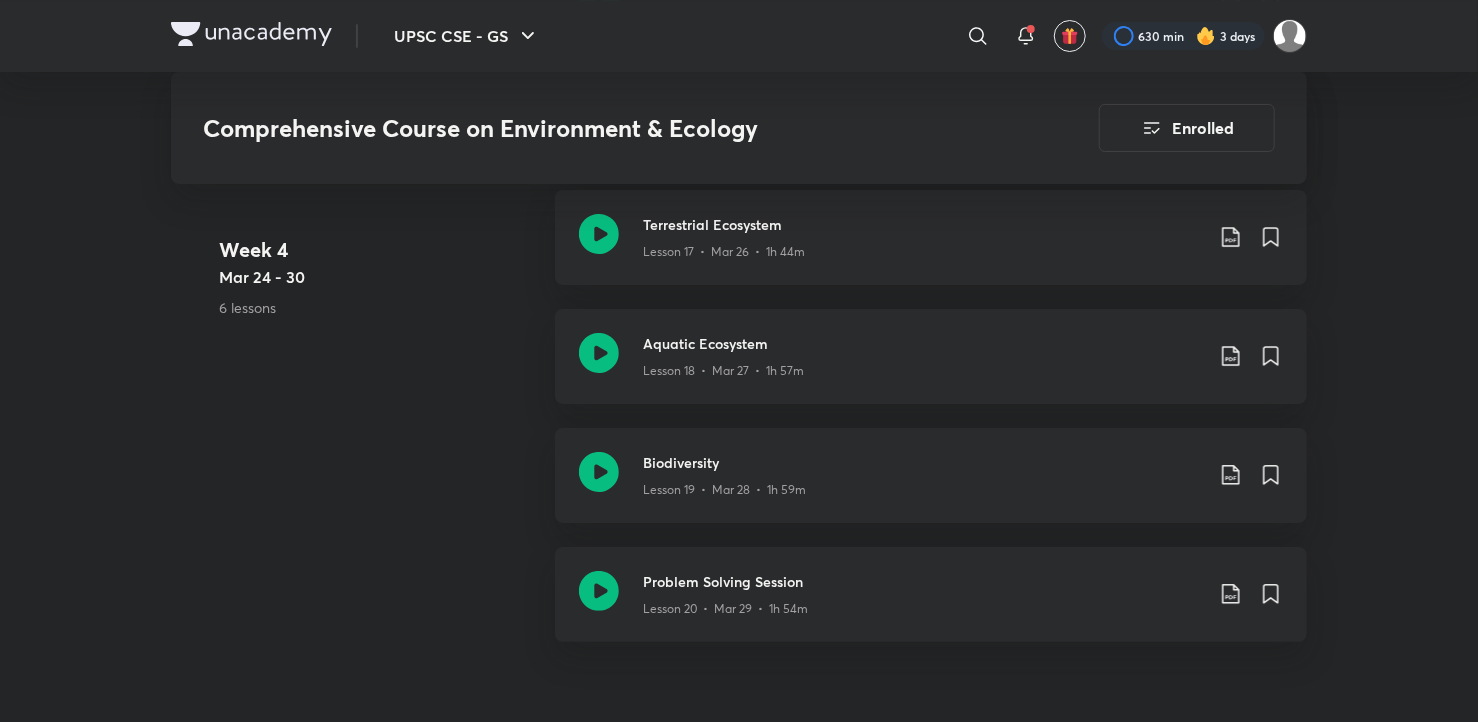 type 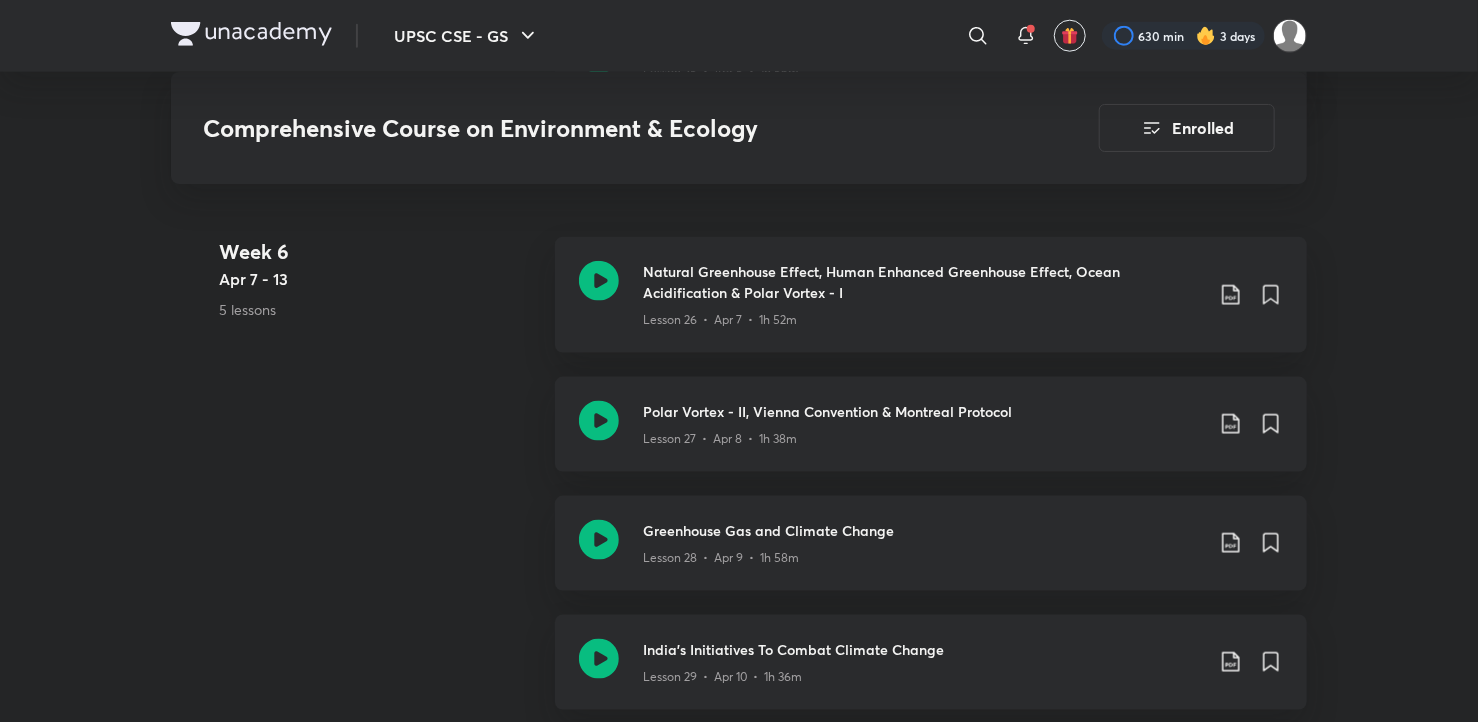 scroll, scrollTop: 4773, scrollLeft: 0, axis: vertical 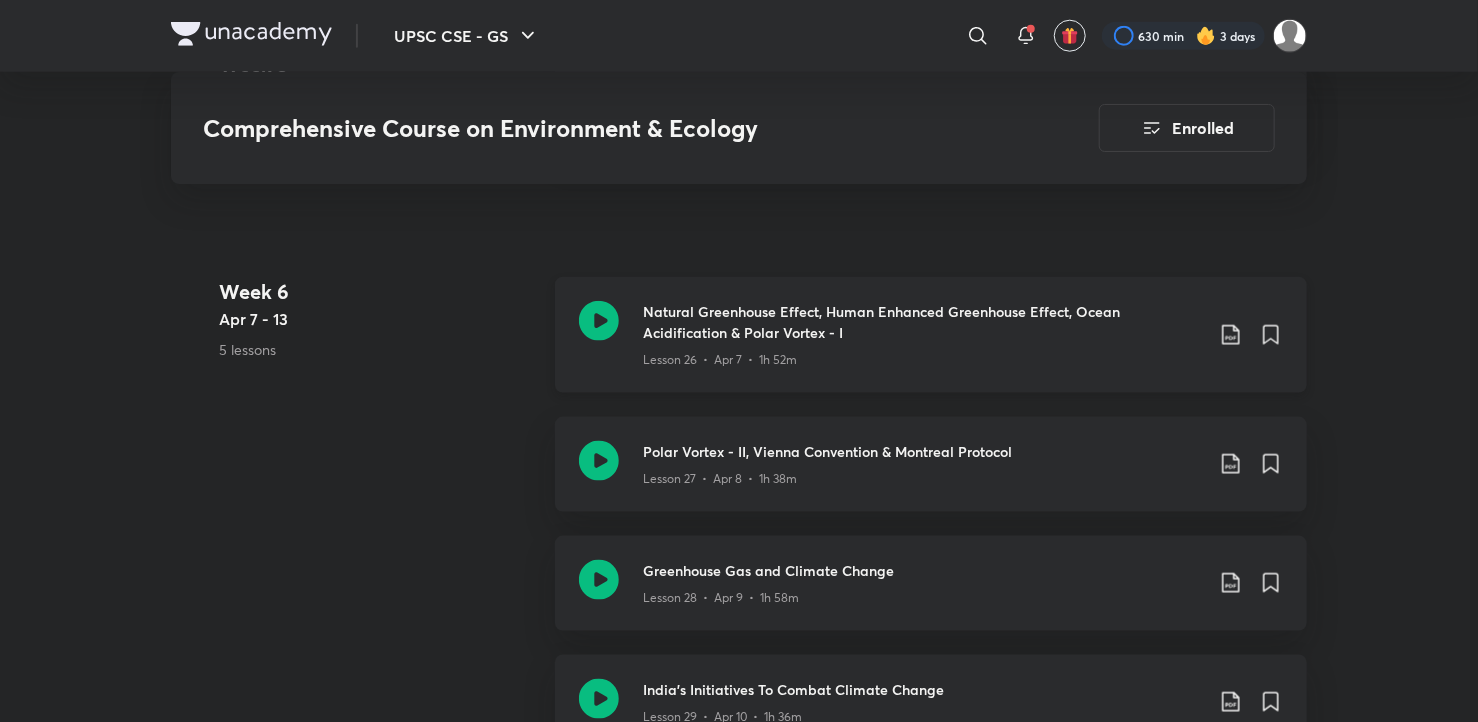 click 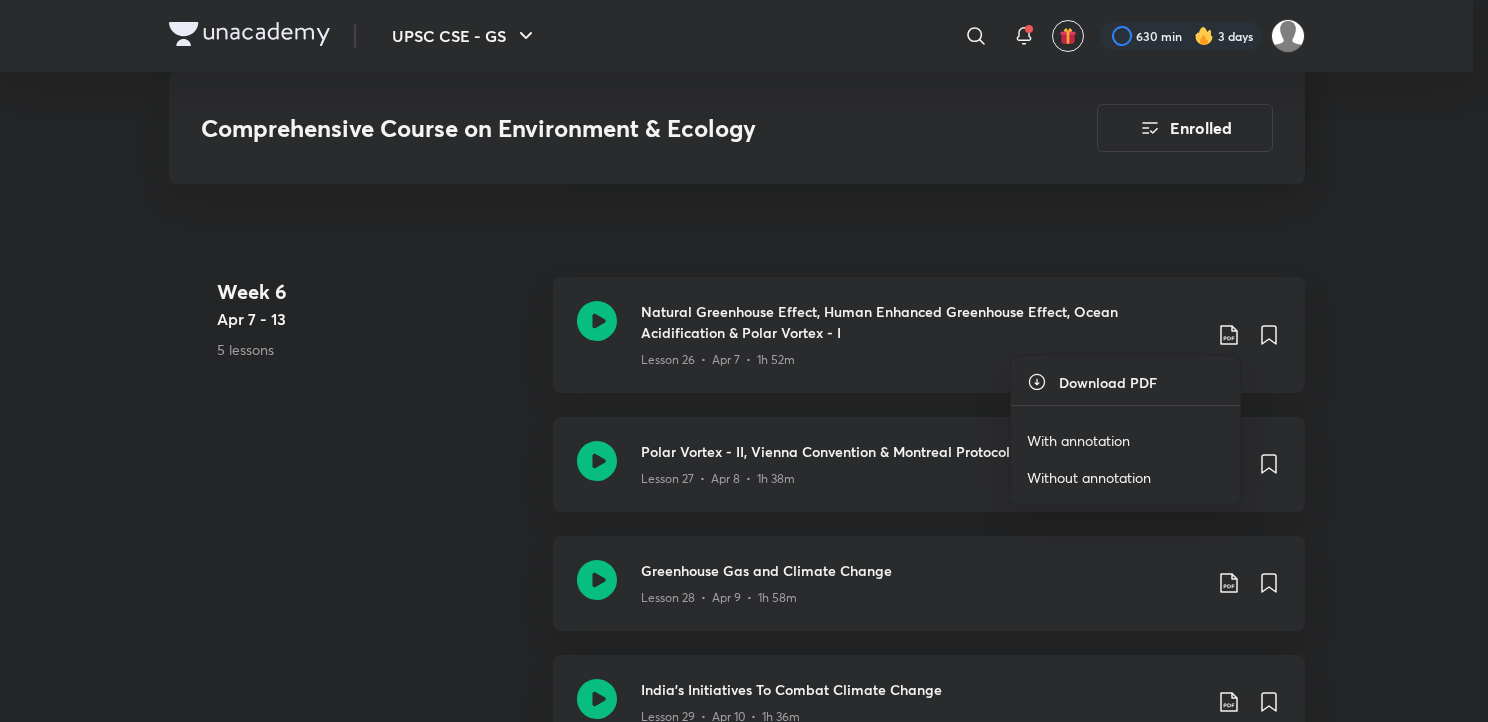 click on "With annotation" at bounding box center [1078, 440] 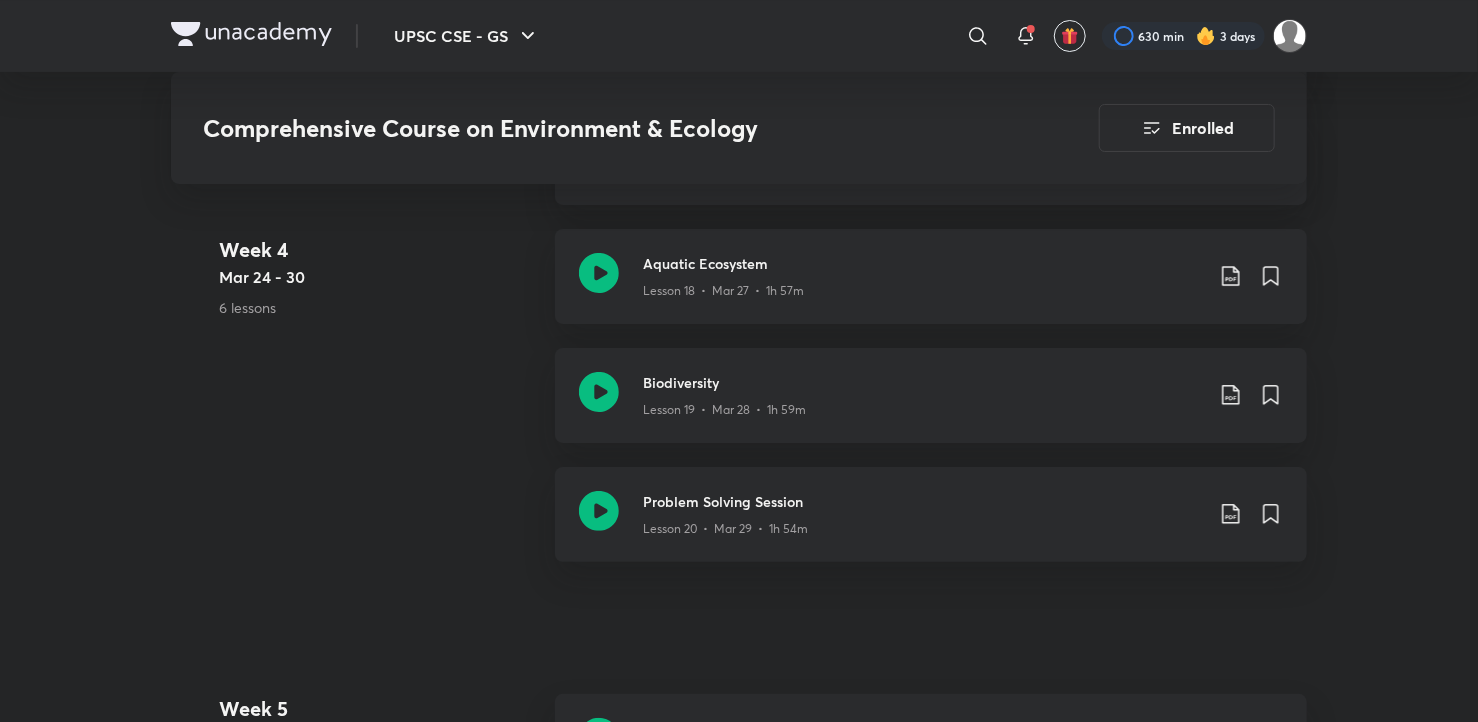 scroll, scrollTop: 3613, scrollLeft: 0, axis: vertical 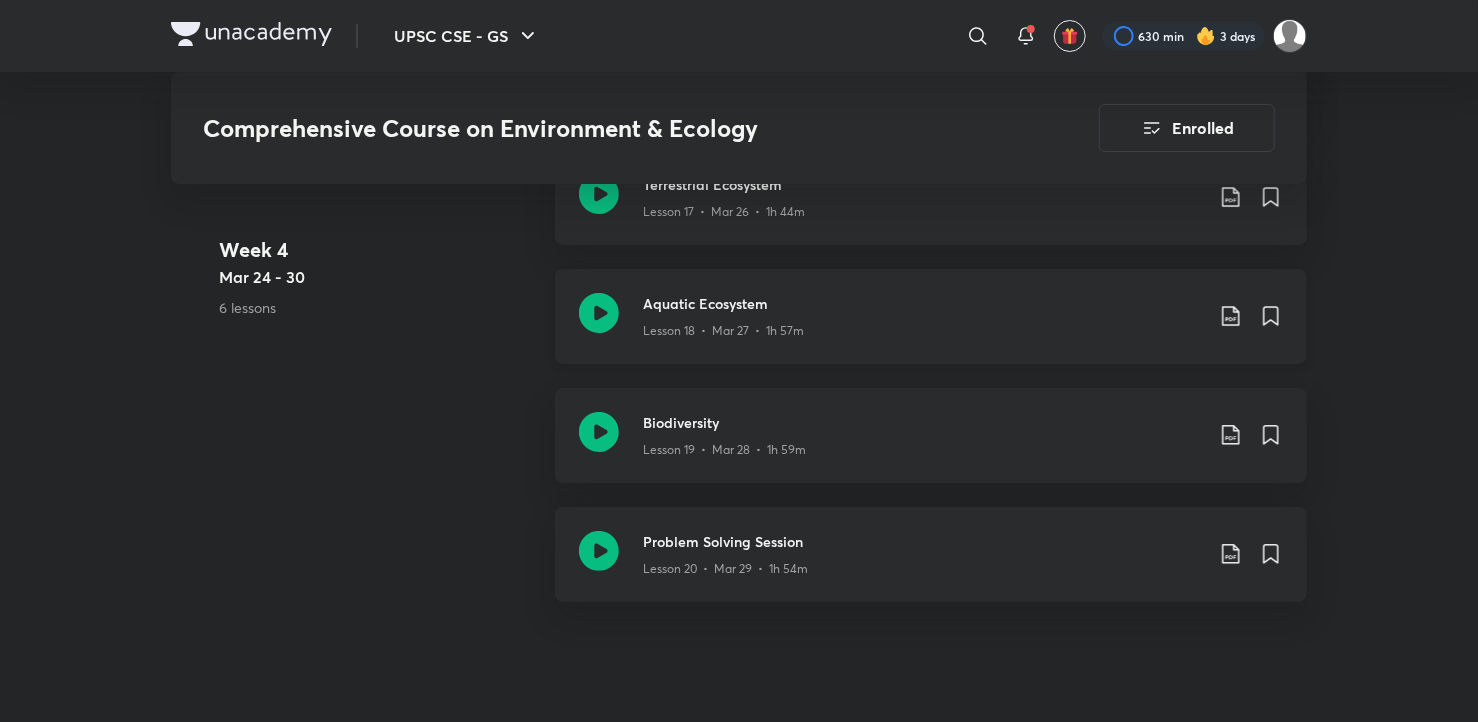 click 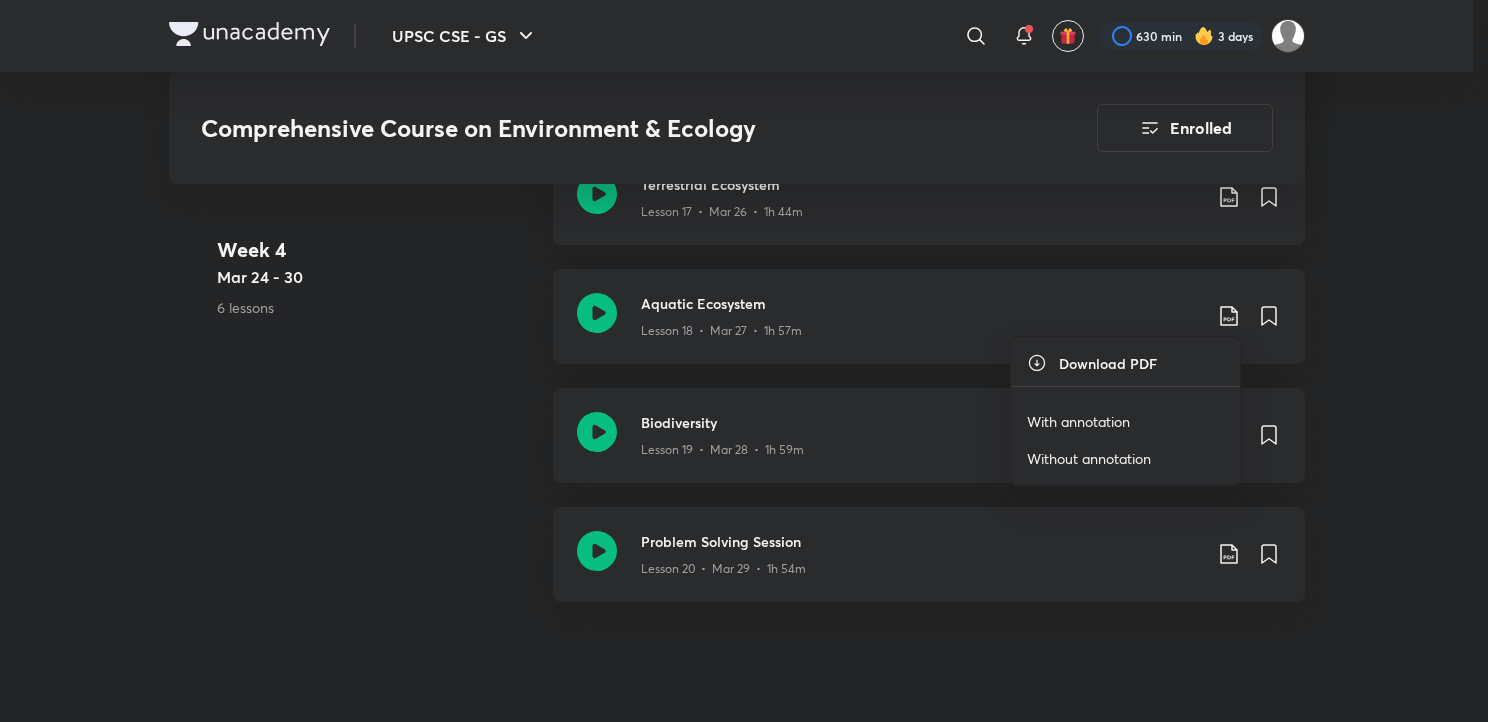 click on "With annotation" at bounding box center (1078, 421) 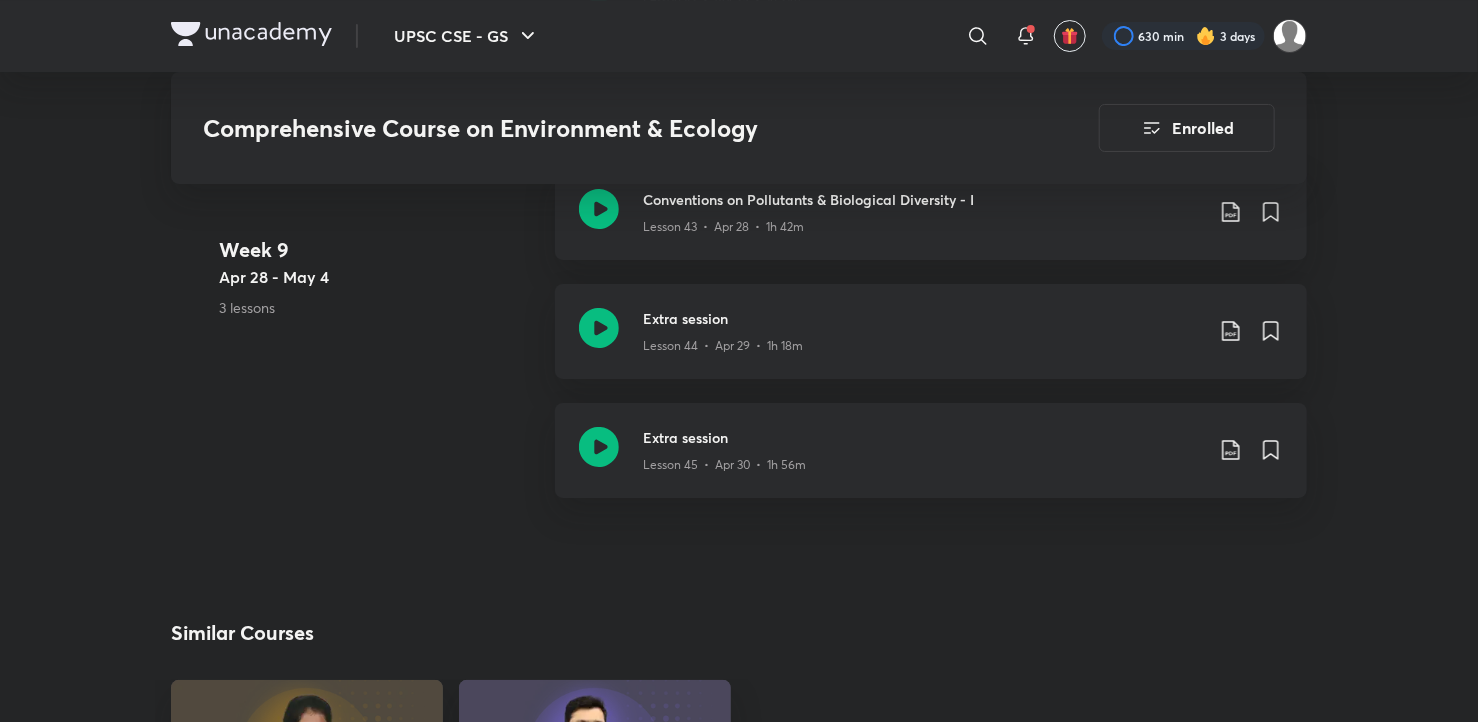 scroll, scrollTop: 7133, scrollLeft: 0, axis: vertical 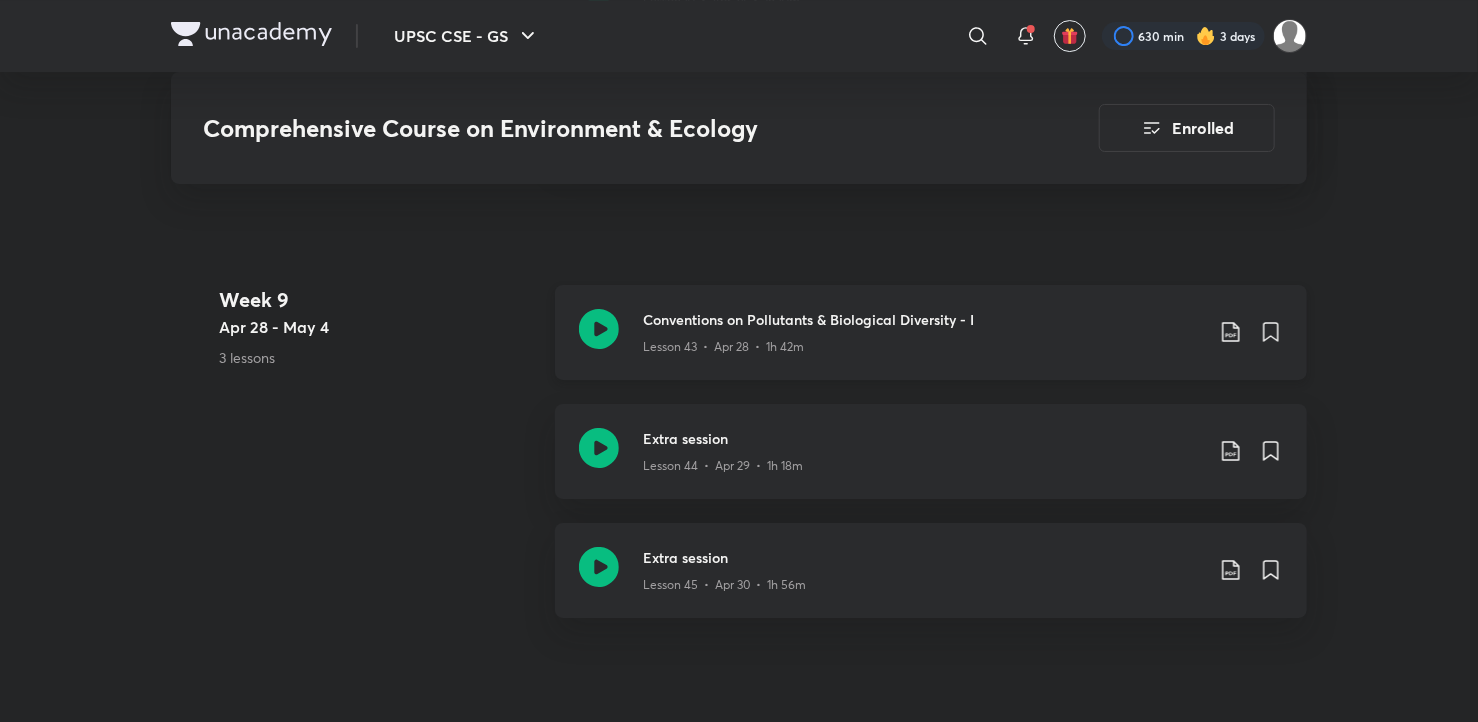 click 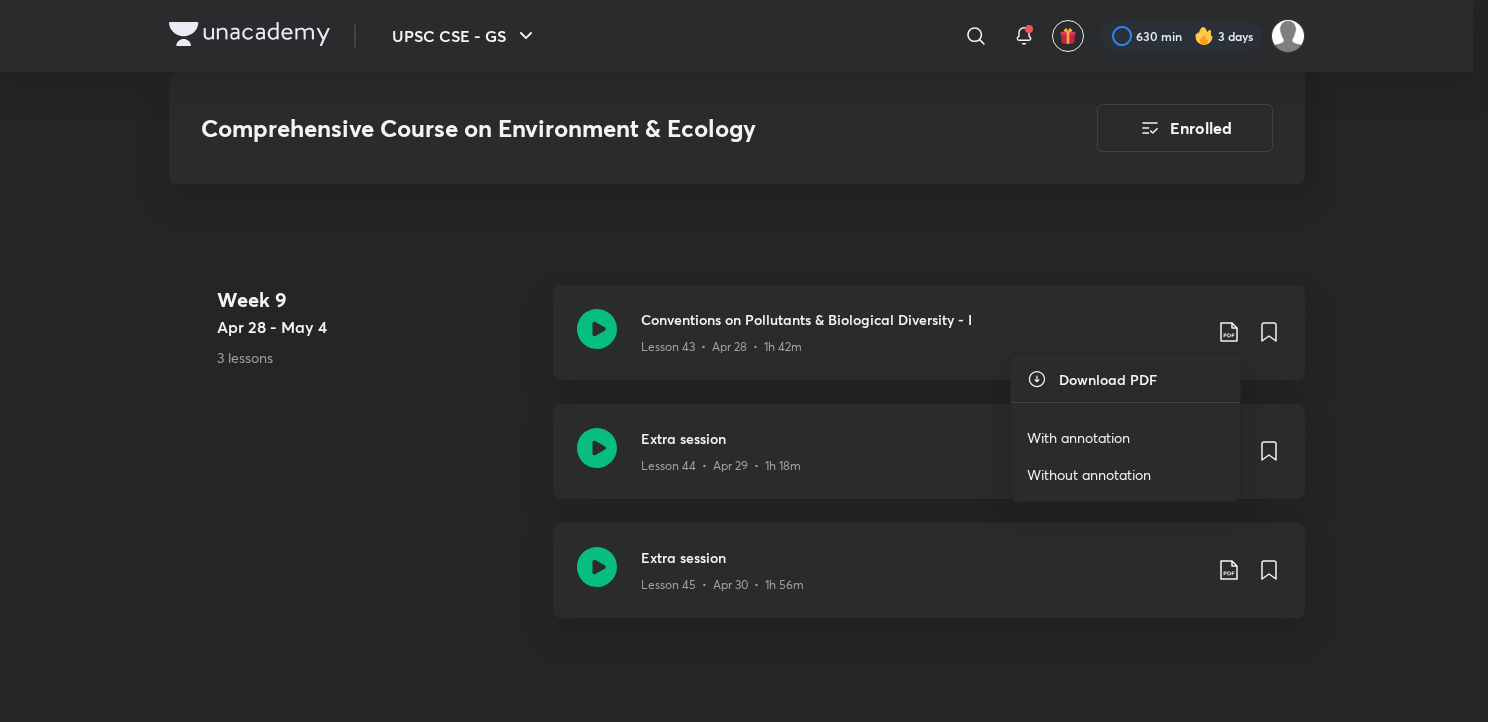 click on "With annotation" at bounding box center [1078, 437] 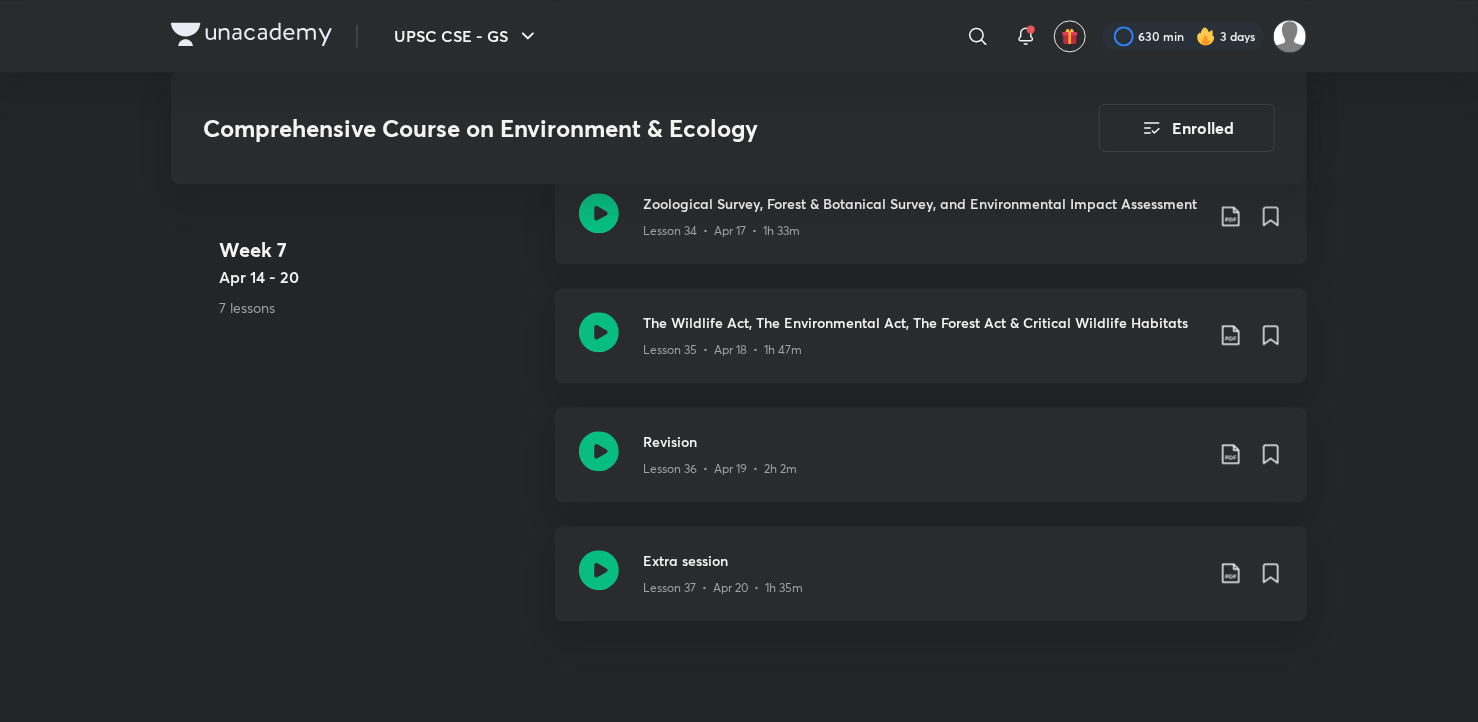 scroll, scrollTop: 5783, scrollLeft: 0, axis: vertical 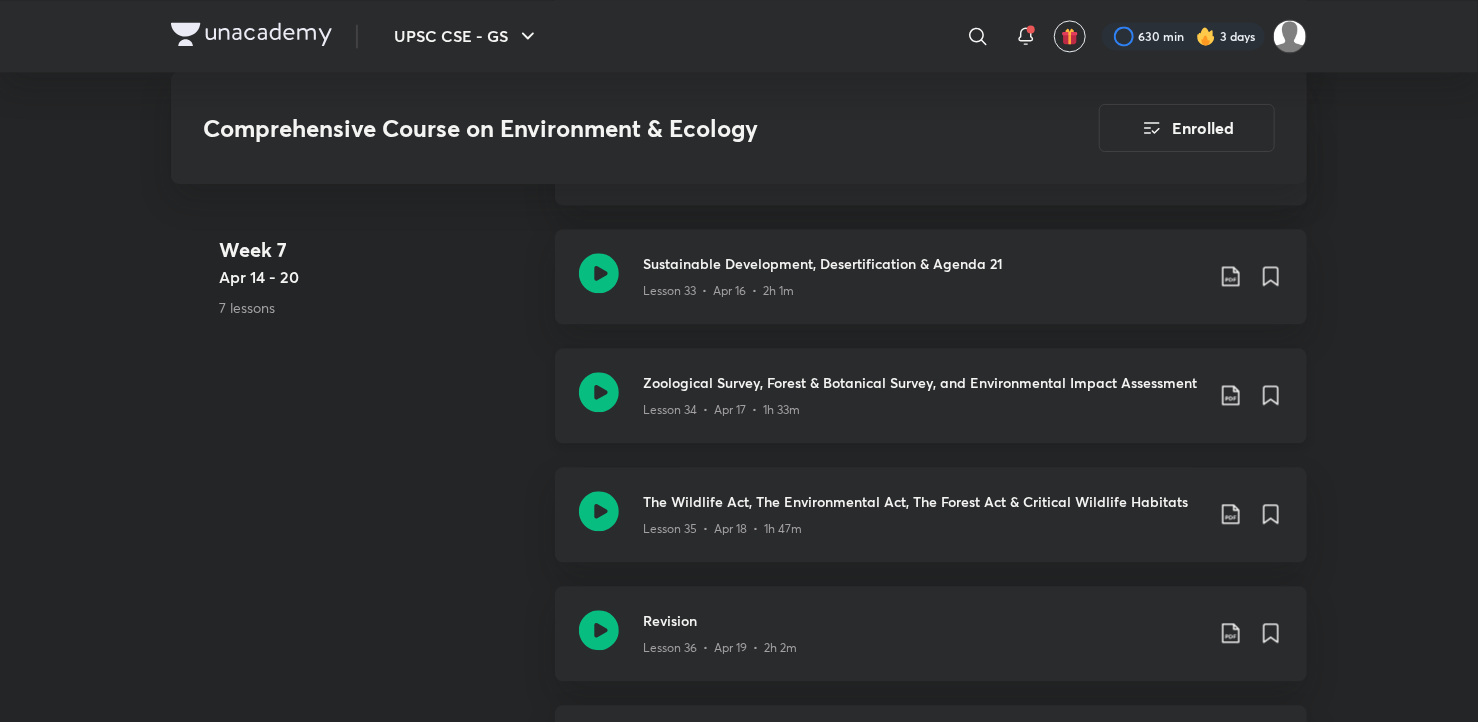click 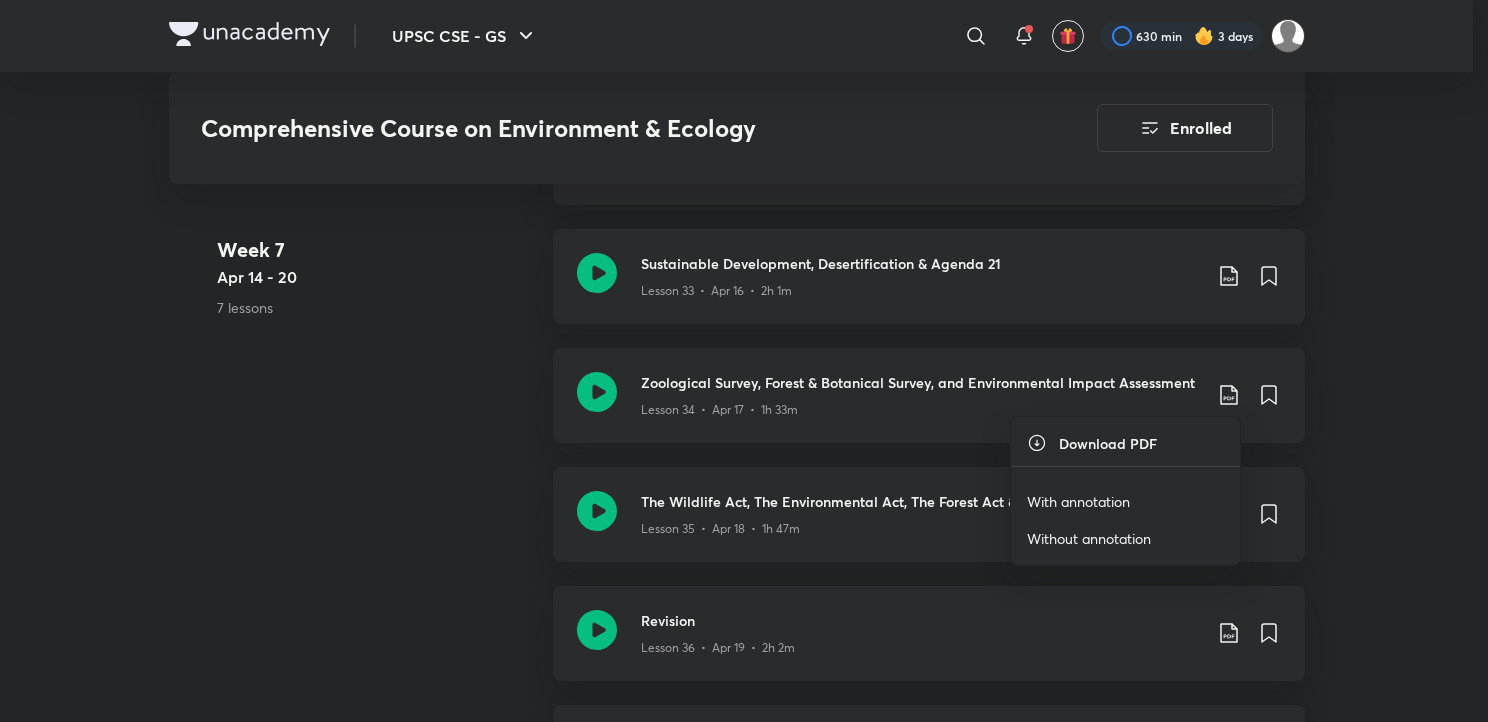 click on "With annotation" at bounding box center [1078, 501] 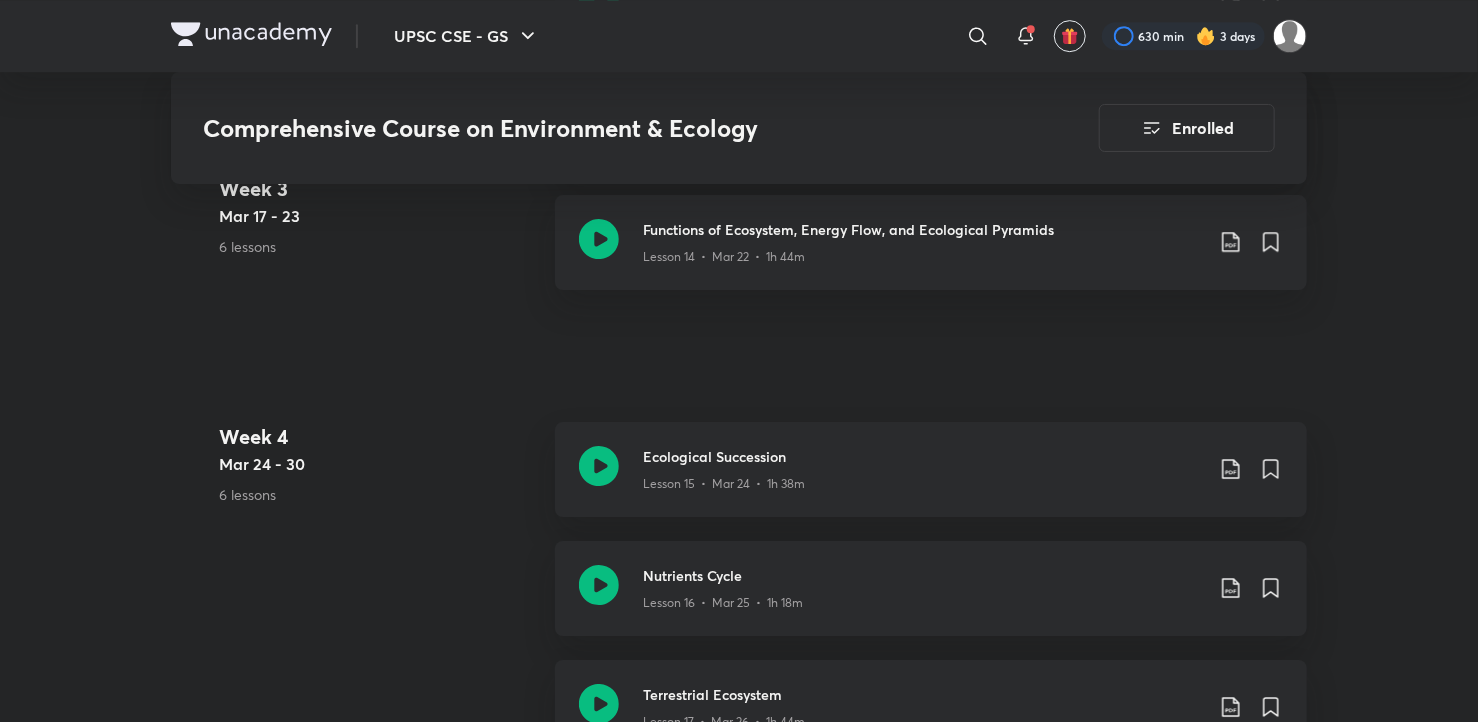 scroll, scrollTop: 3063, scrollLeft: 0, axis: vertical 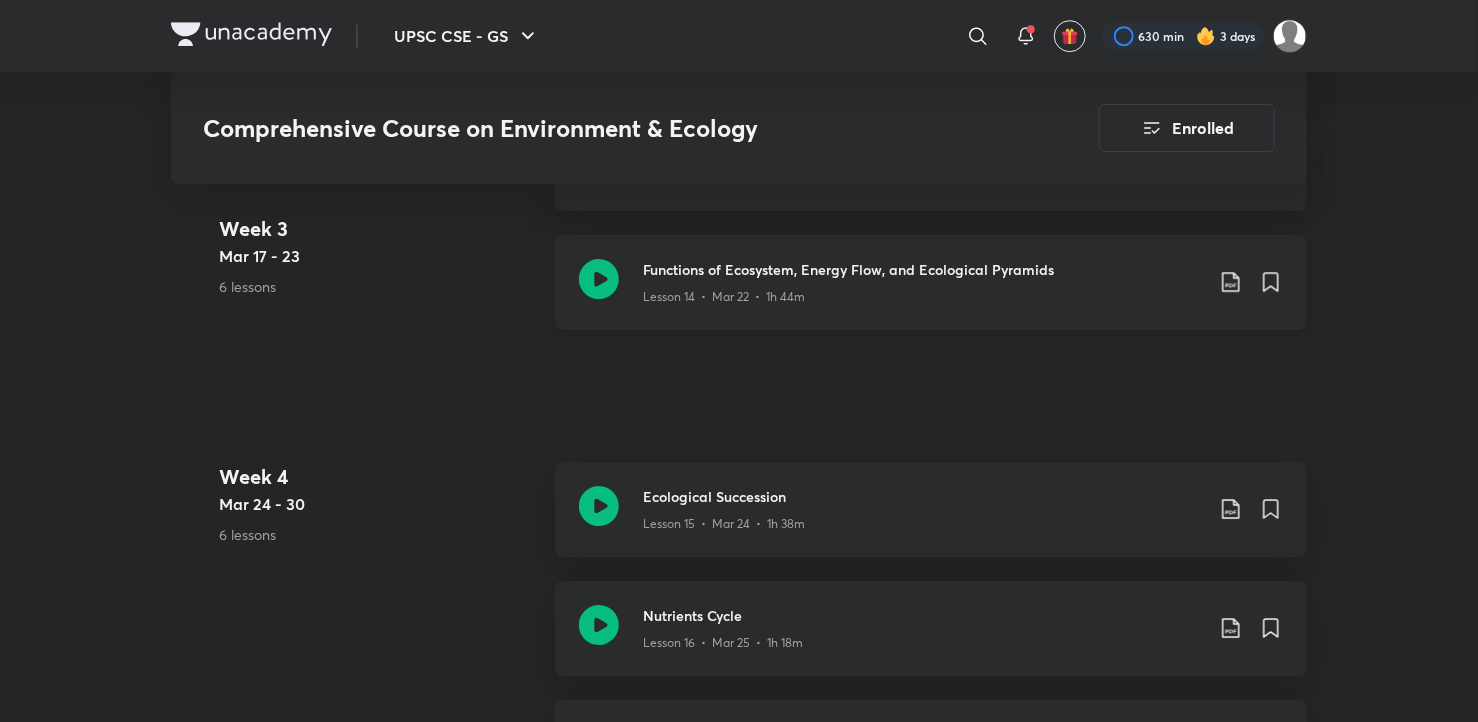 click 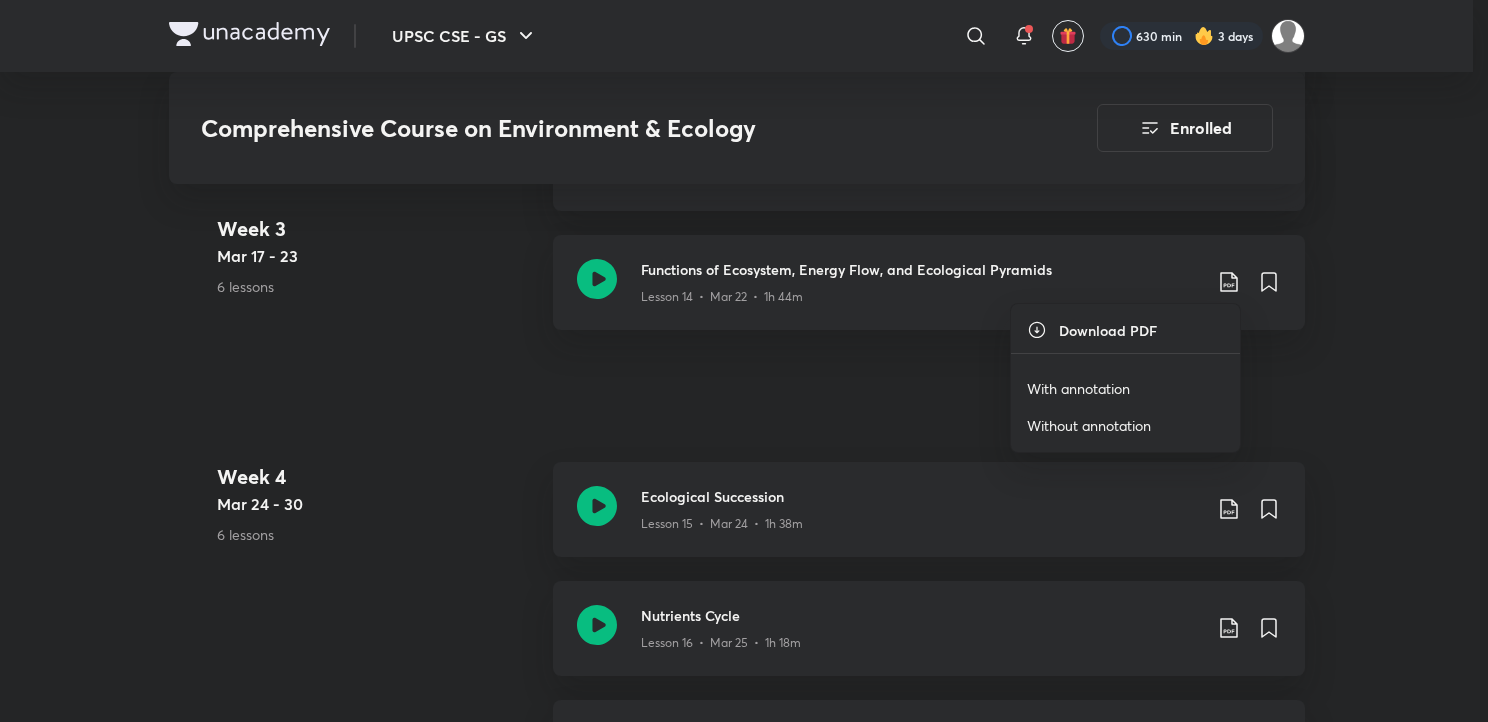 click on "With annotation" at bounding box center [1078, 388] 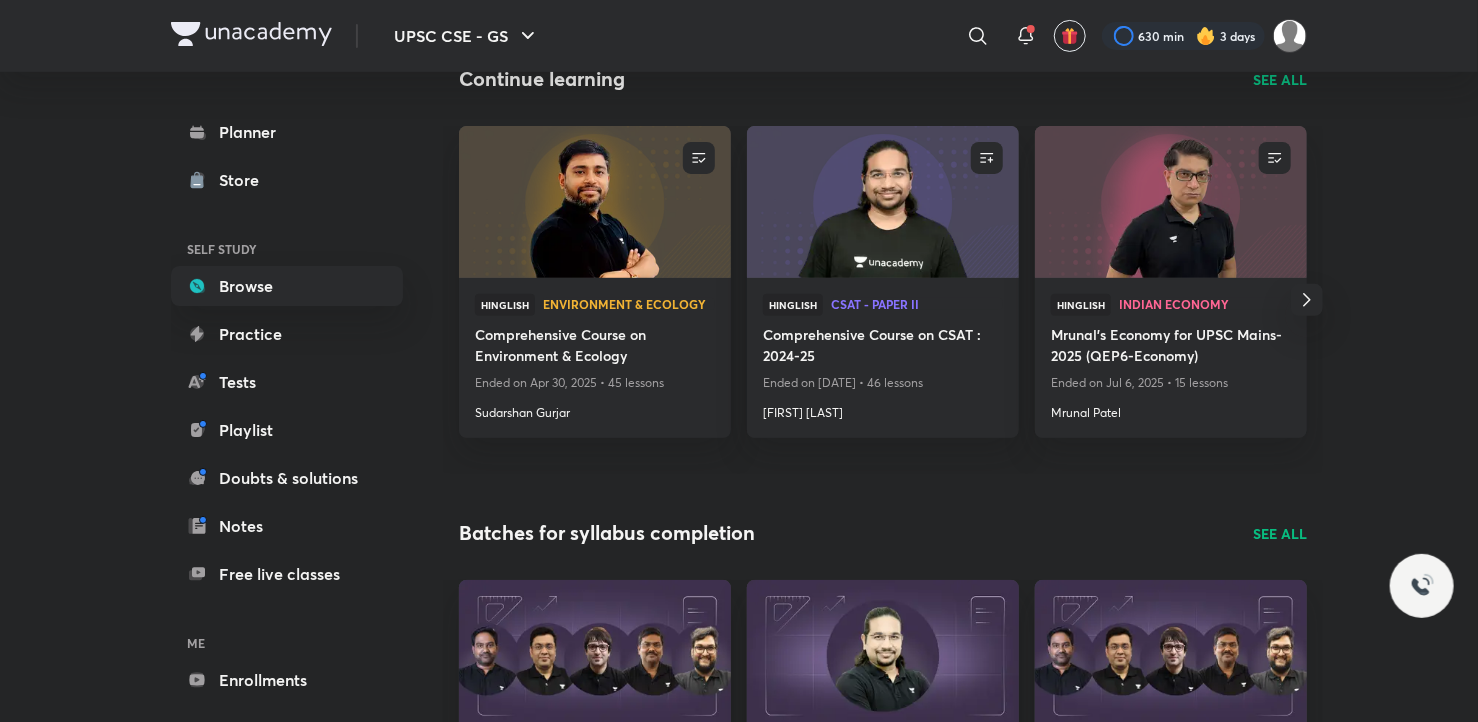 scroll, scrollTop: 240, scrollLeft: 0, axis: vertical 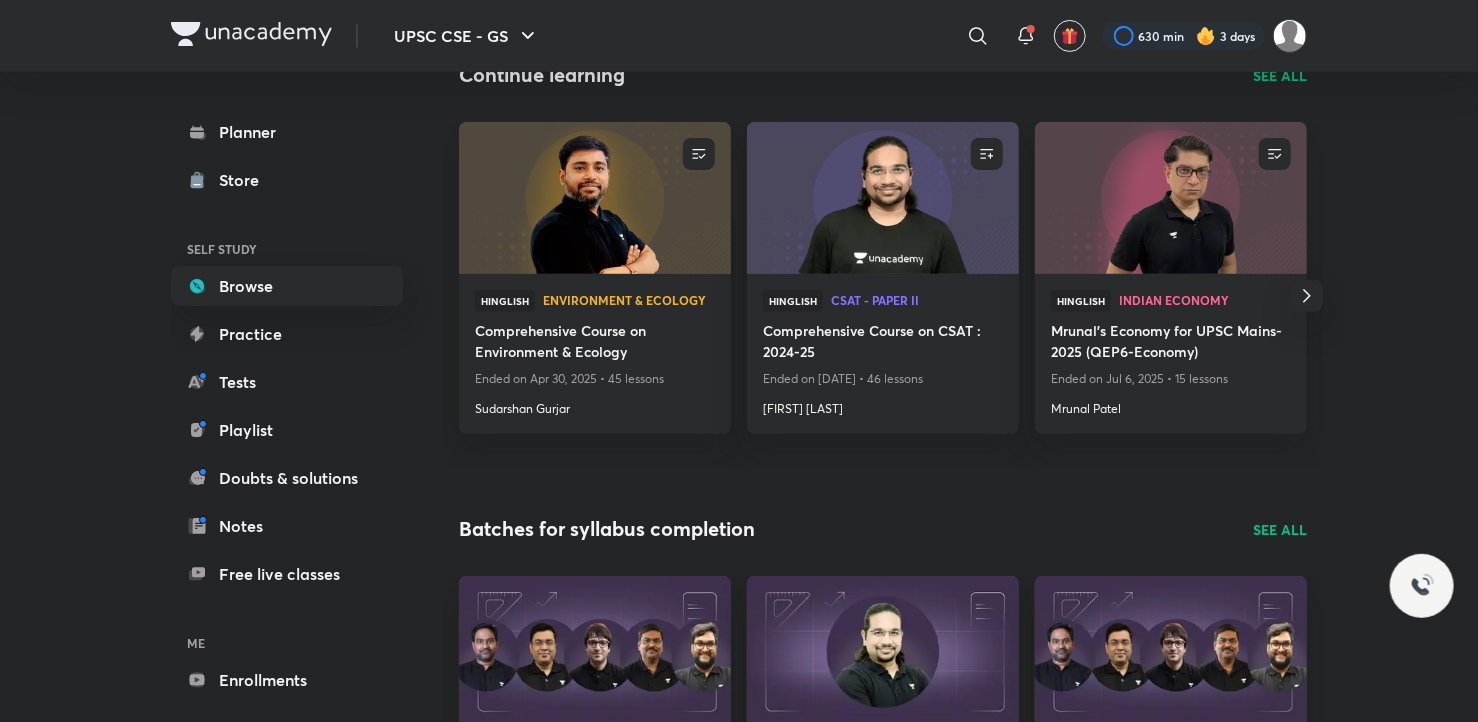 click 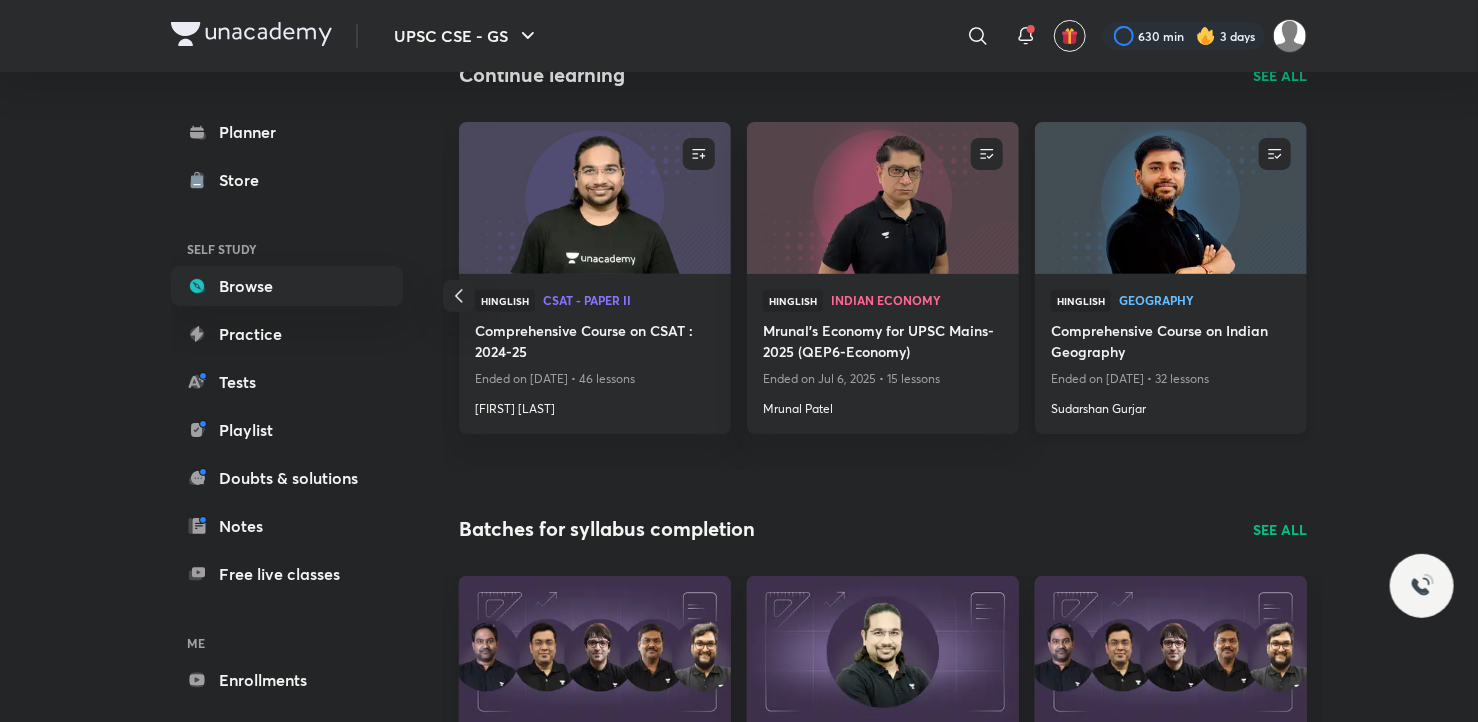 click on "Comprehensive Course on Indian Geography" at bounding box center (1171, 343) 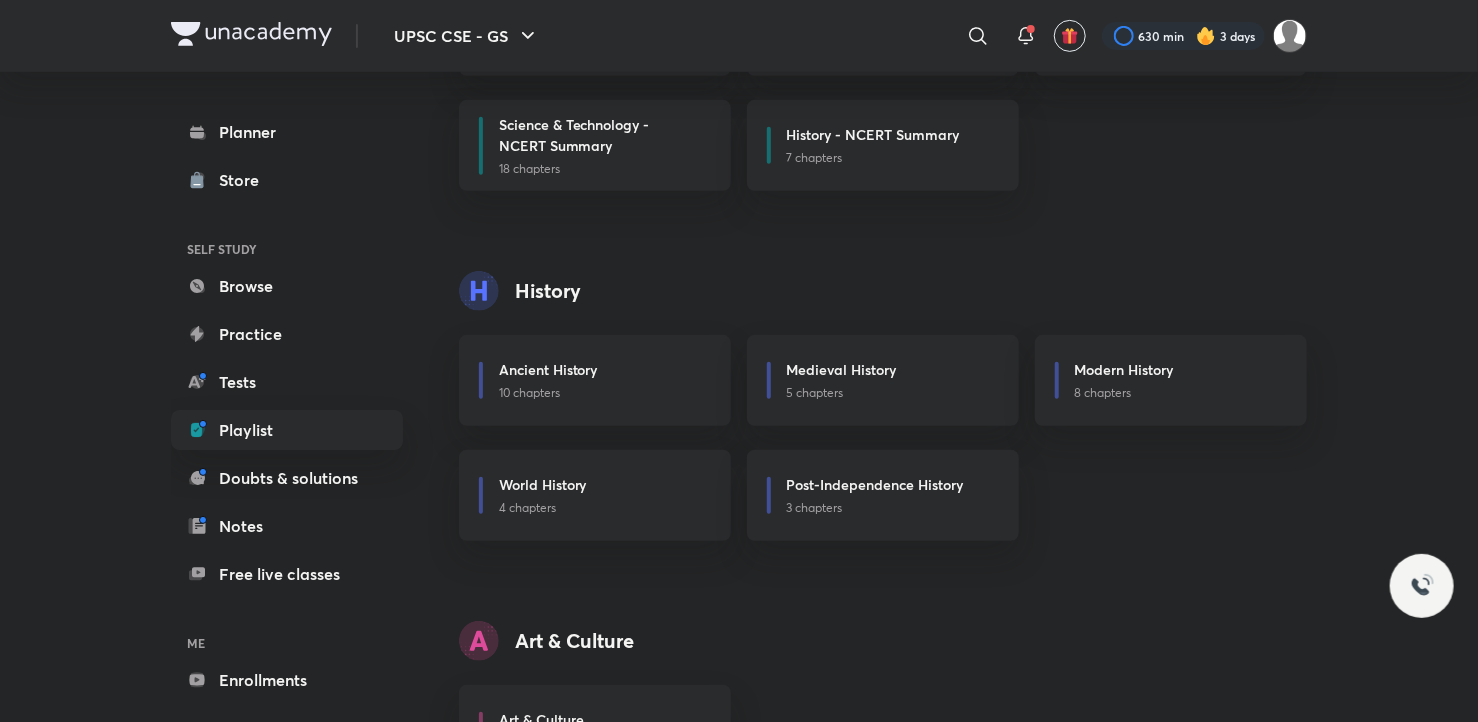 scroll, scrollTop: 320, scrollLeft: 0, axis: vertical 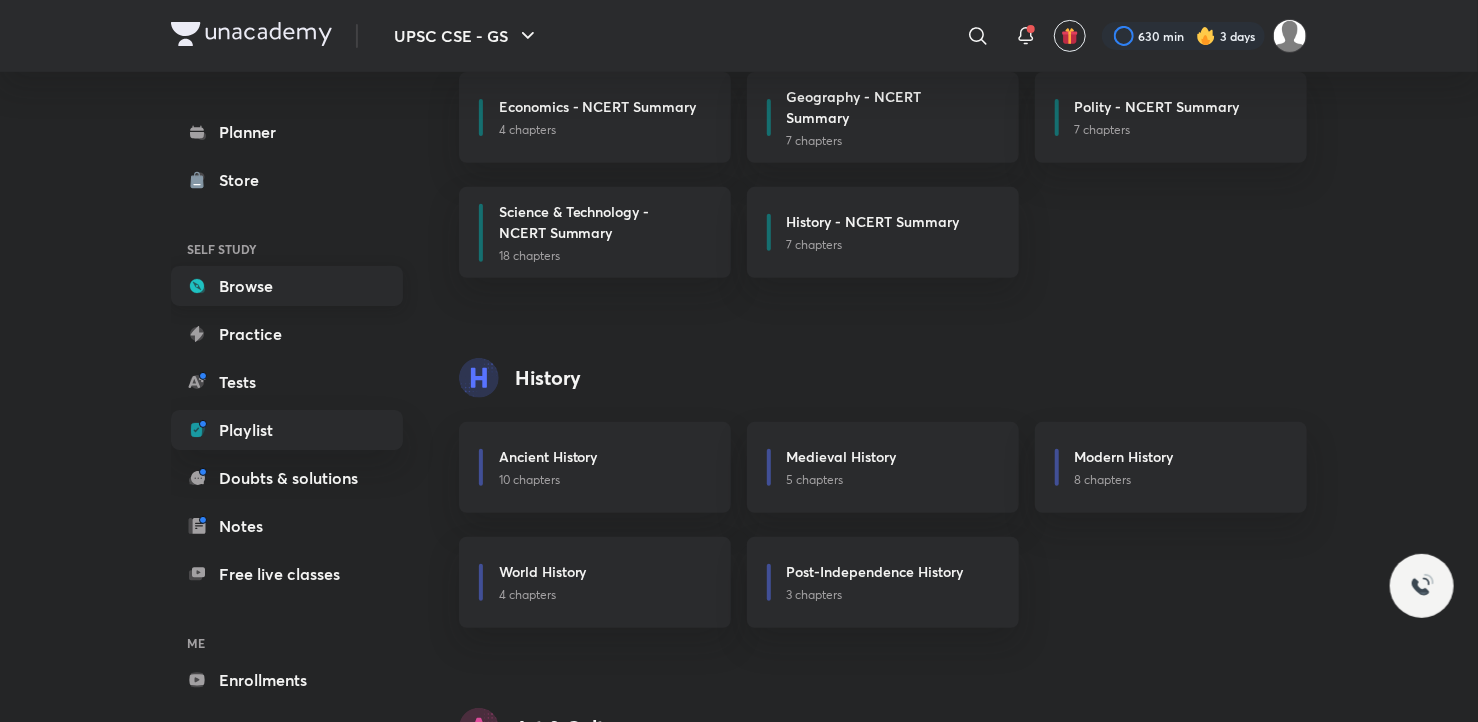 click on "Browse" at bounding box center [287, 286] 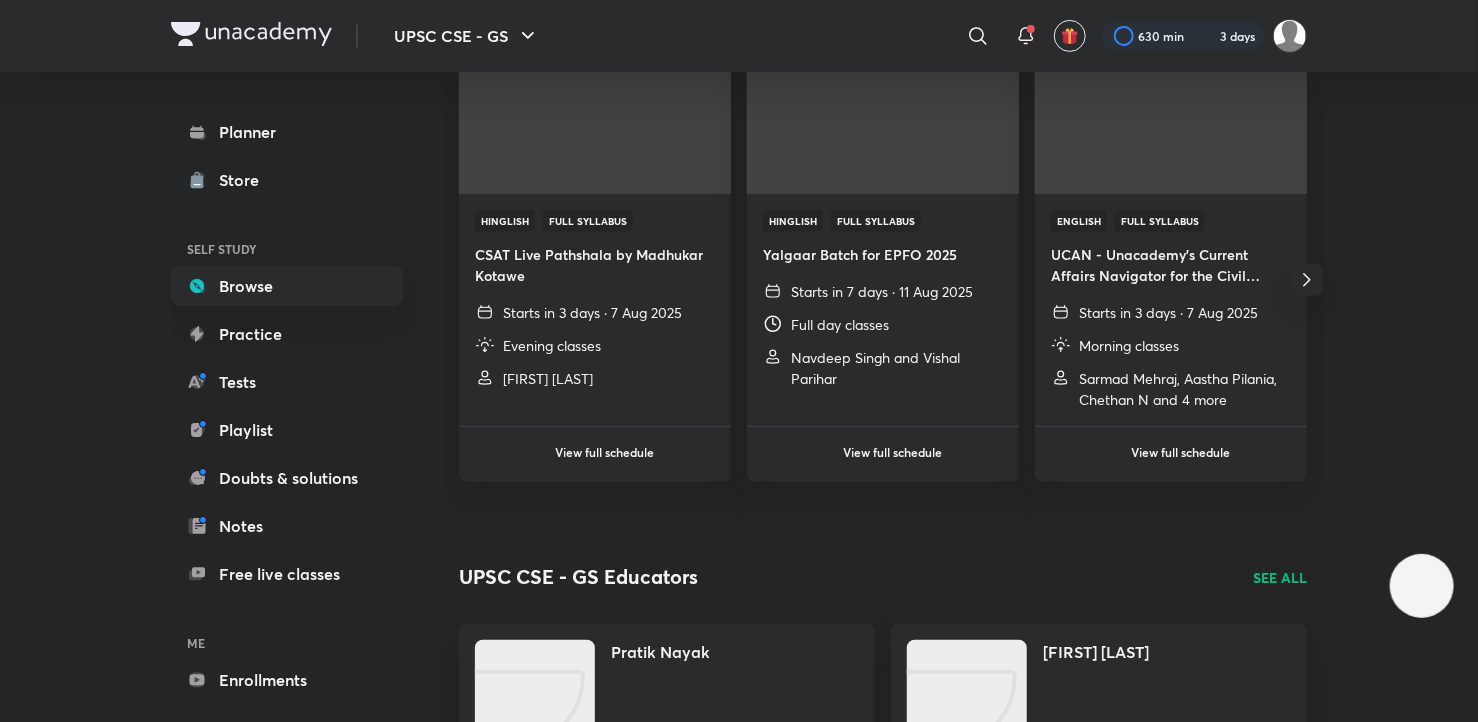 scroll, scrollTop: 0, scrollLeft: 0, axis: both 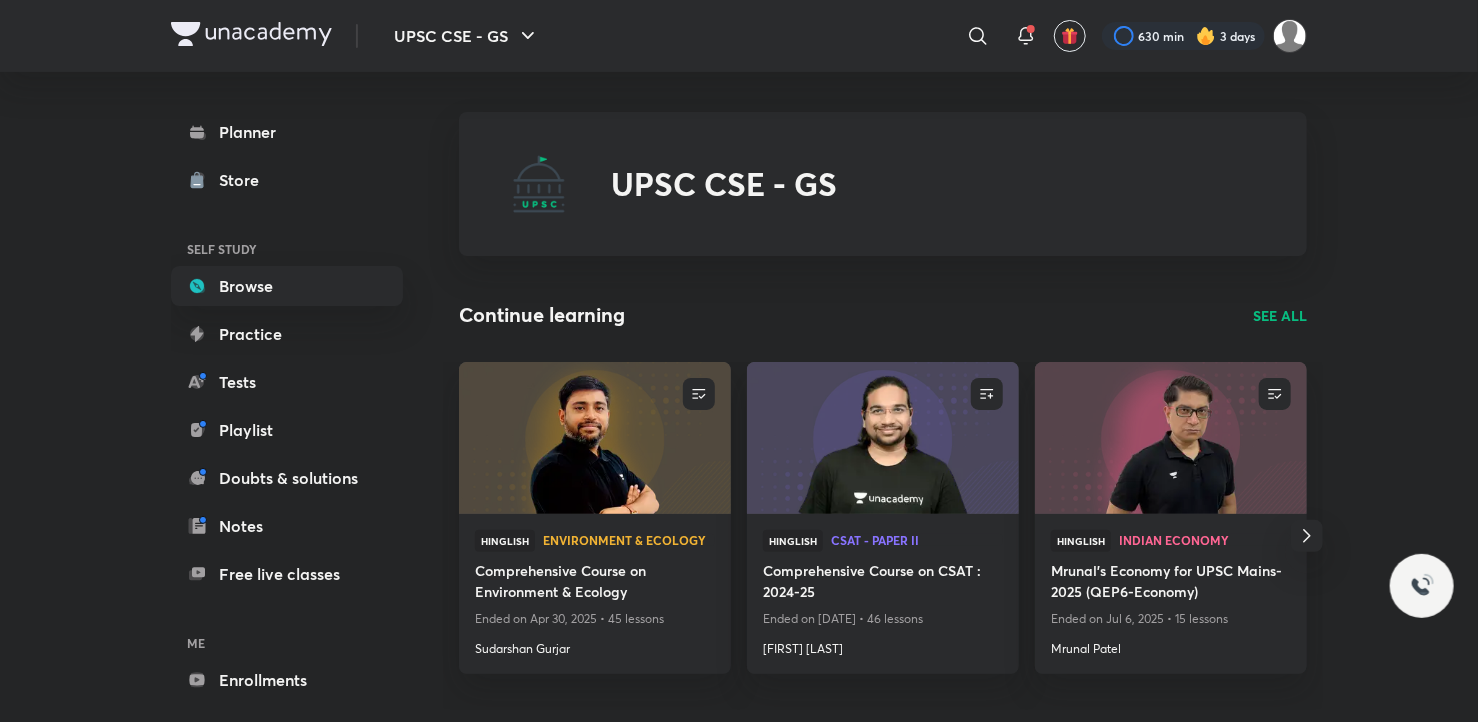 click 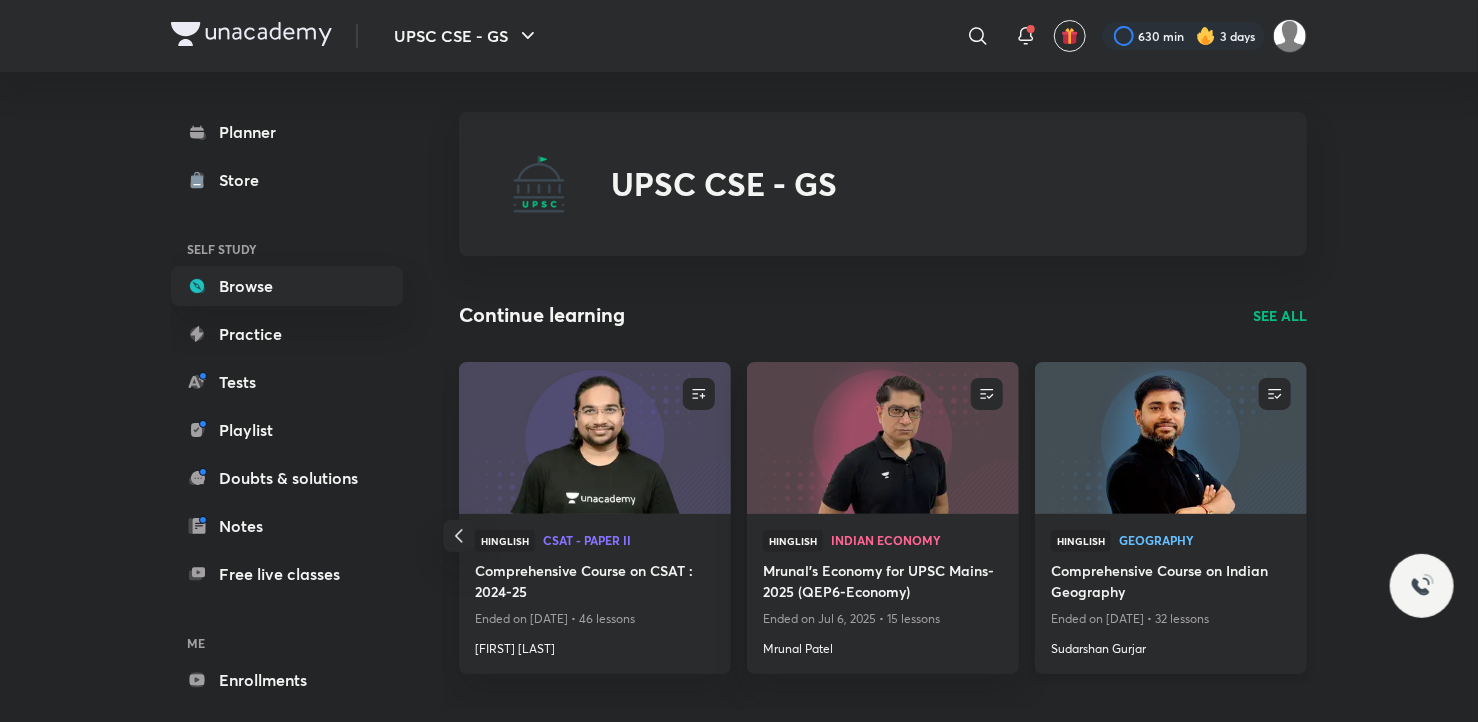 click at bounding box center [1170, 437] 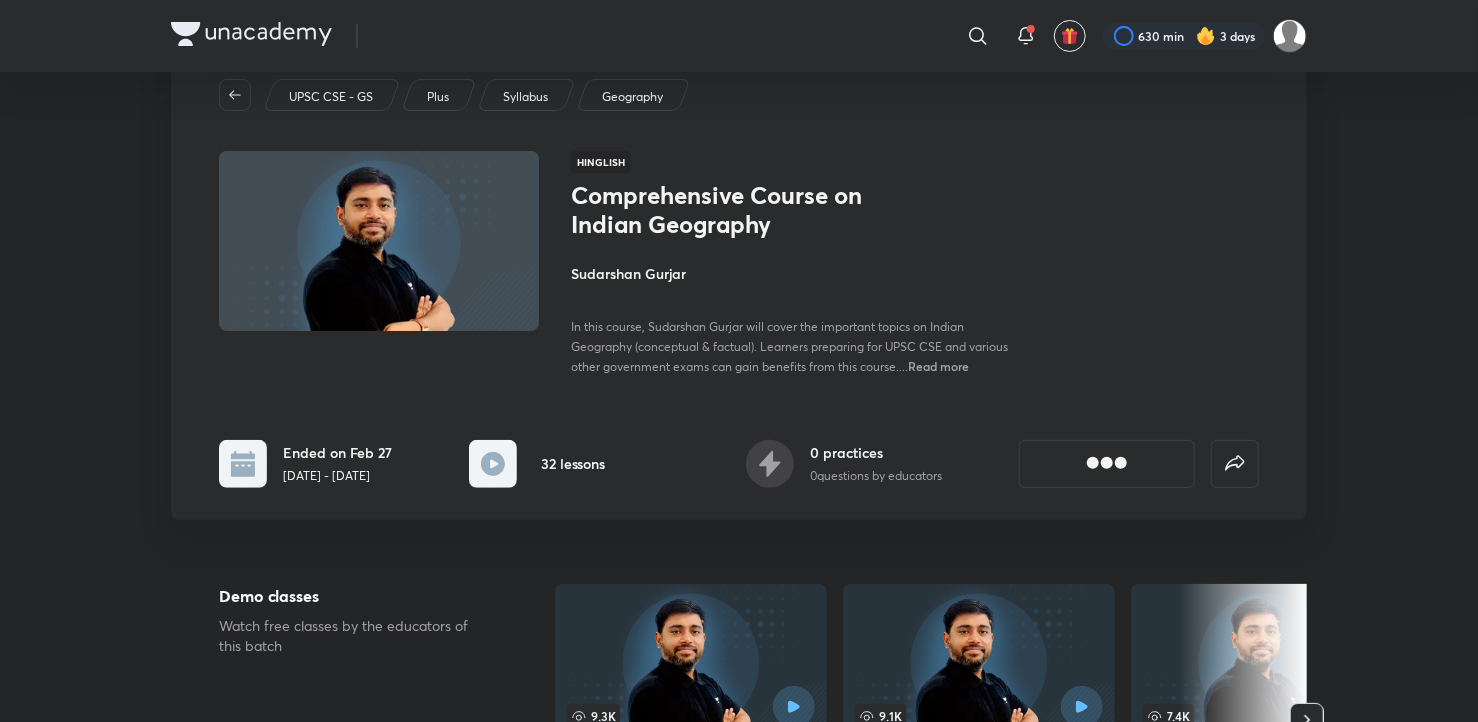 scroll, scrollTop: 0, scrollLeft: 0, axis: both 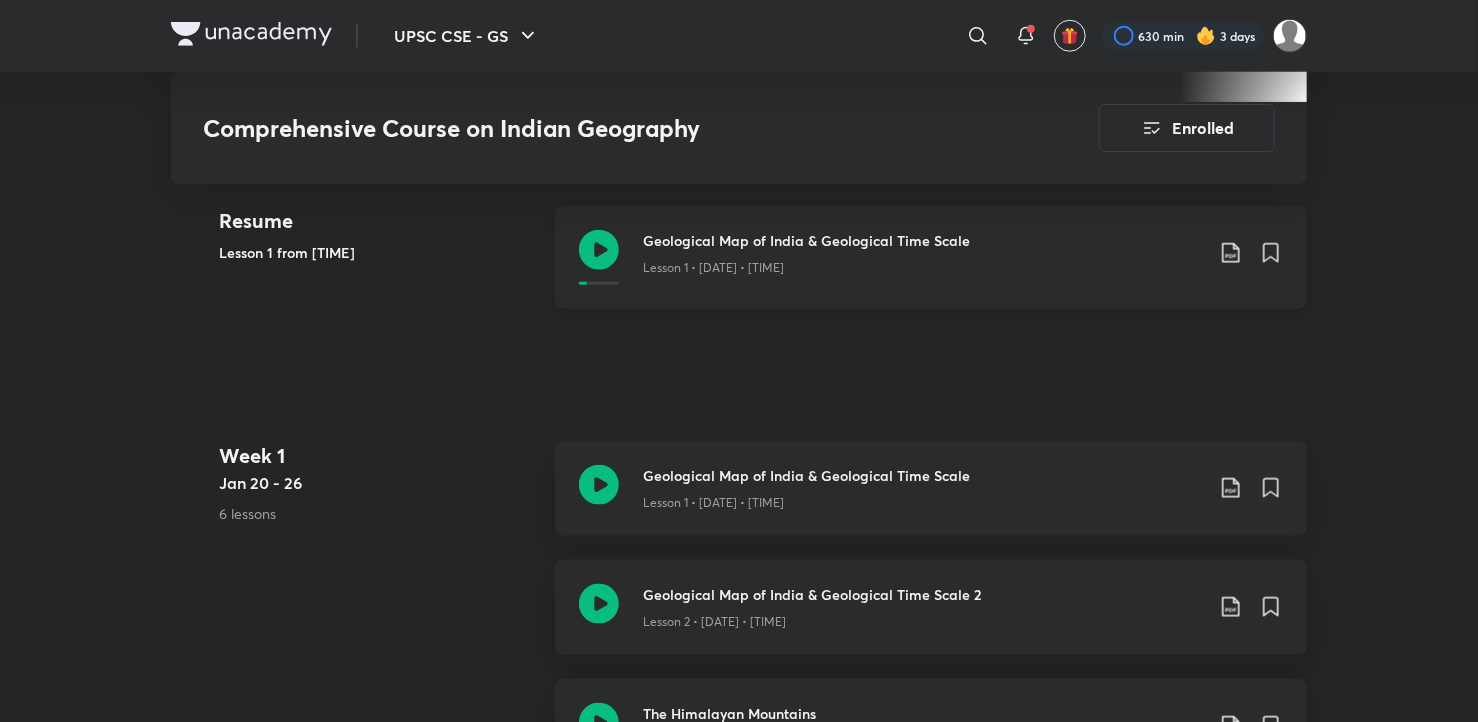 click 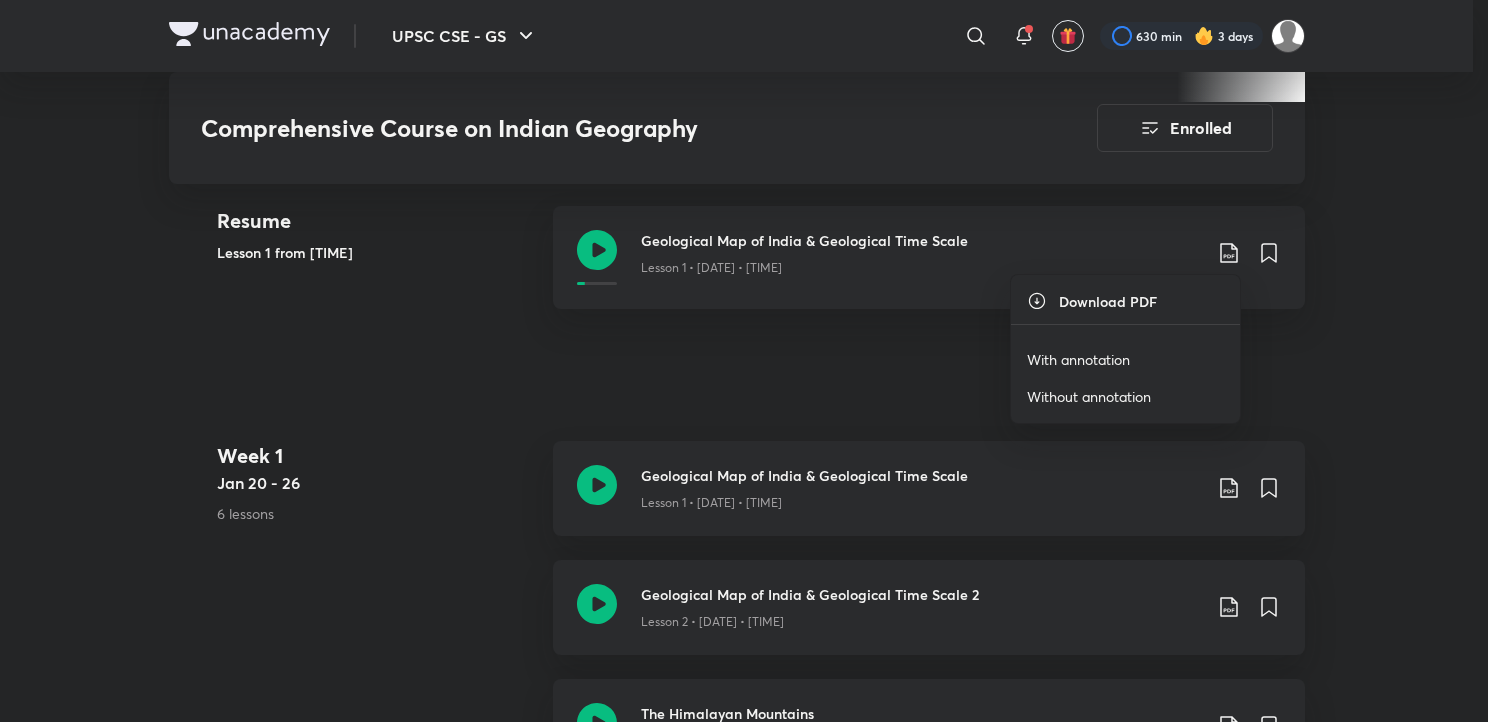 click on "With annotation" at bounding box center (1078, 359) 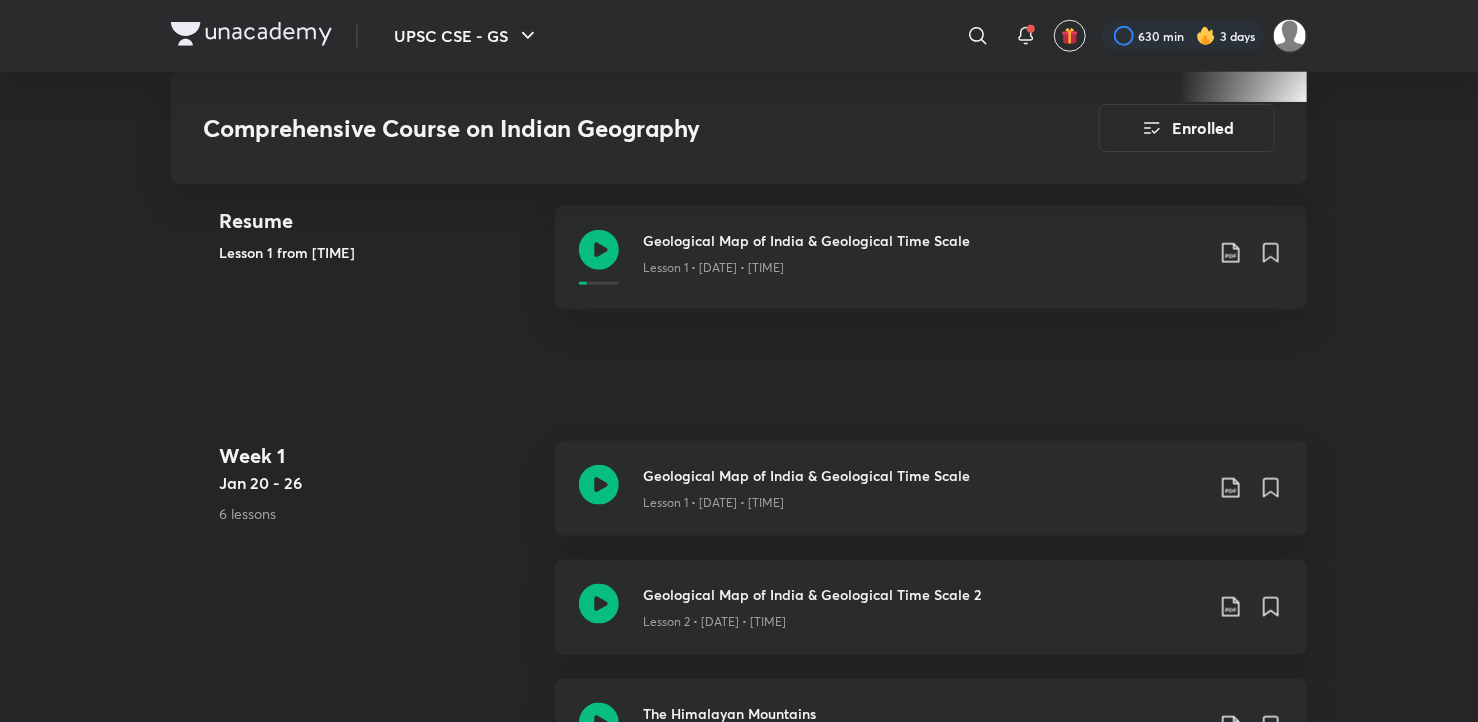 scroll, scrollTop: 0, scrollLeft: 0, axis: both 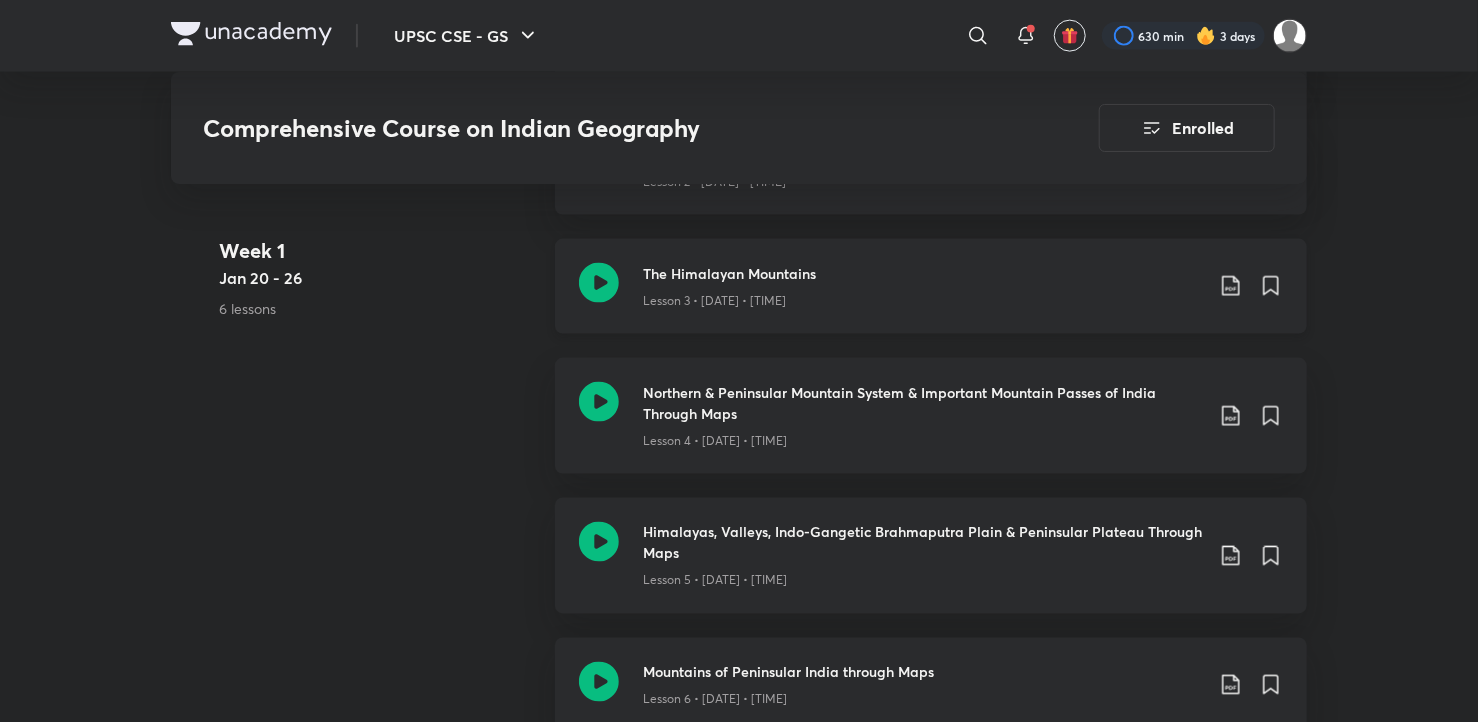 click 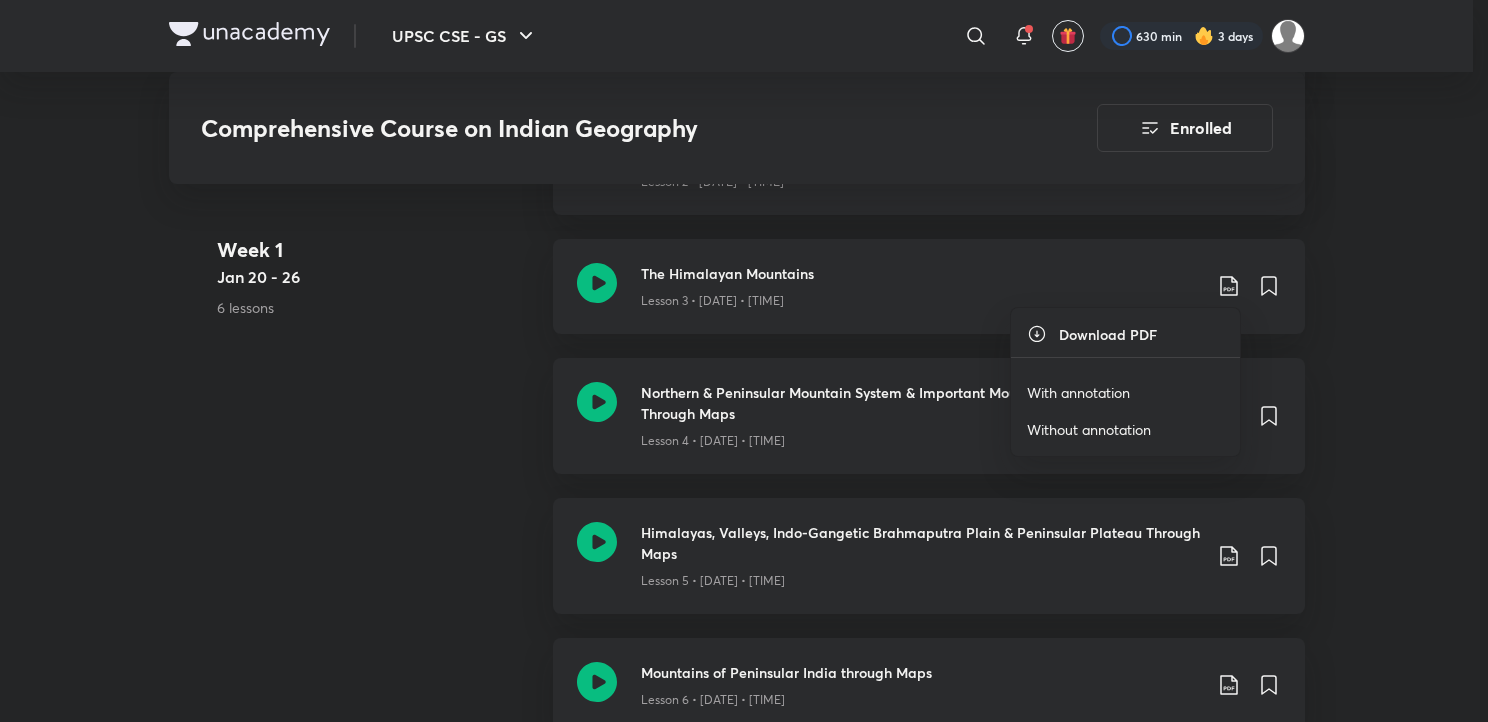 click on "With annotation" at bounding box center [1078, 392] 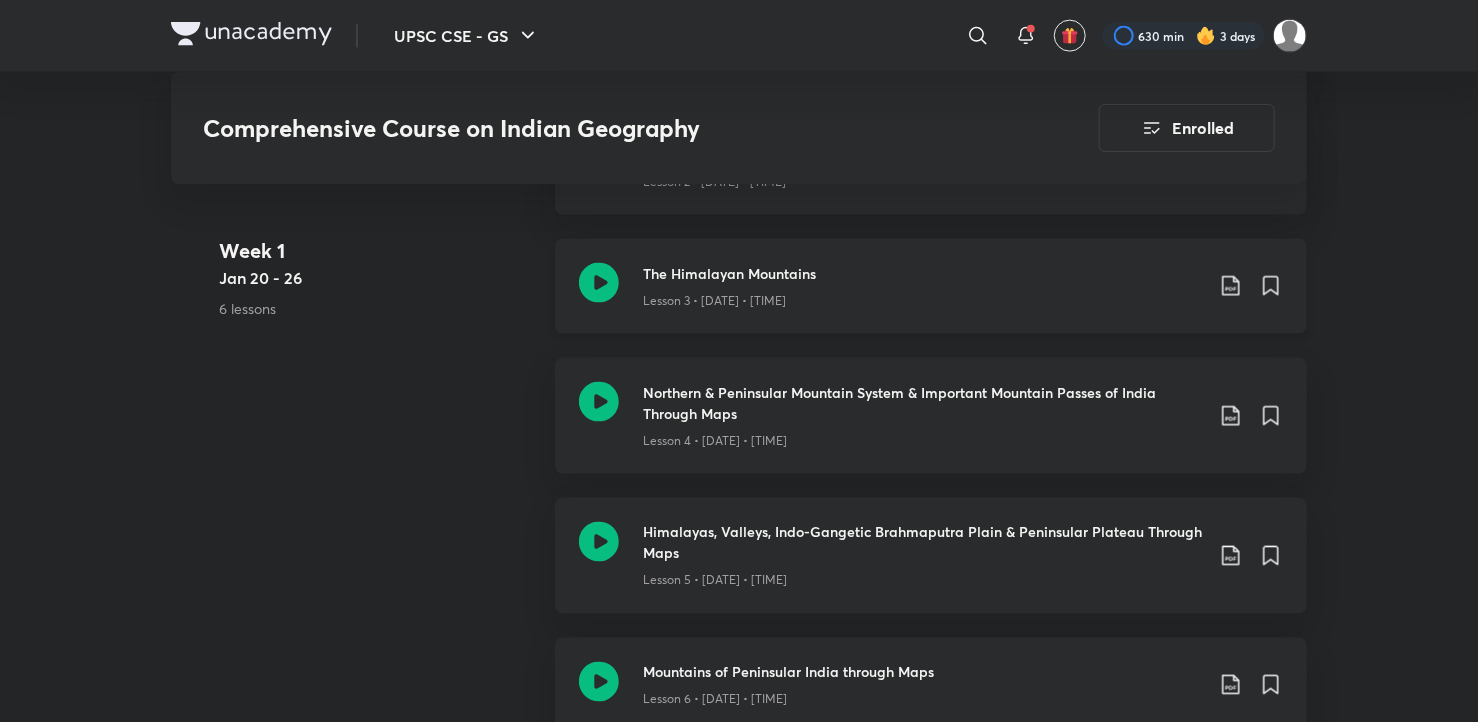 click 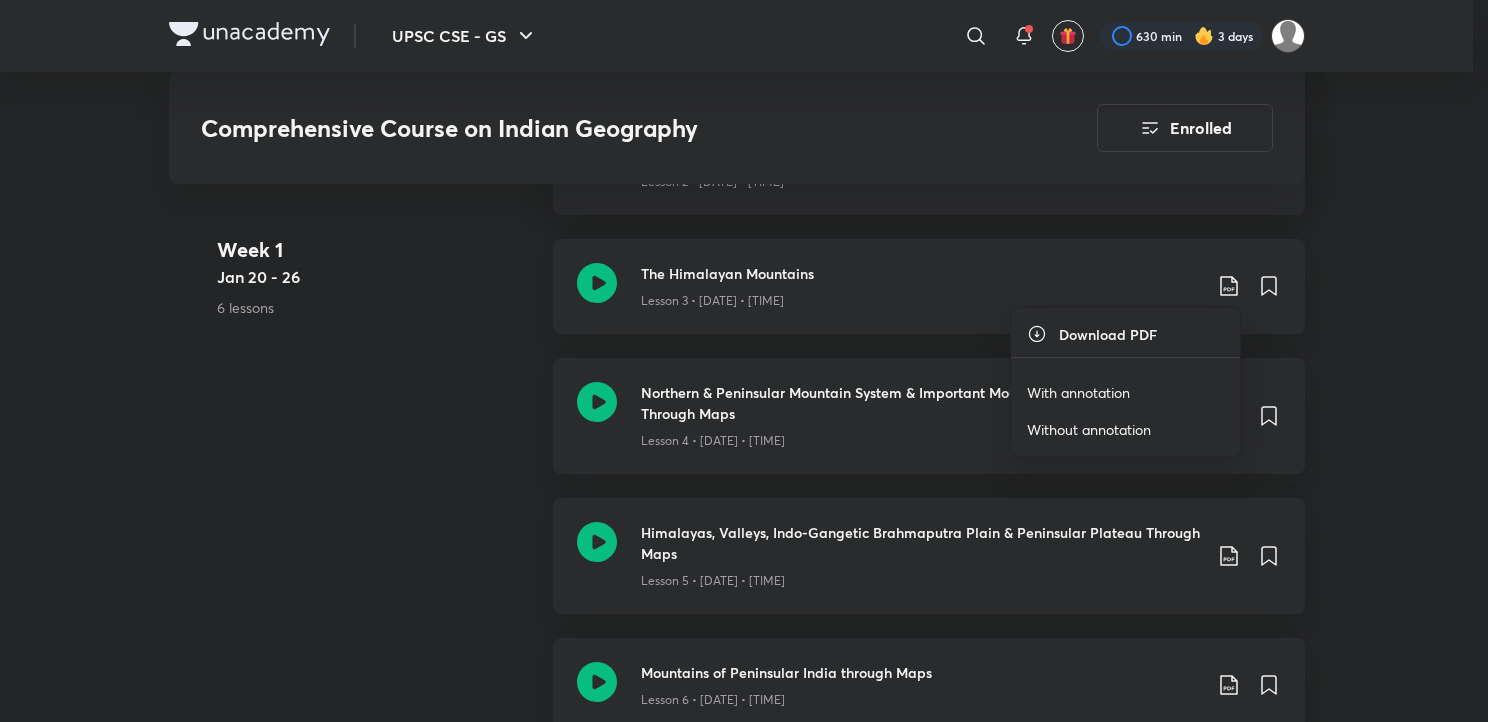 click on "With annotation" at bounding box center [1078, 392] 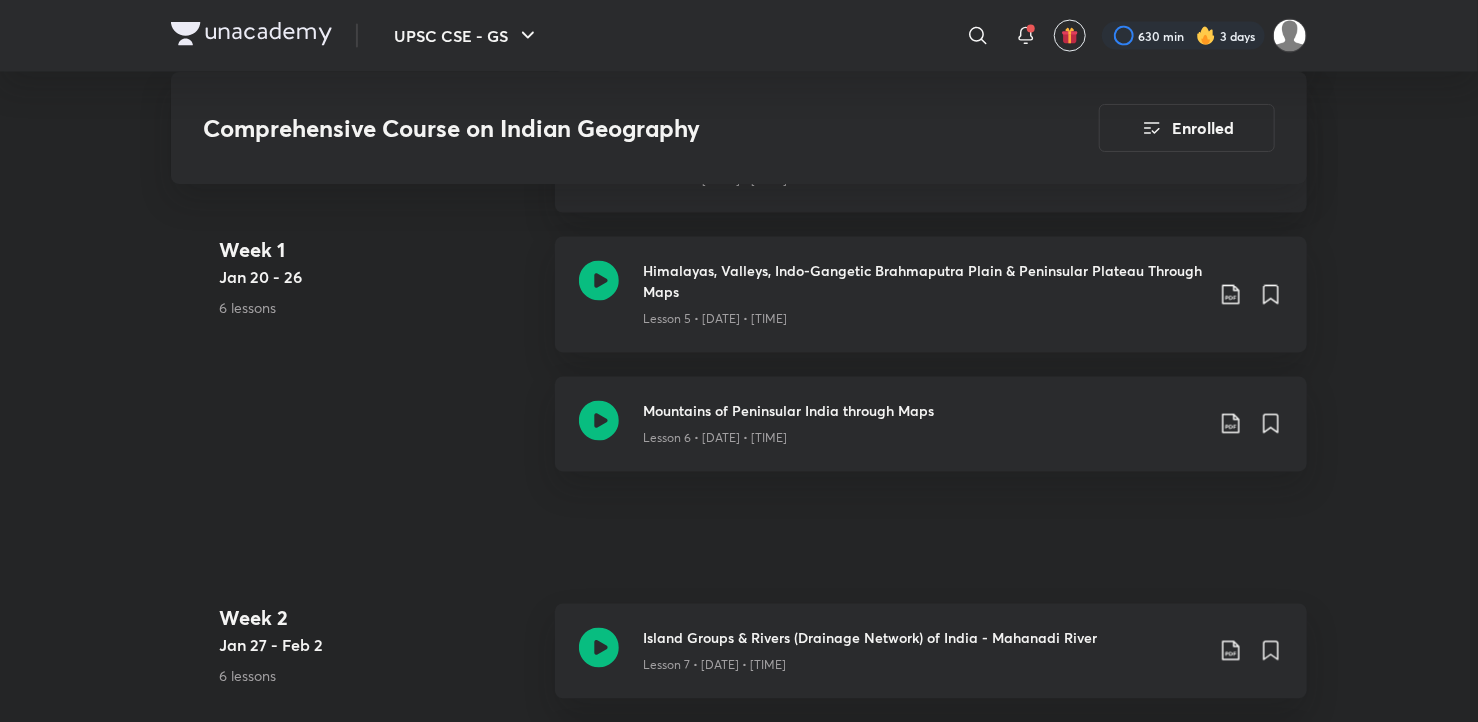 scroll, scrollTop: 1628, scrollLeft: 0, axis: vertical 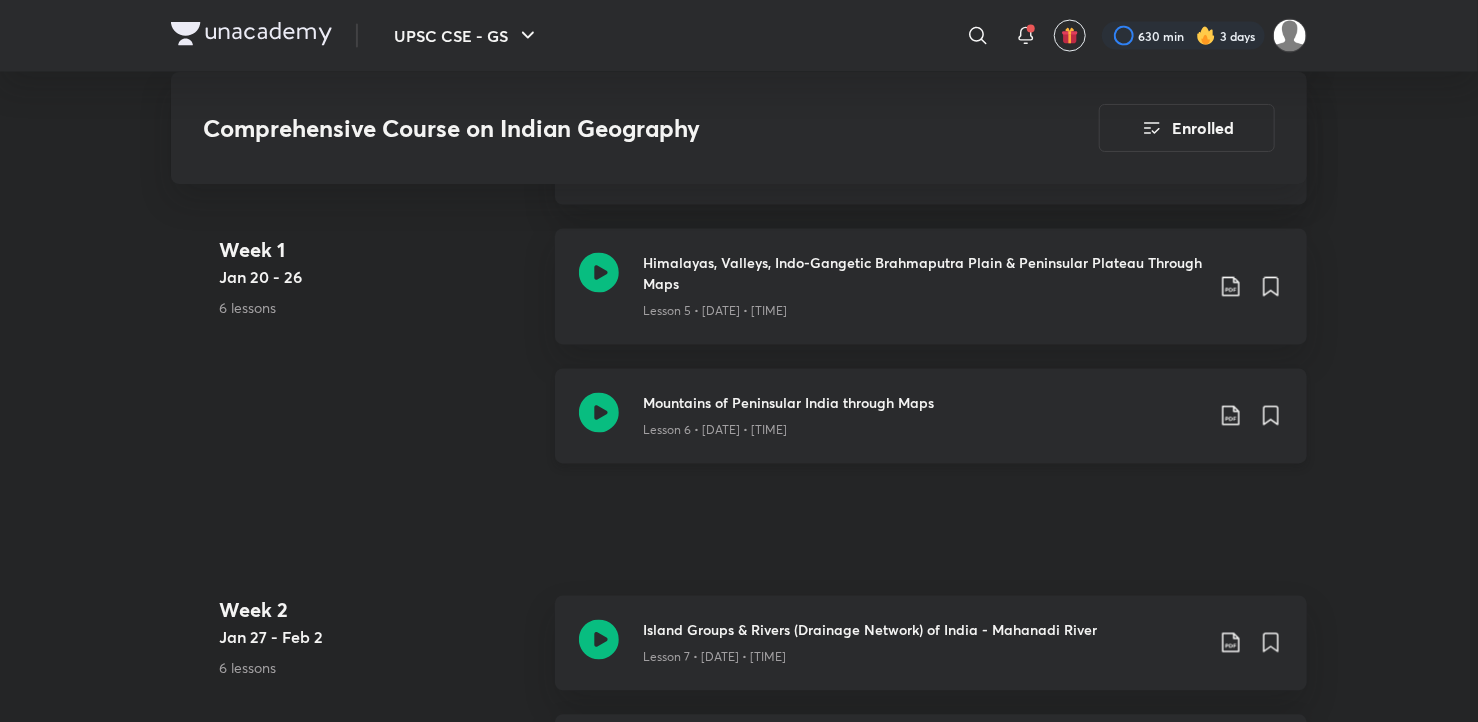 click 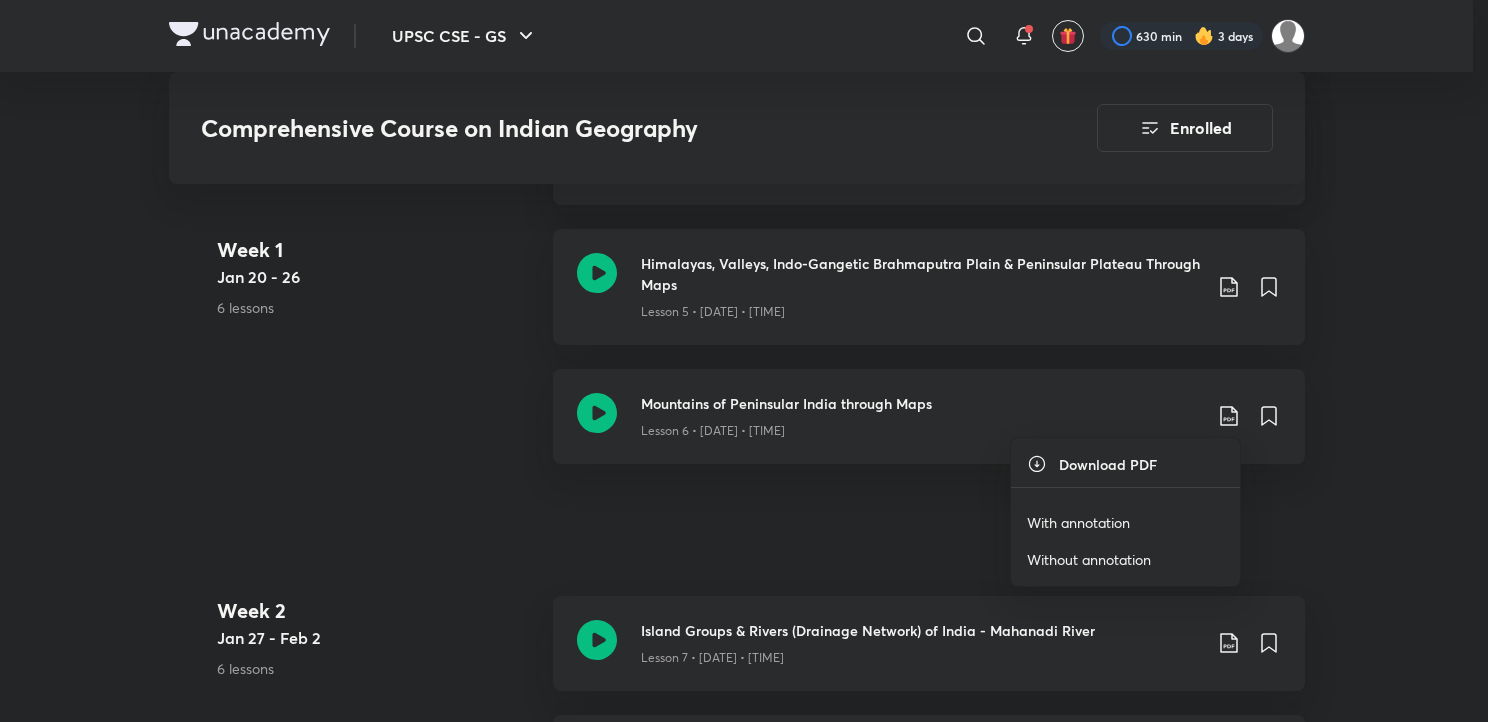 click on "With annotation" at bounding box center [1078, 522] 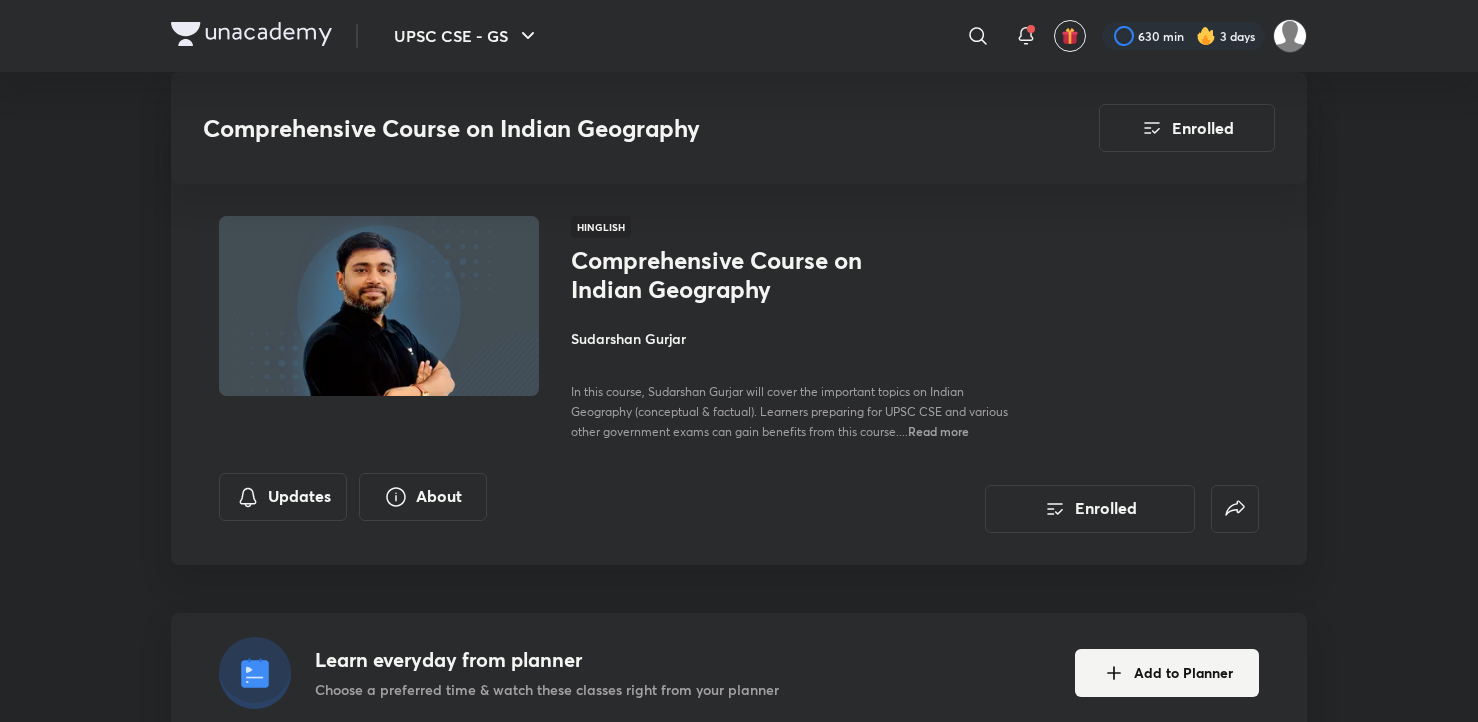 scroll, scrollTop: 1628, scrollLeft: 0, axis: vertical 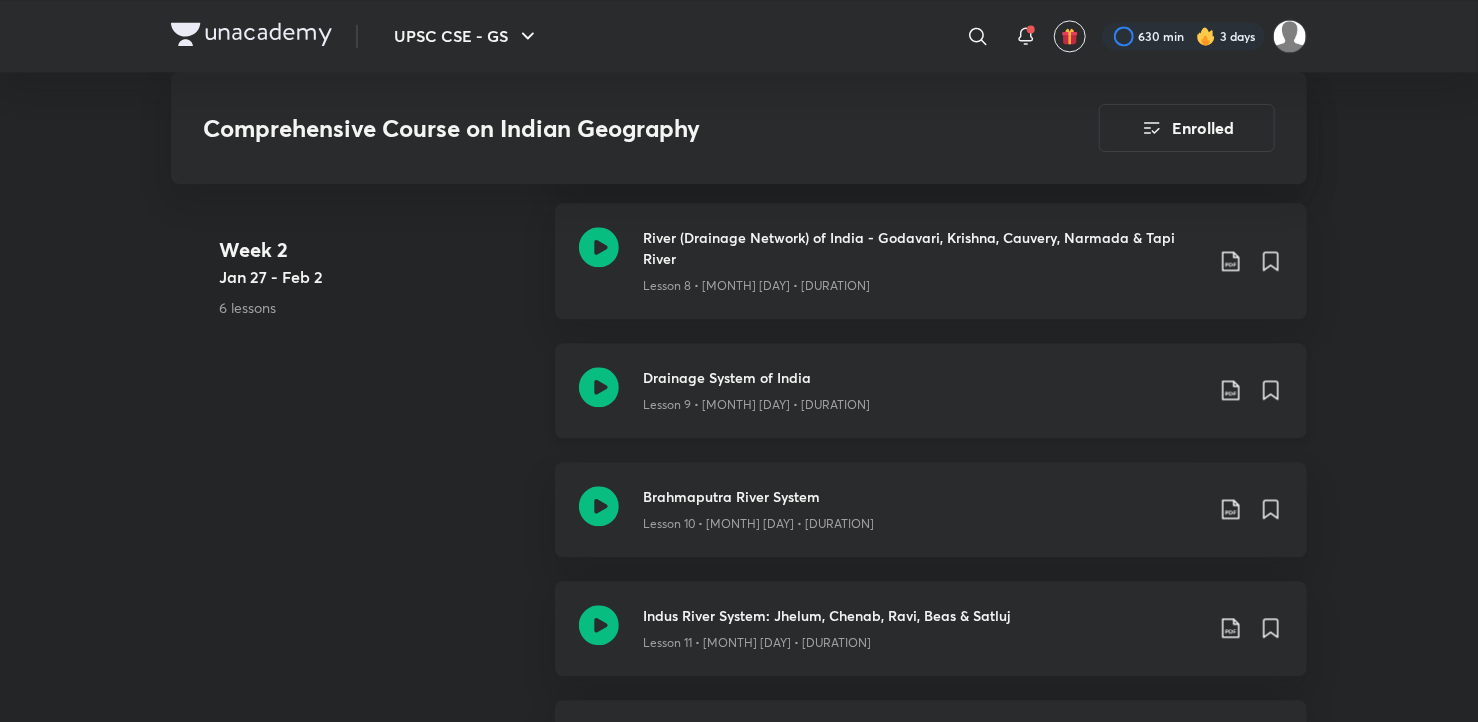 click 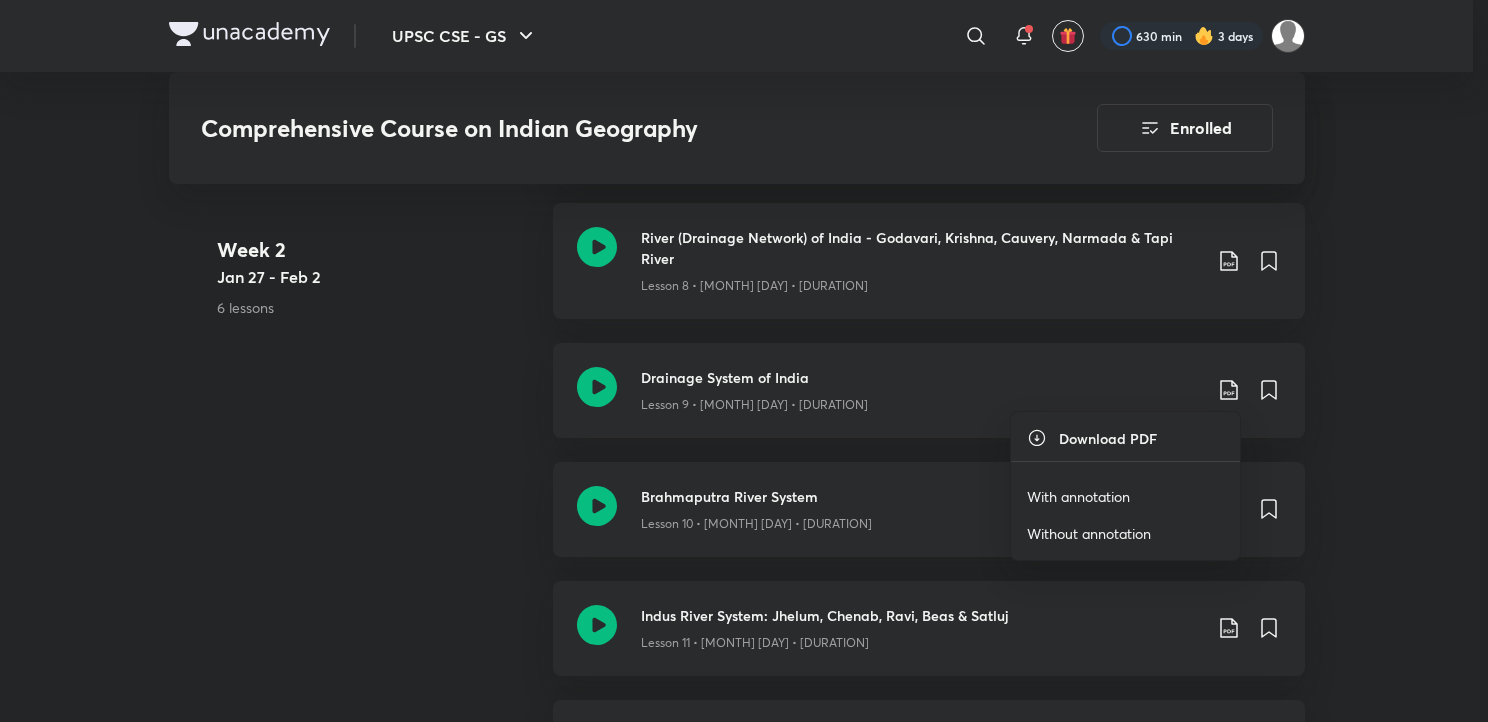 click on "With annotation" at bounding box center [1078, 496] 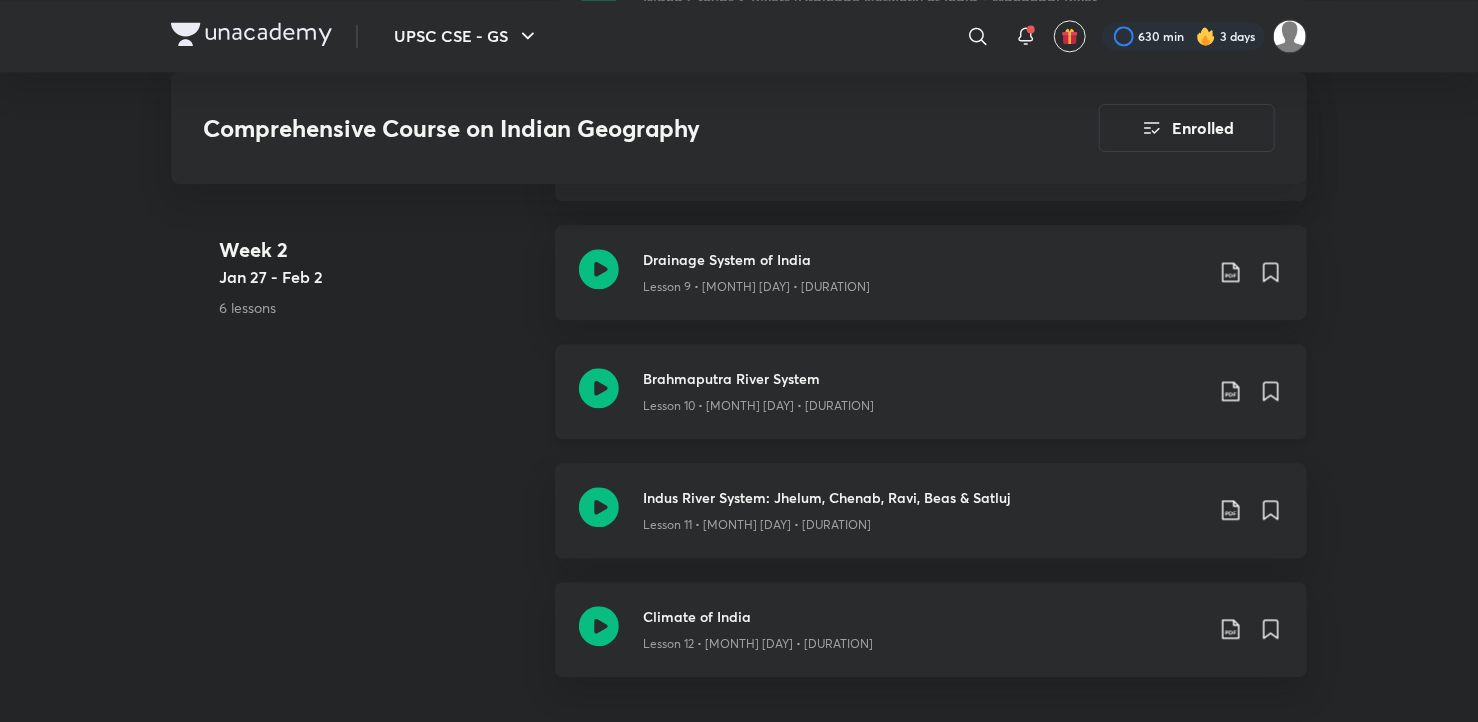scroll, scrollTop: 2260, scrollLeft: 0, axis: vertical 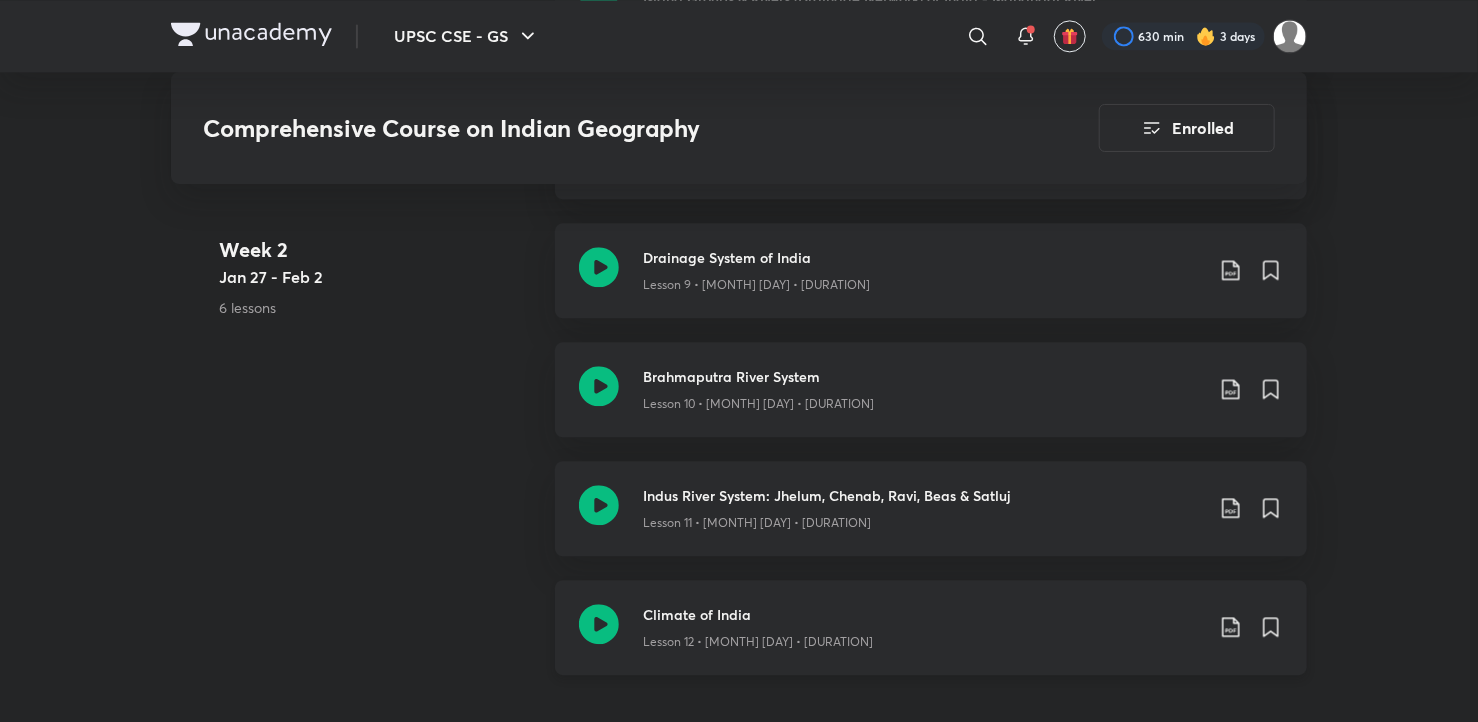 click 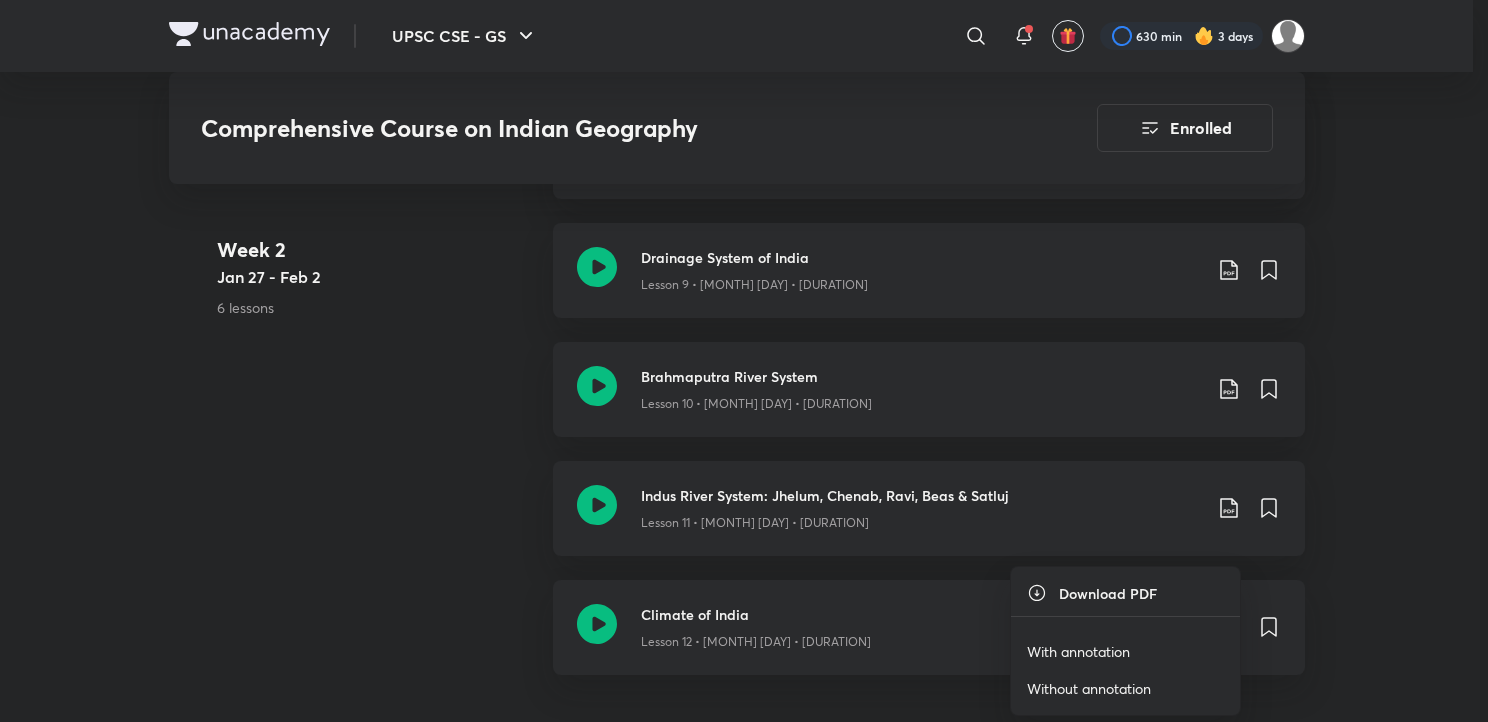 click on "With annotation" at bounding box center (1078, 651) 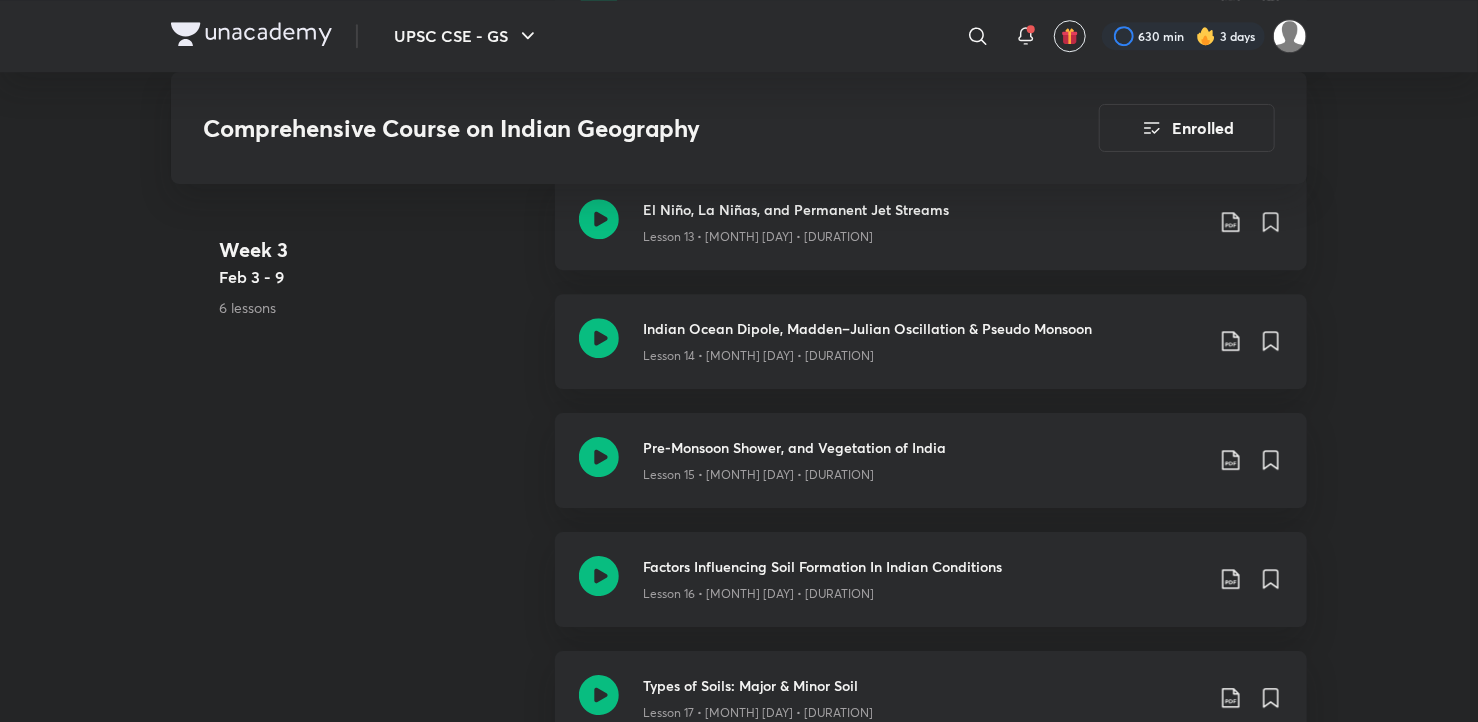 scroll, scrollTop: 2884, scrollLeft: 0, axis: vertical 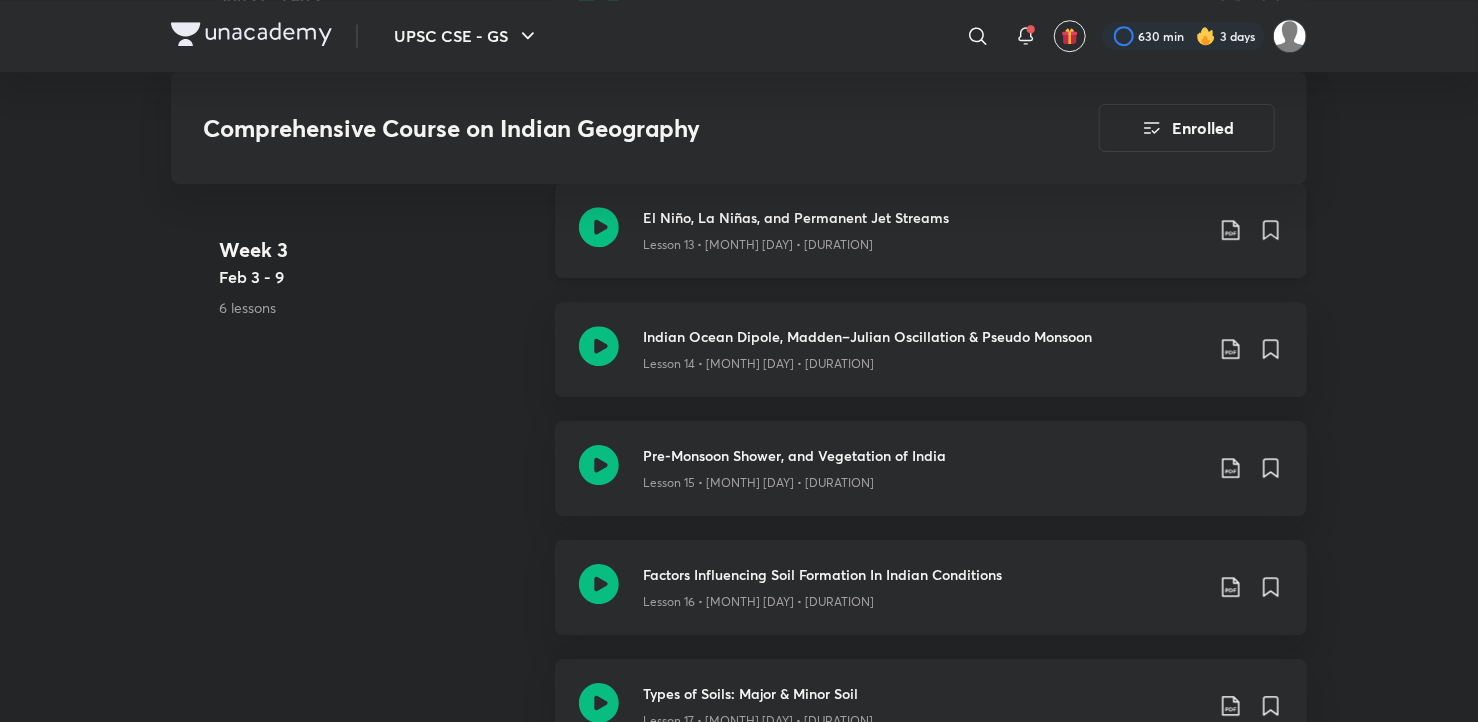 click 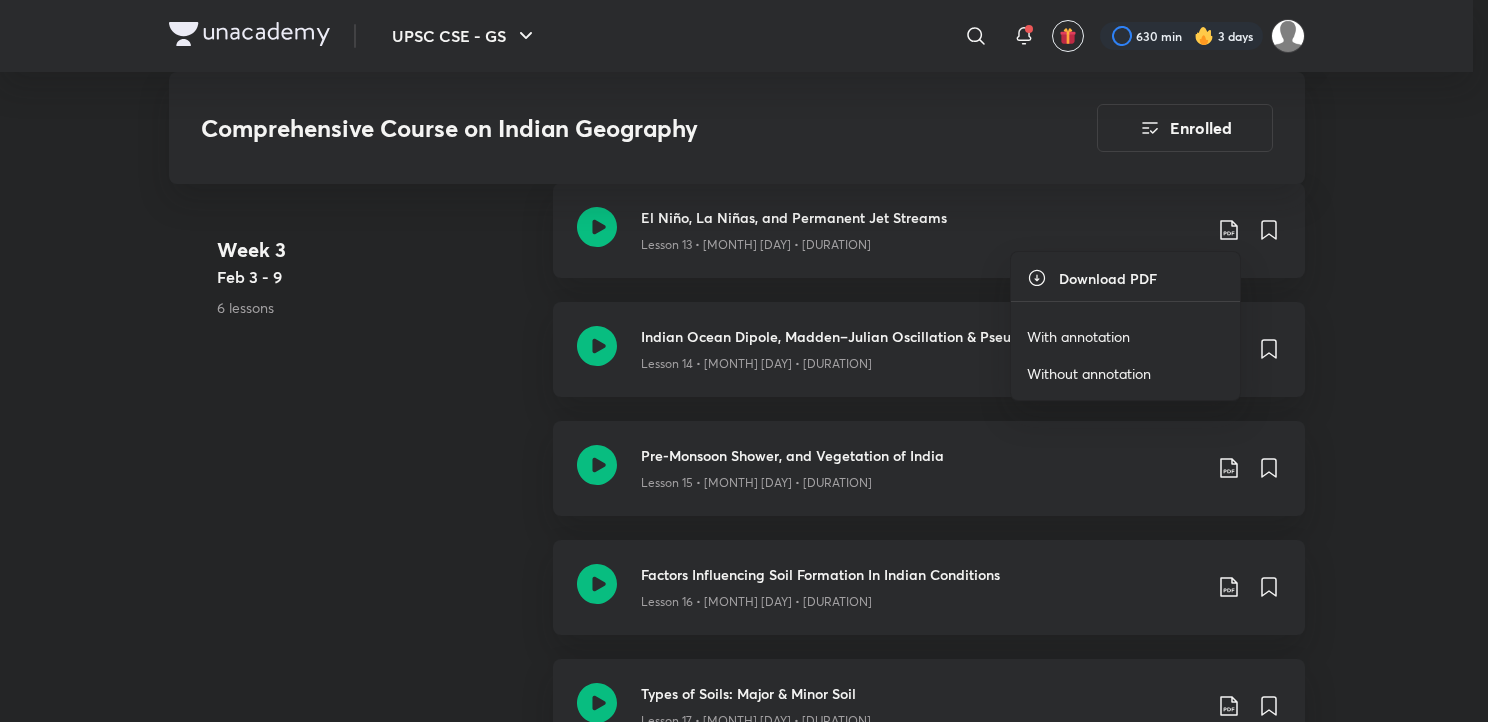 click on "With annotation" at bounding box center (1078, 336) 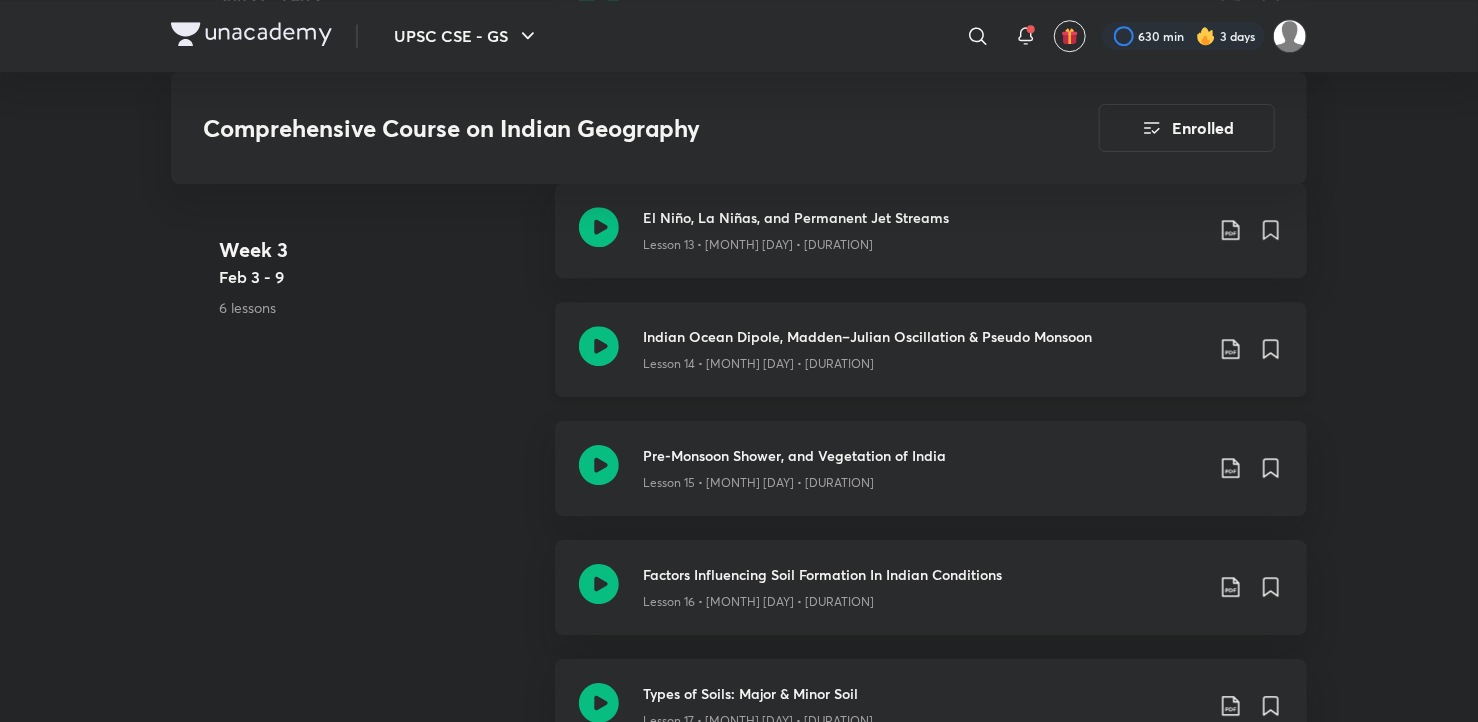 click 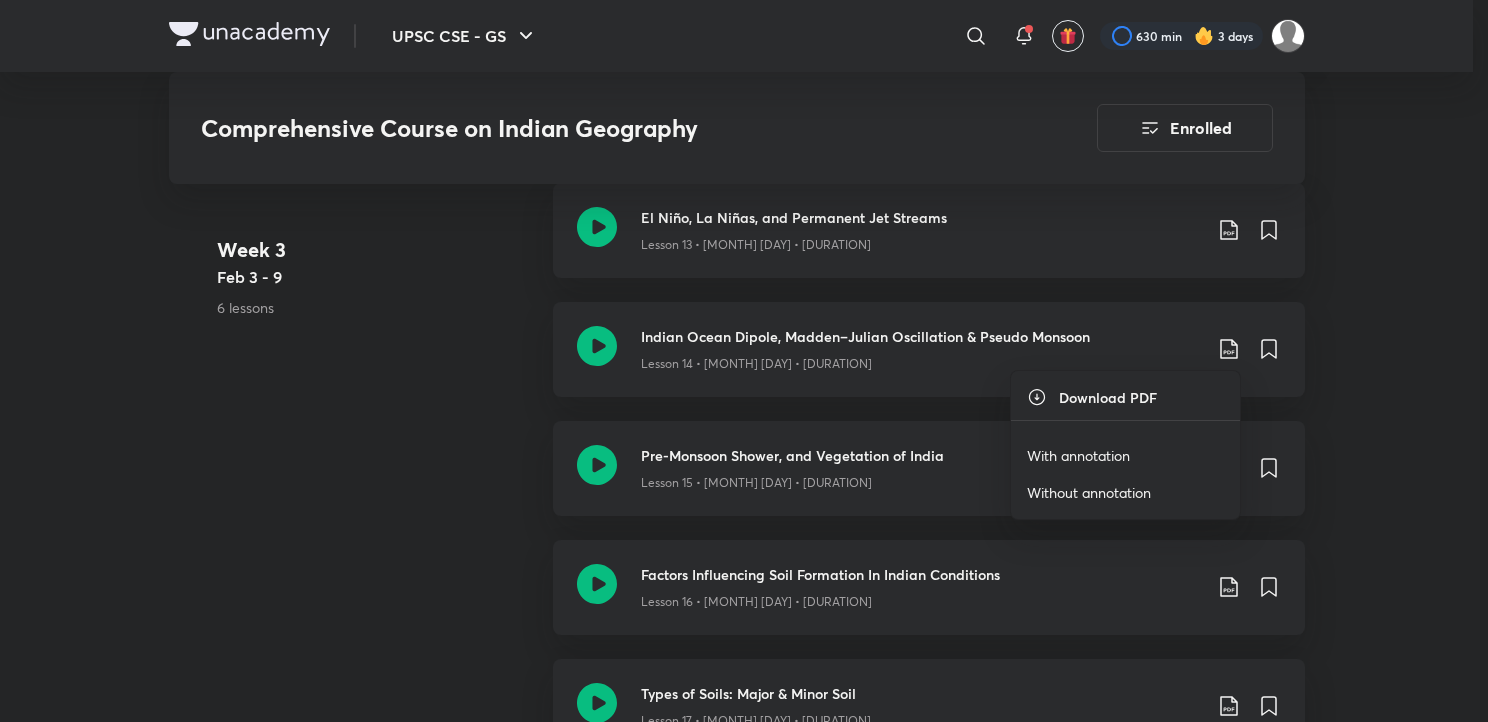 click on "With annotation" at bounding box center [1078, 455] 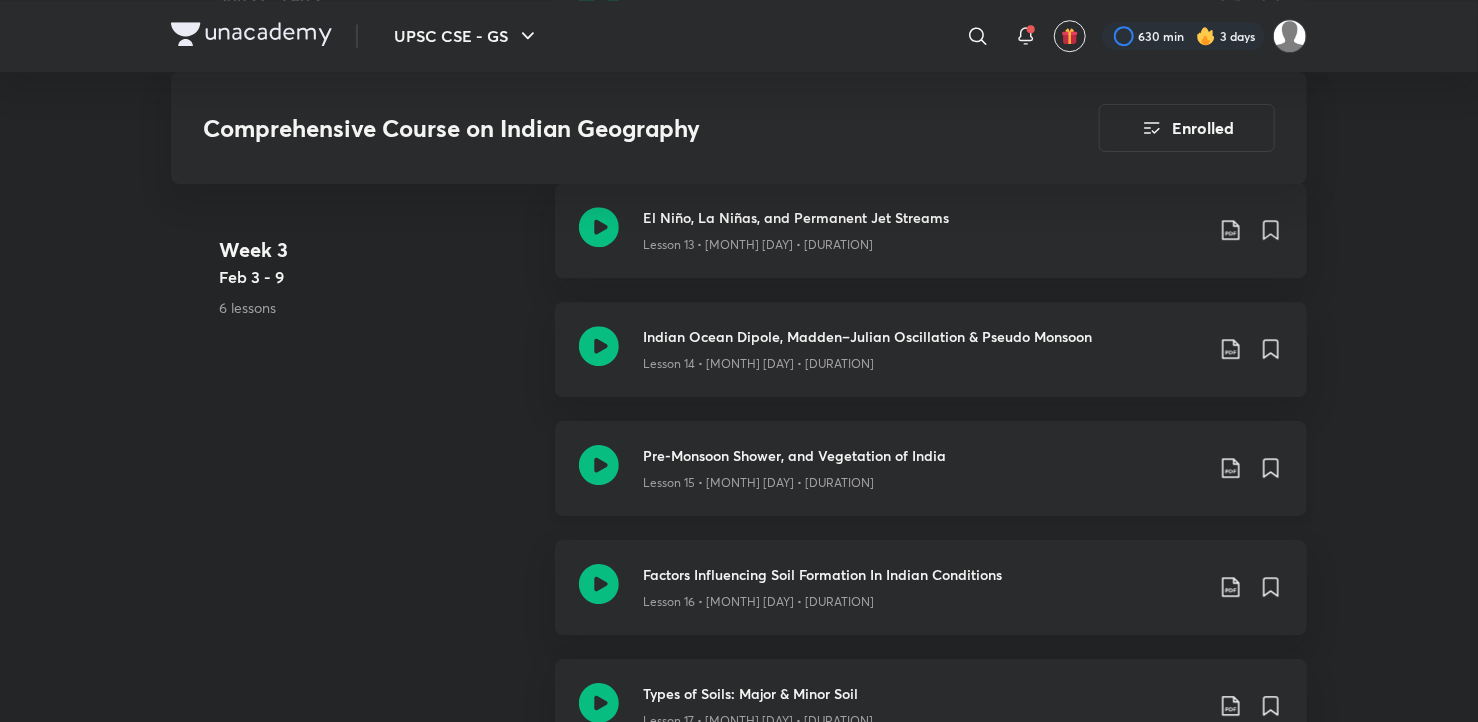 click 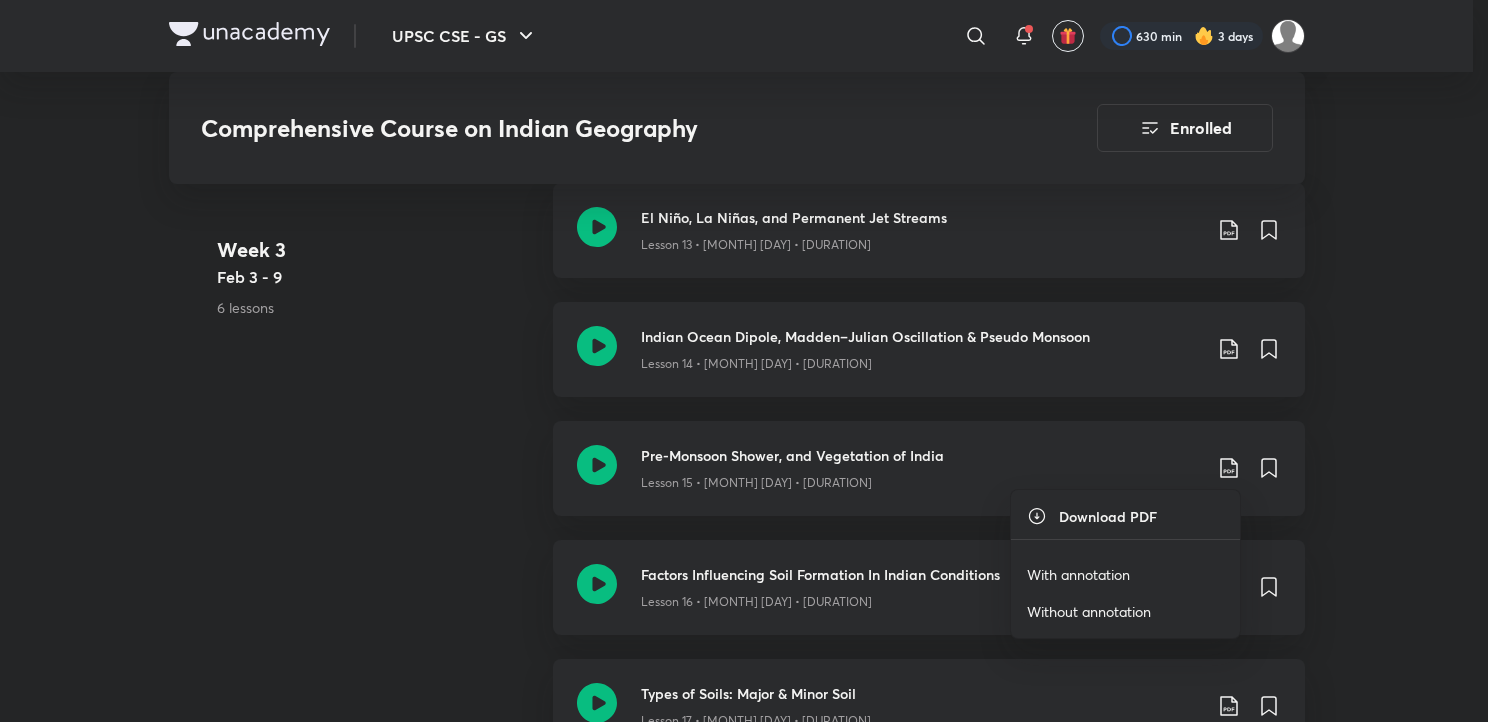 click on "With annotation" at bounding box center [1078, 574] 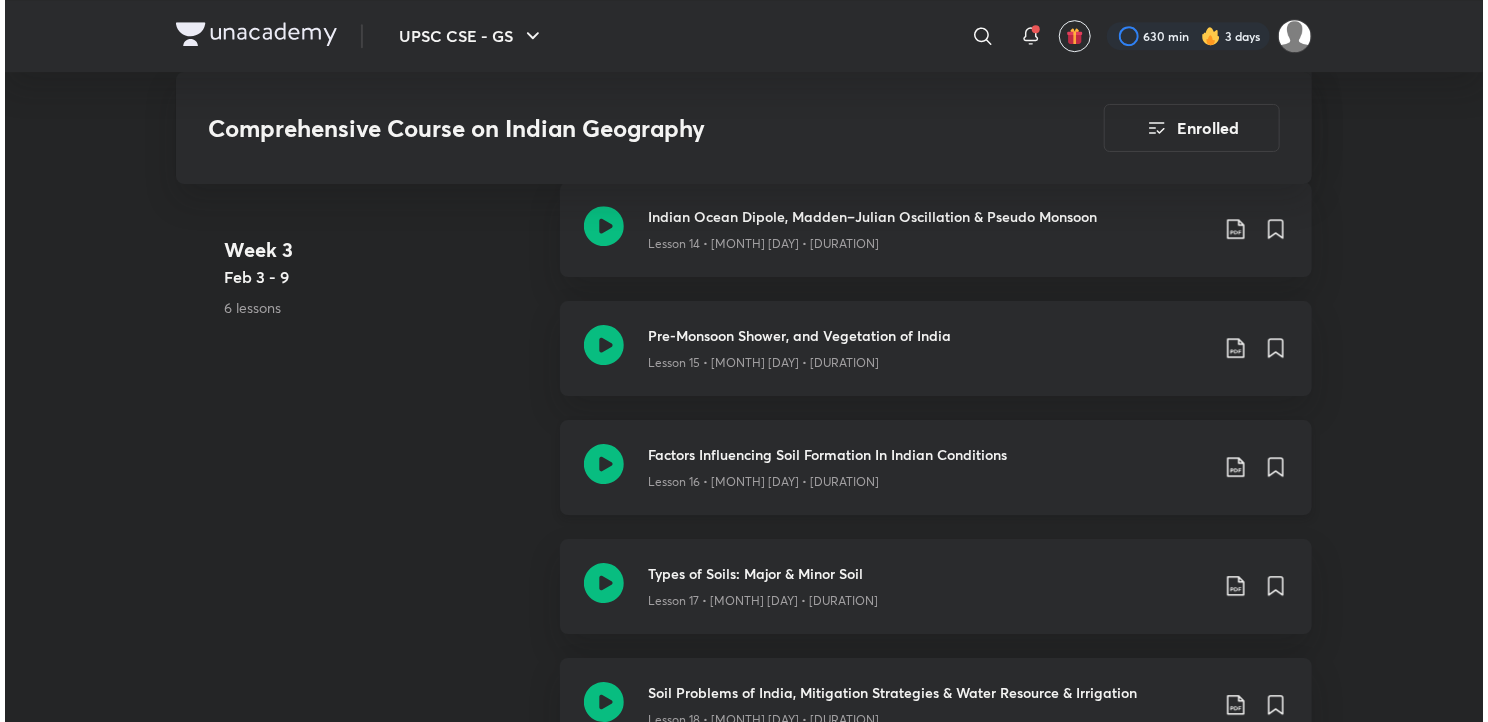scroll, scrollTop: 3044, scrollLeft: 0, axis: vertical 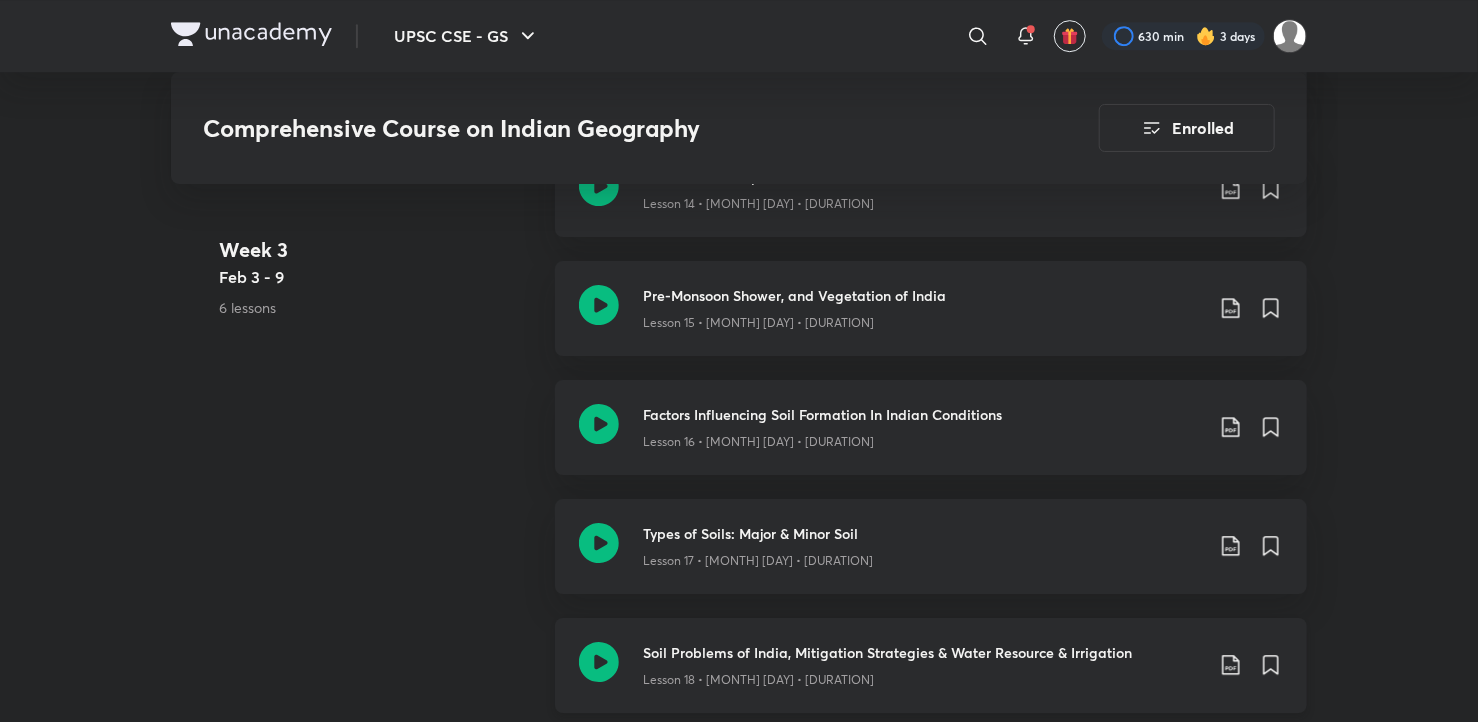 click 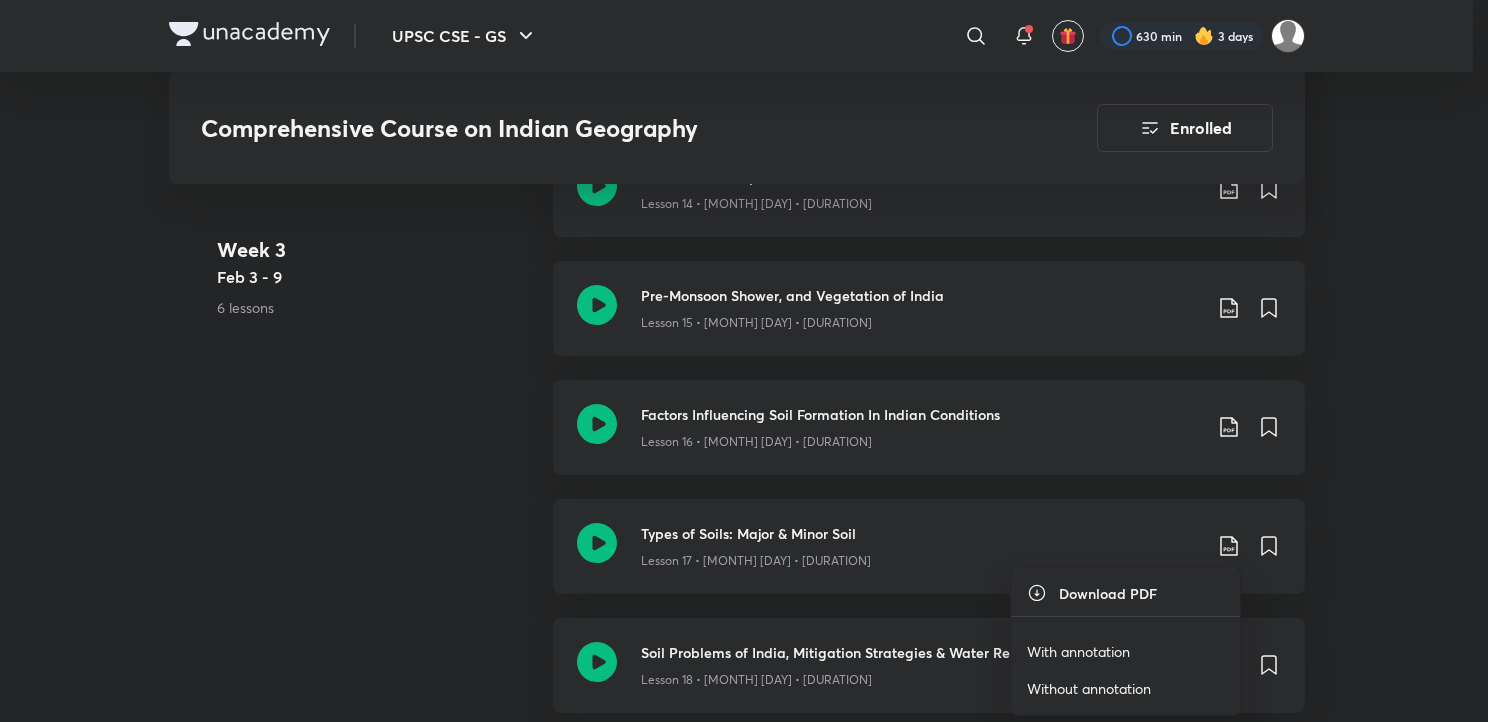 click on "With annotation" at bounding box center [1078, 651] 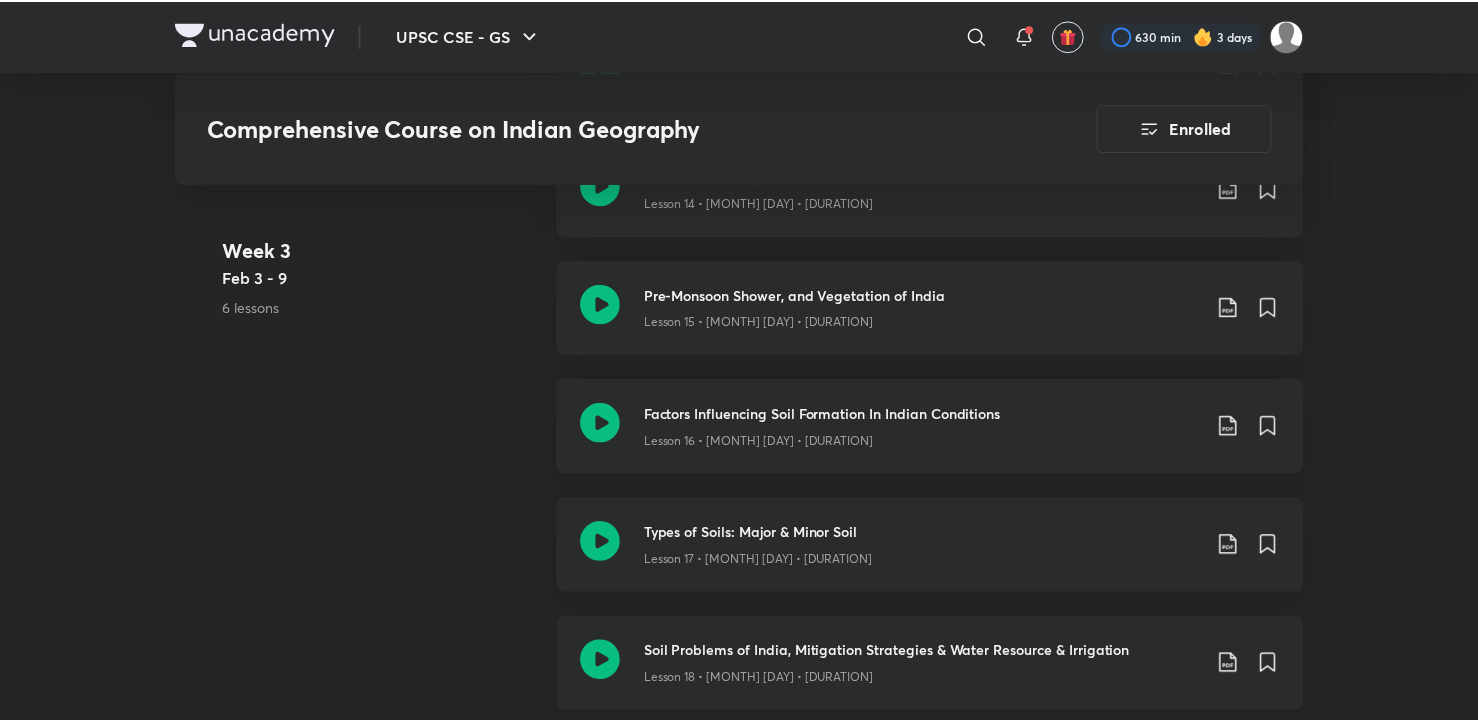 scroll, scrollTop: 3056, scrollLeft: 0, axis: vertical 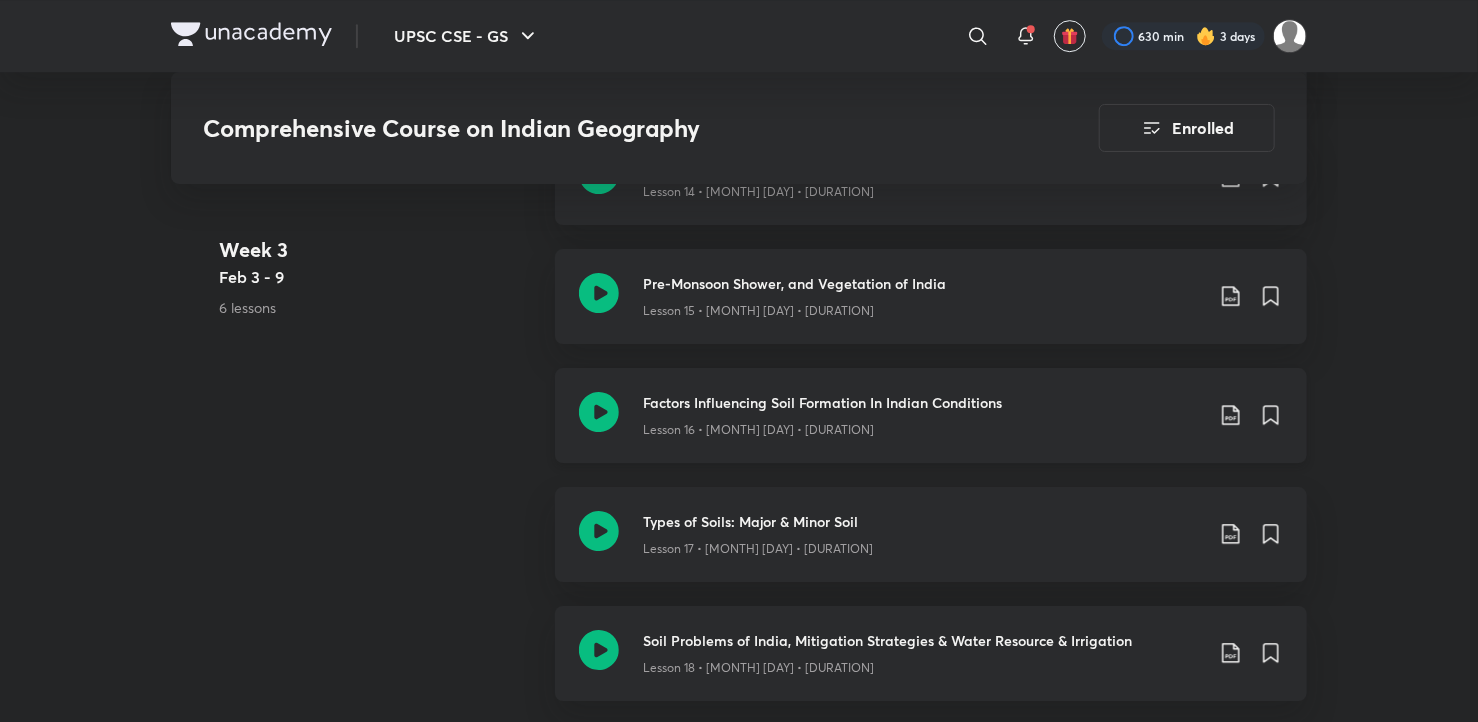 click 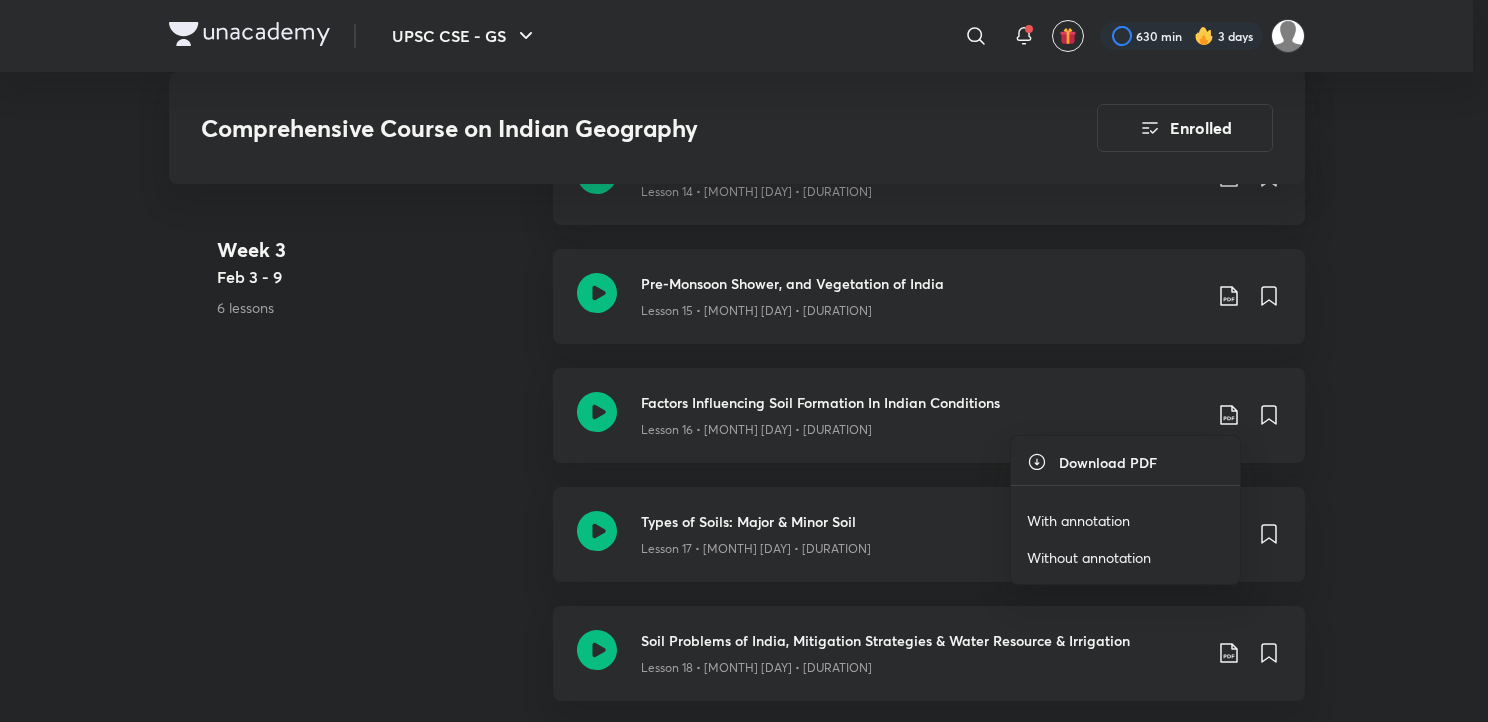 click on "With annotation" at bounding box center (1078, 520) 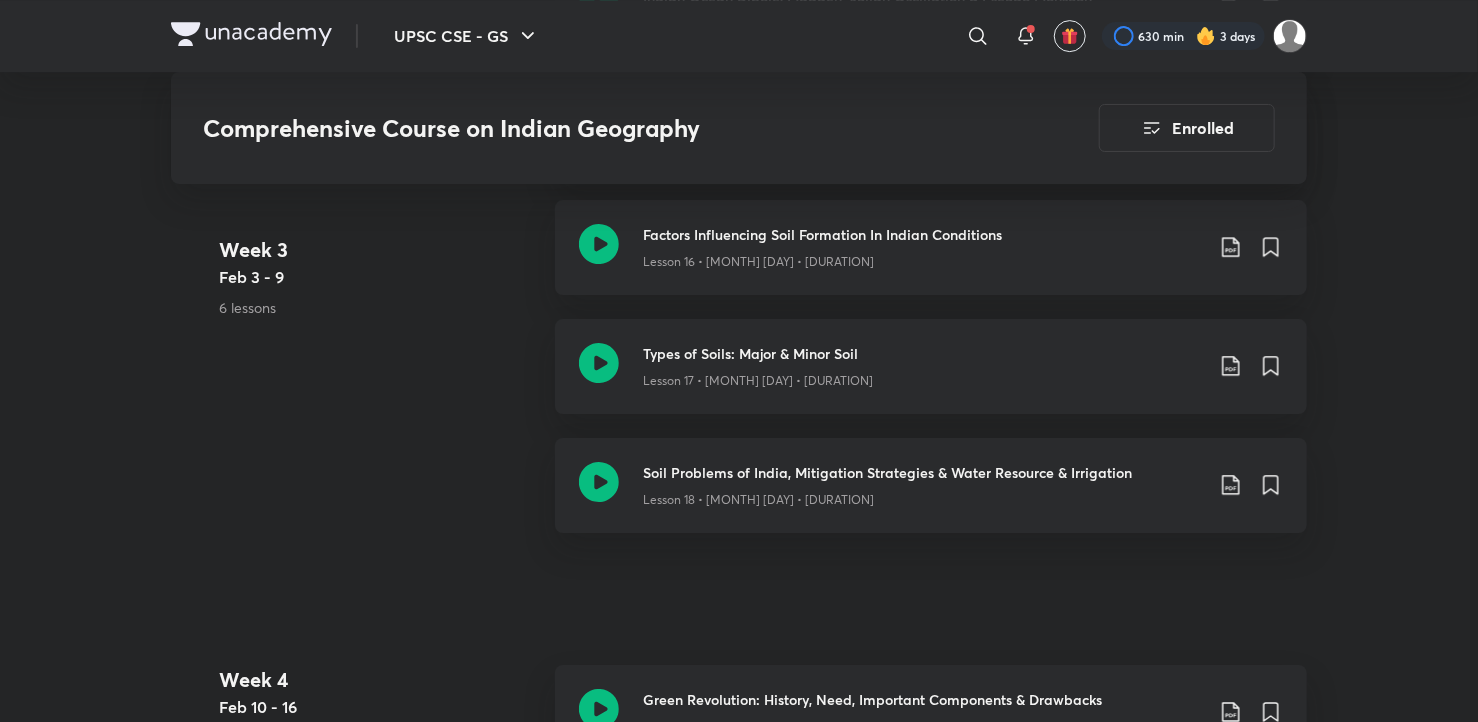 scroll, scrollTop: 3280, scrollLeft: 0, axis: vertical 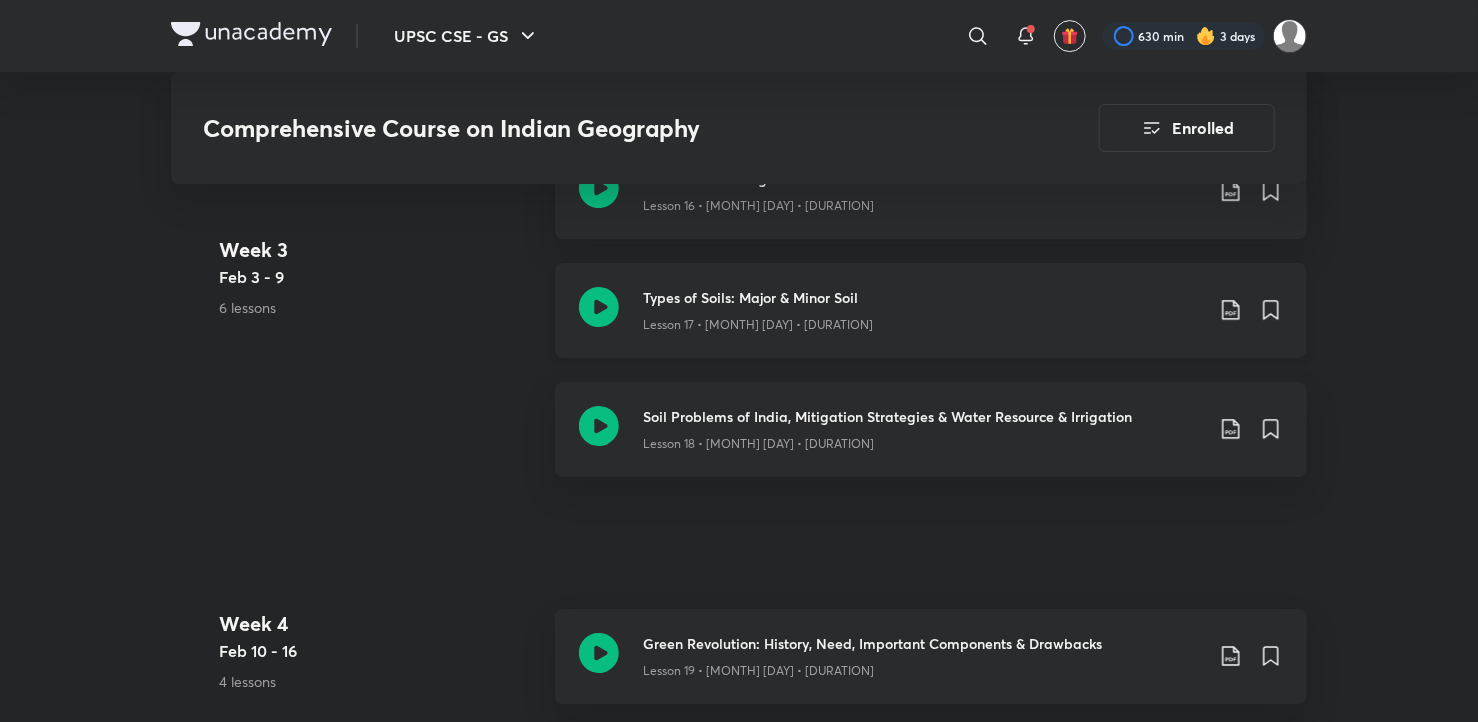 click 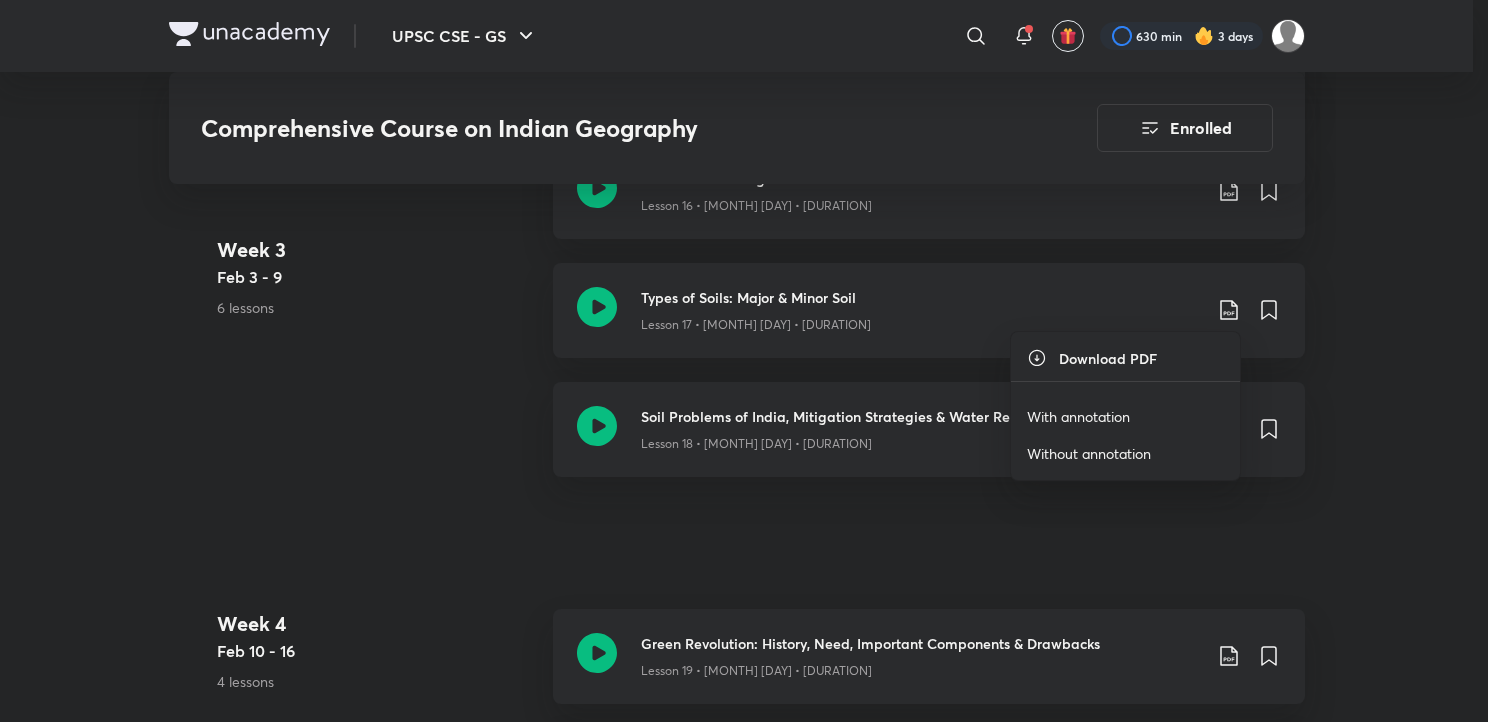 click on "With annotation" at bounding box center (1078, 416) 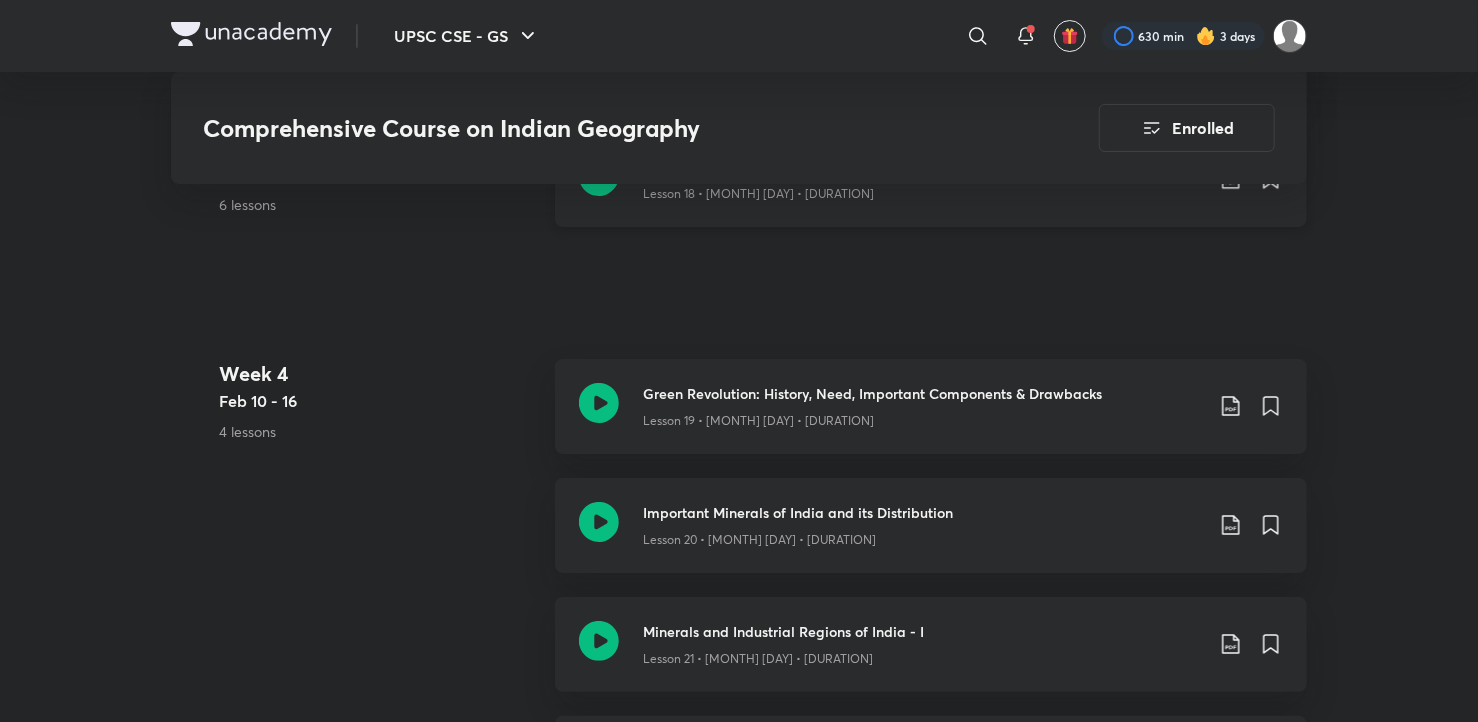 scroll, scrollTop: 3560, scrollLeft: 0, axis: vertical 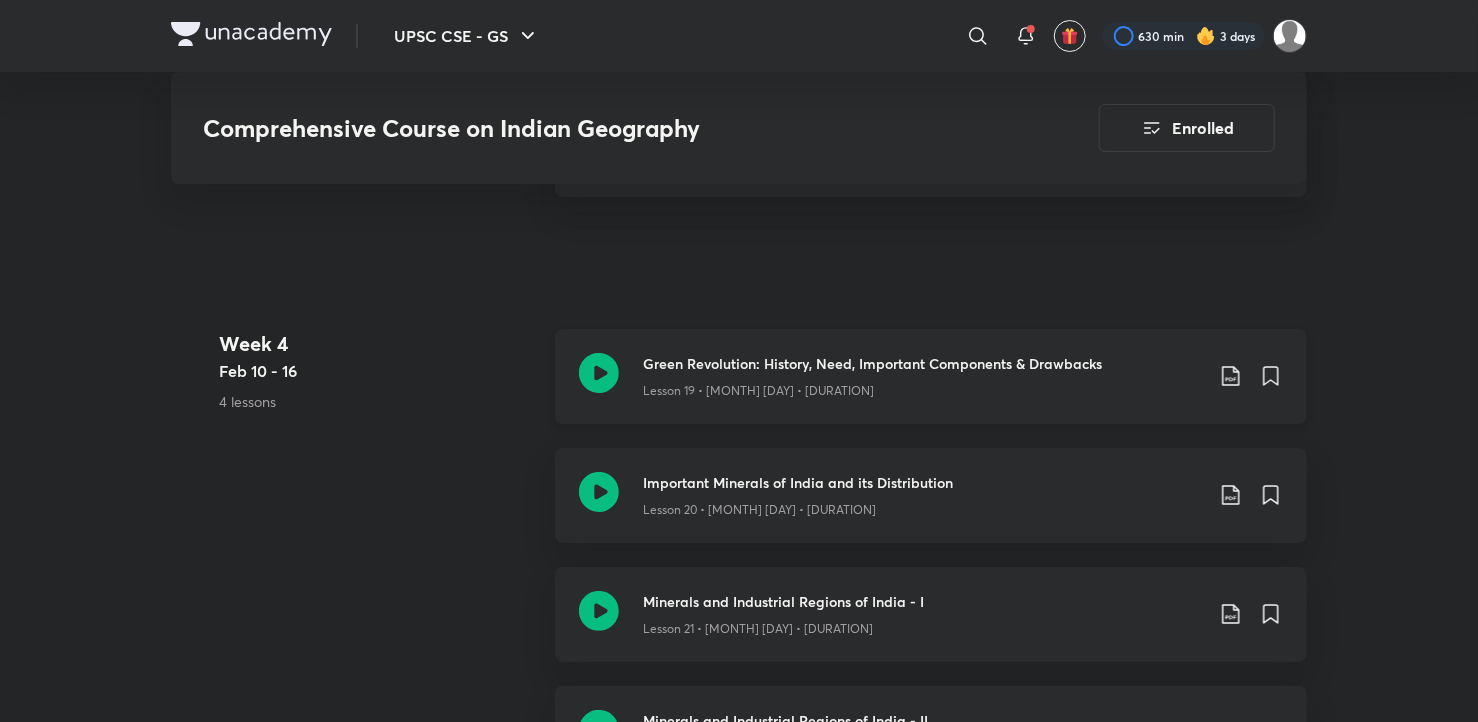 click 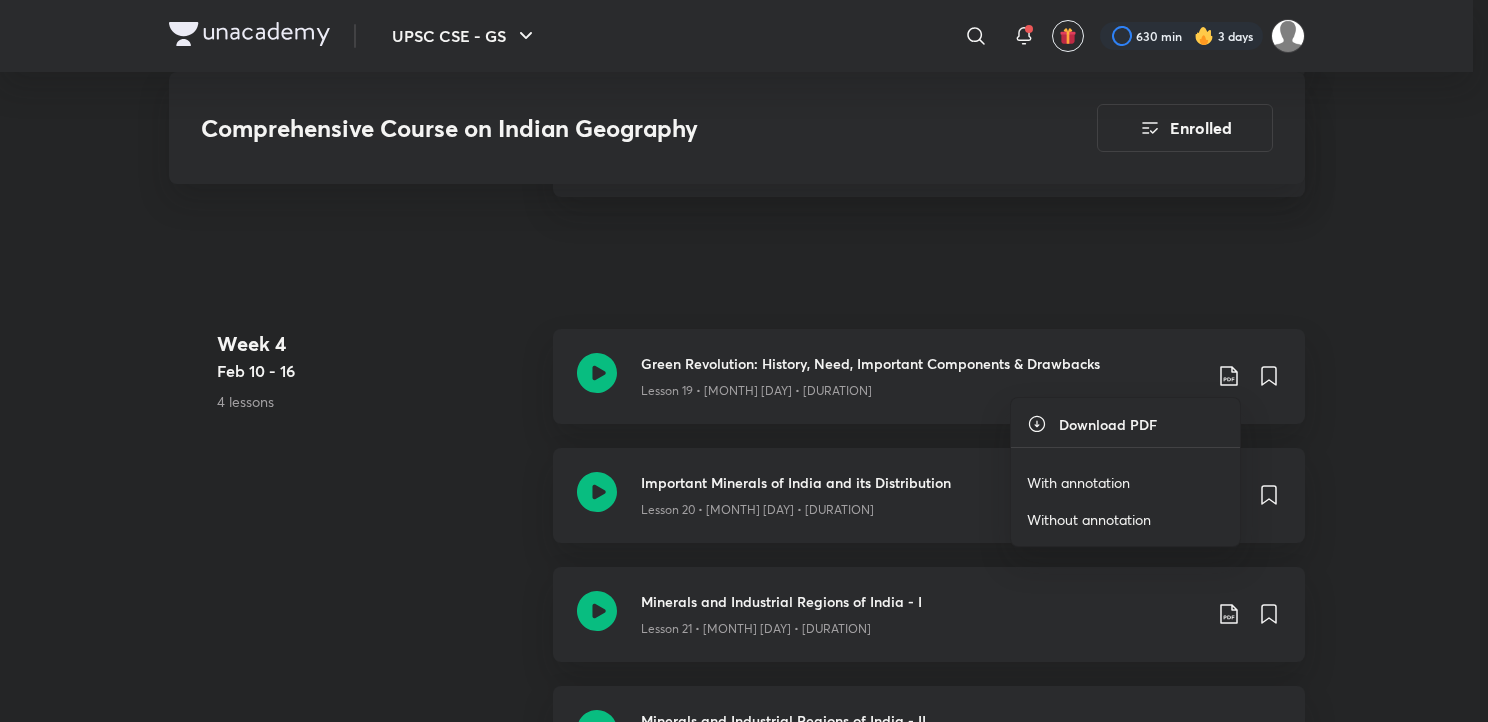click on "With annotation" at bounding box center (1078, 482) 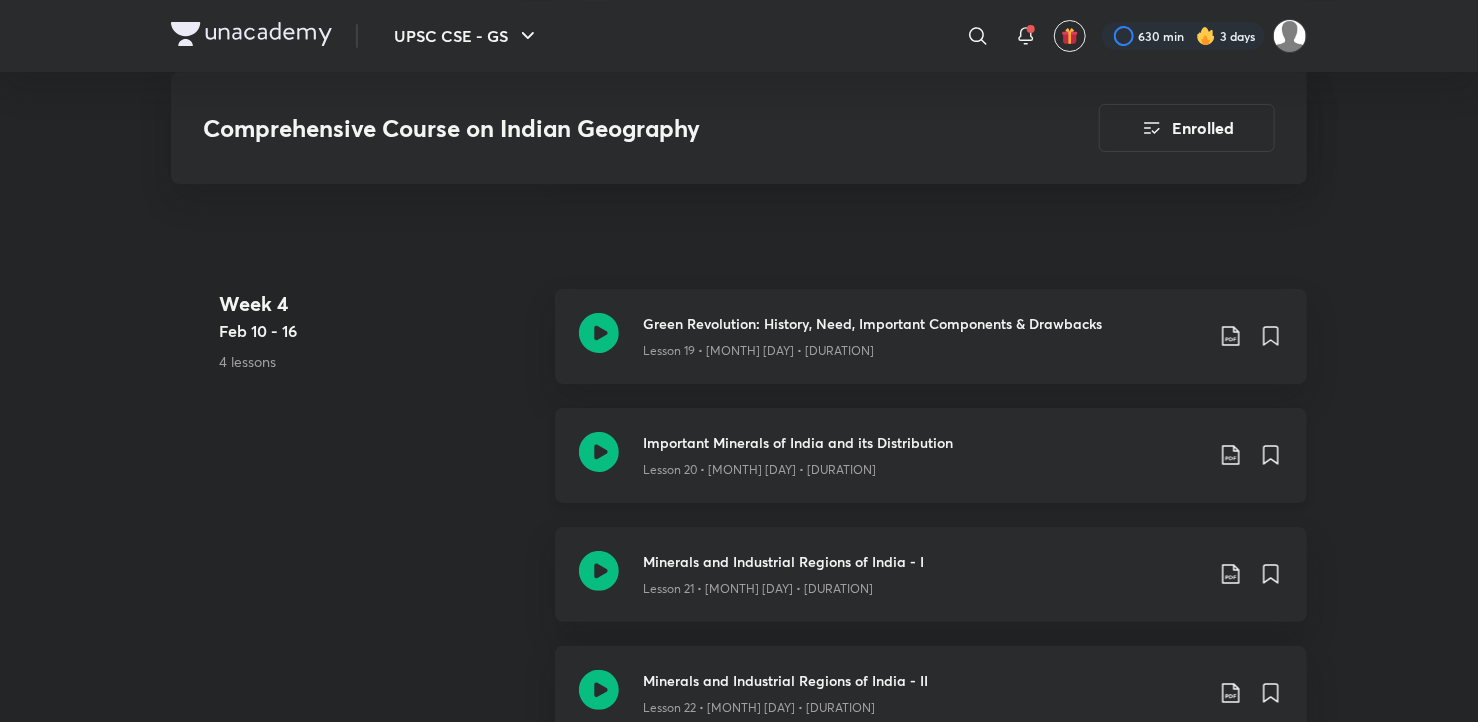 scroll, scrollTop: 3640, scrollLeft: 0, axis: vertical 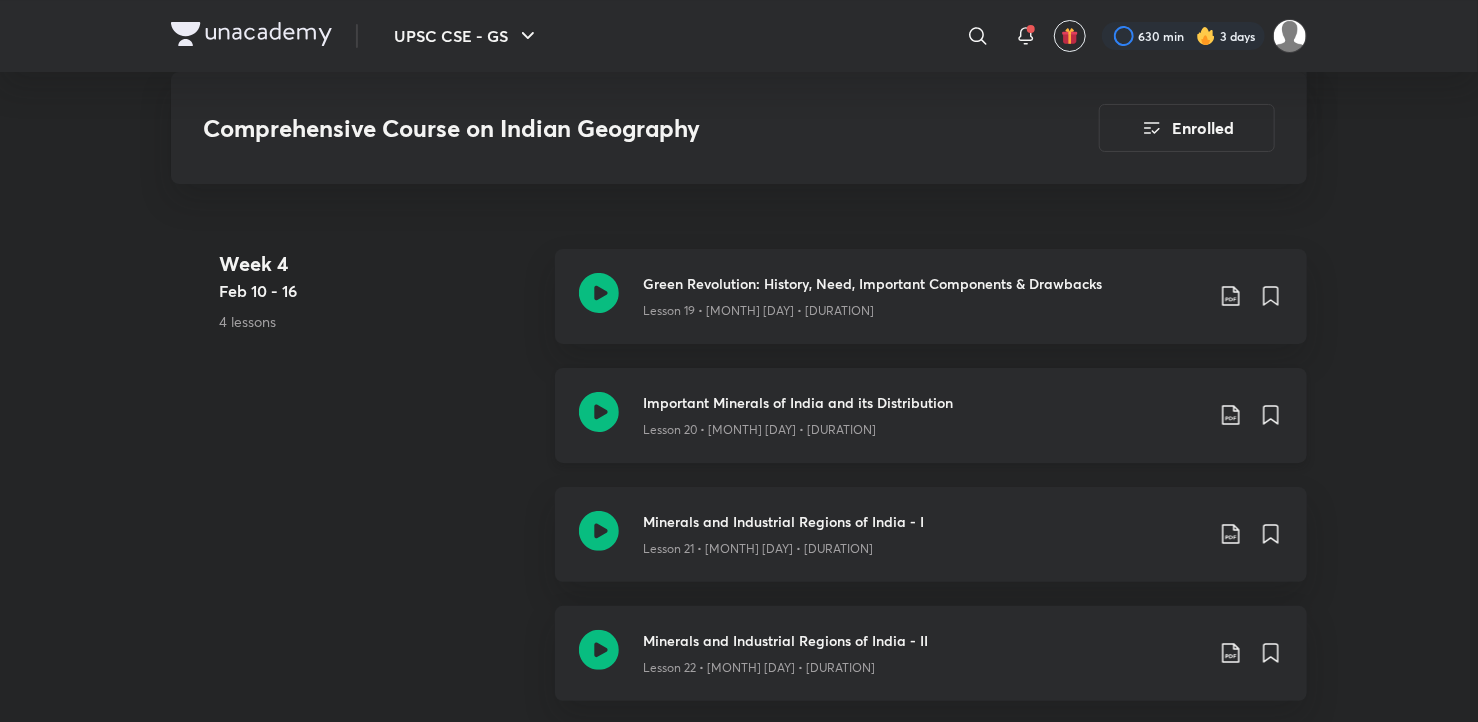 click 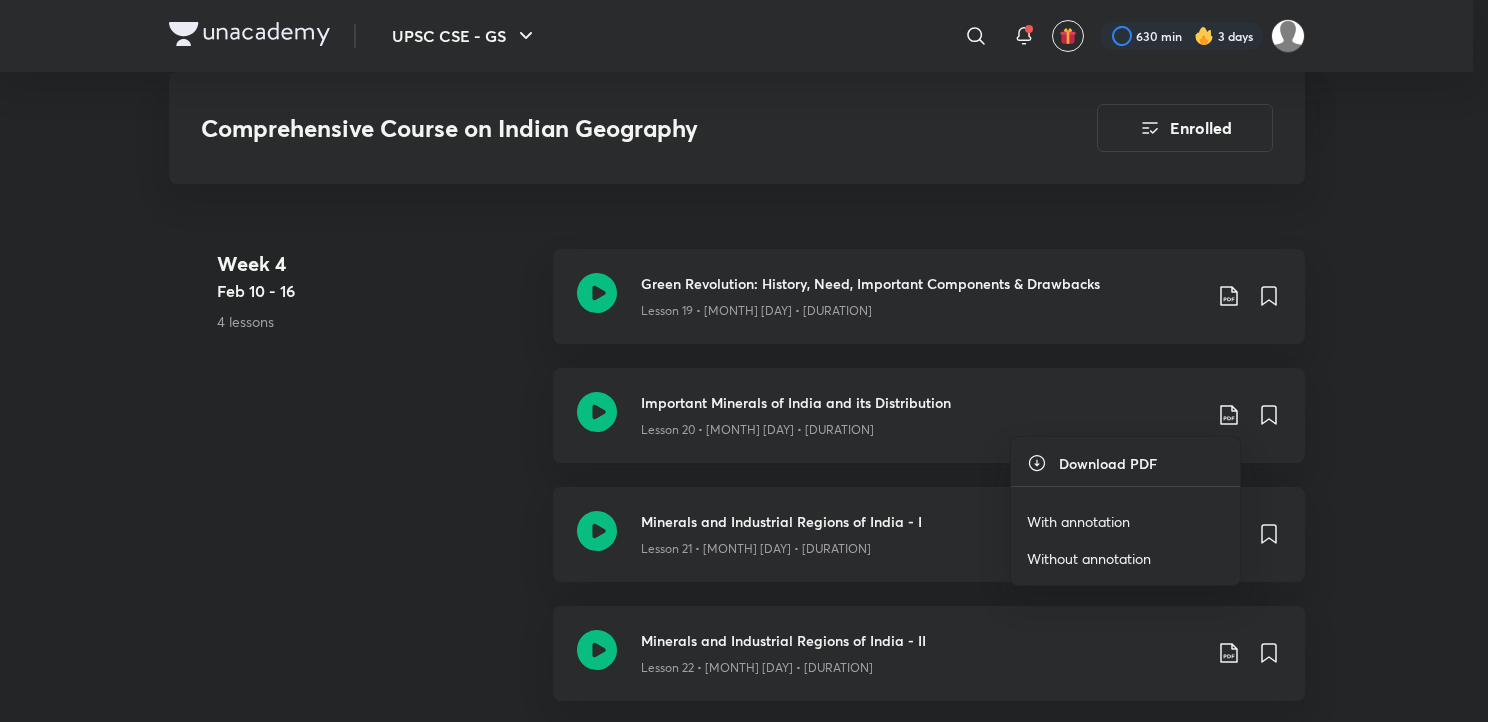 click on "With annotation" at bounding box center [1078, 521] 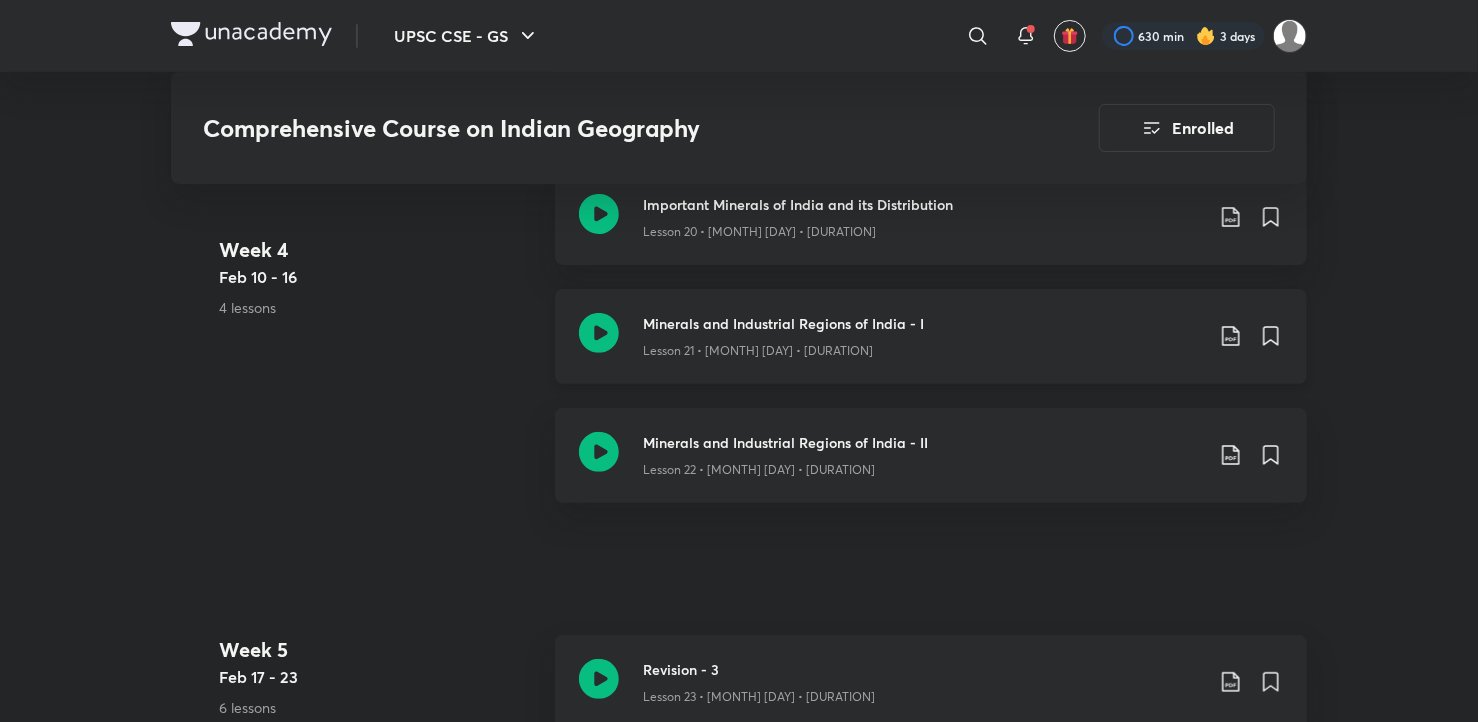 scroll, scrollTop: 3840, scrollLeft: 0, axis: vertical 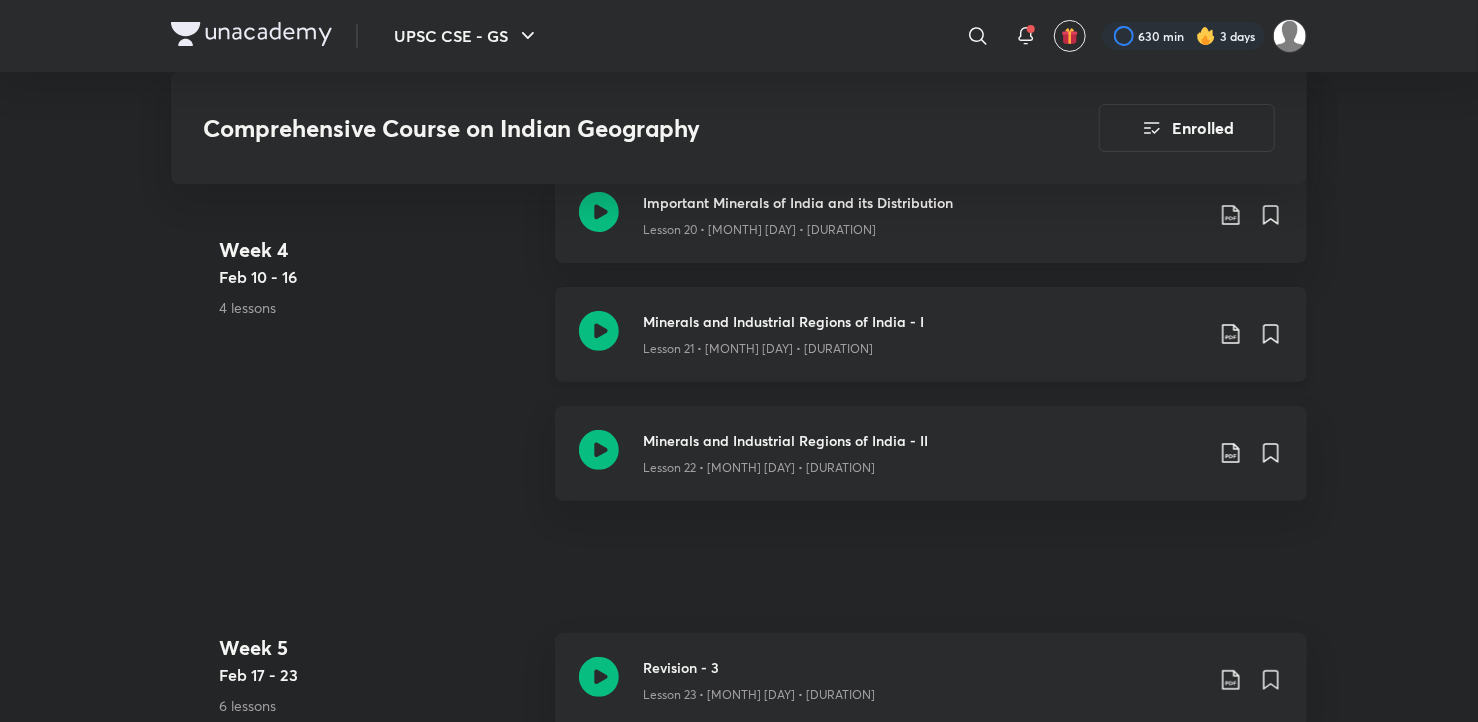 click 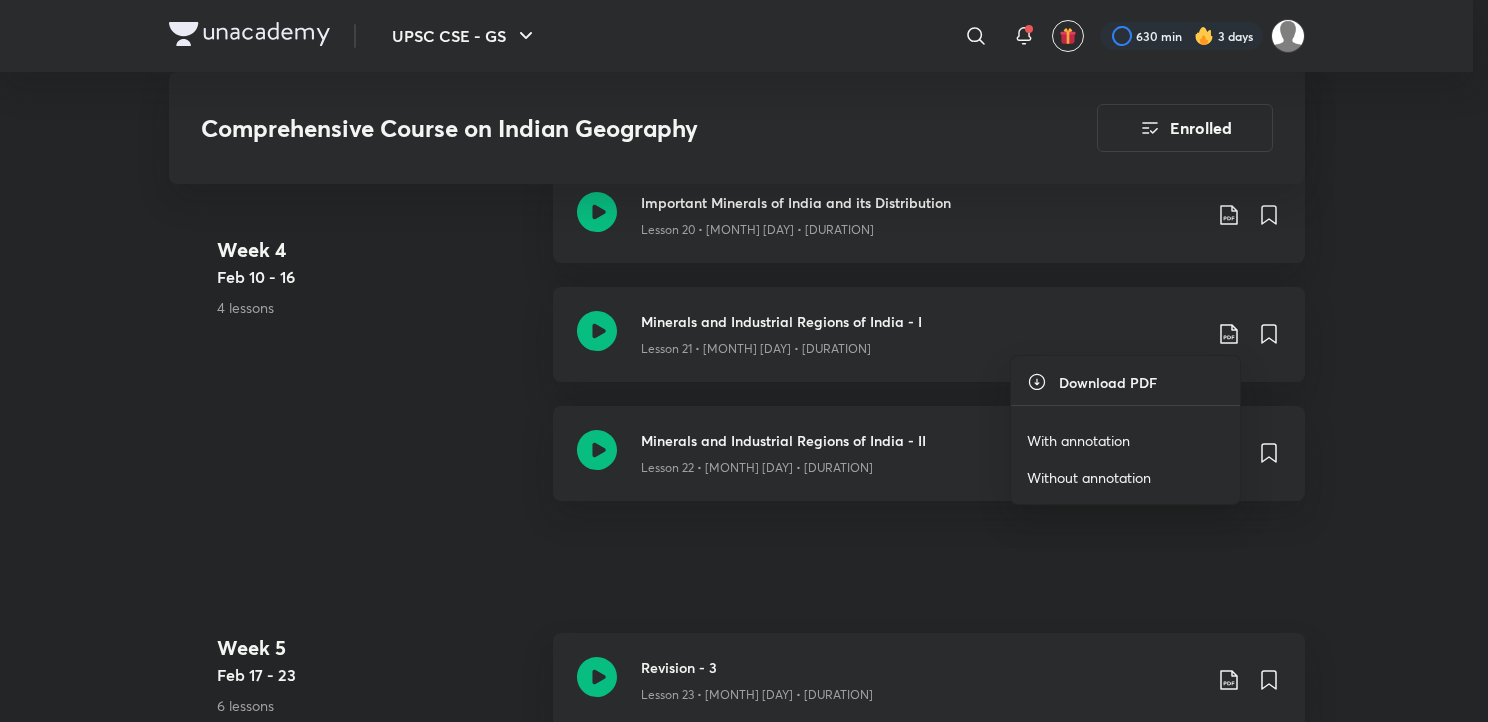 click on "With annotation" at bounding box center (1078, 440) 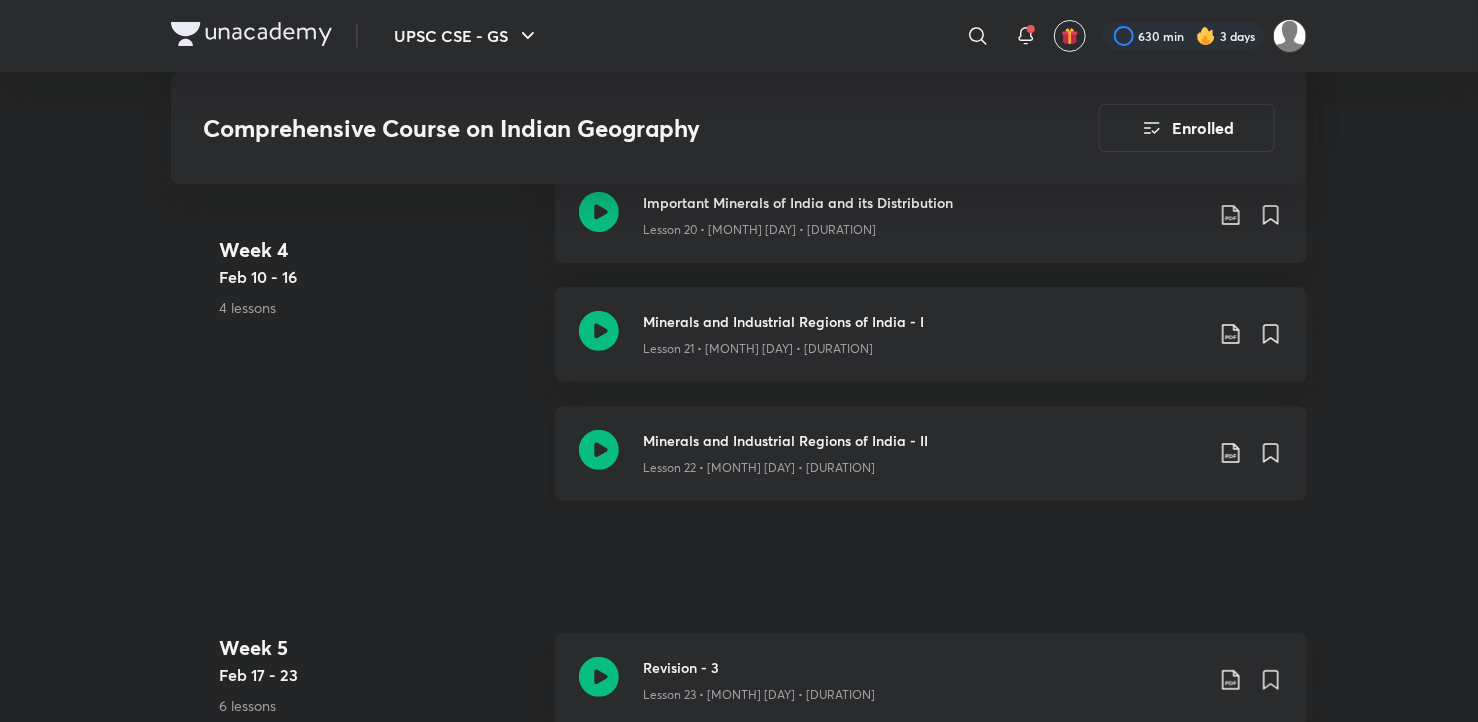 click 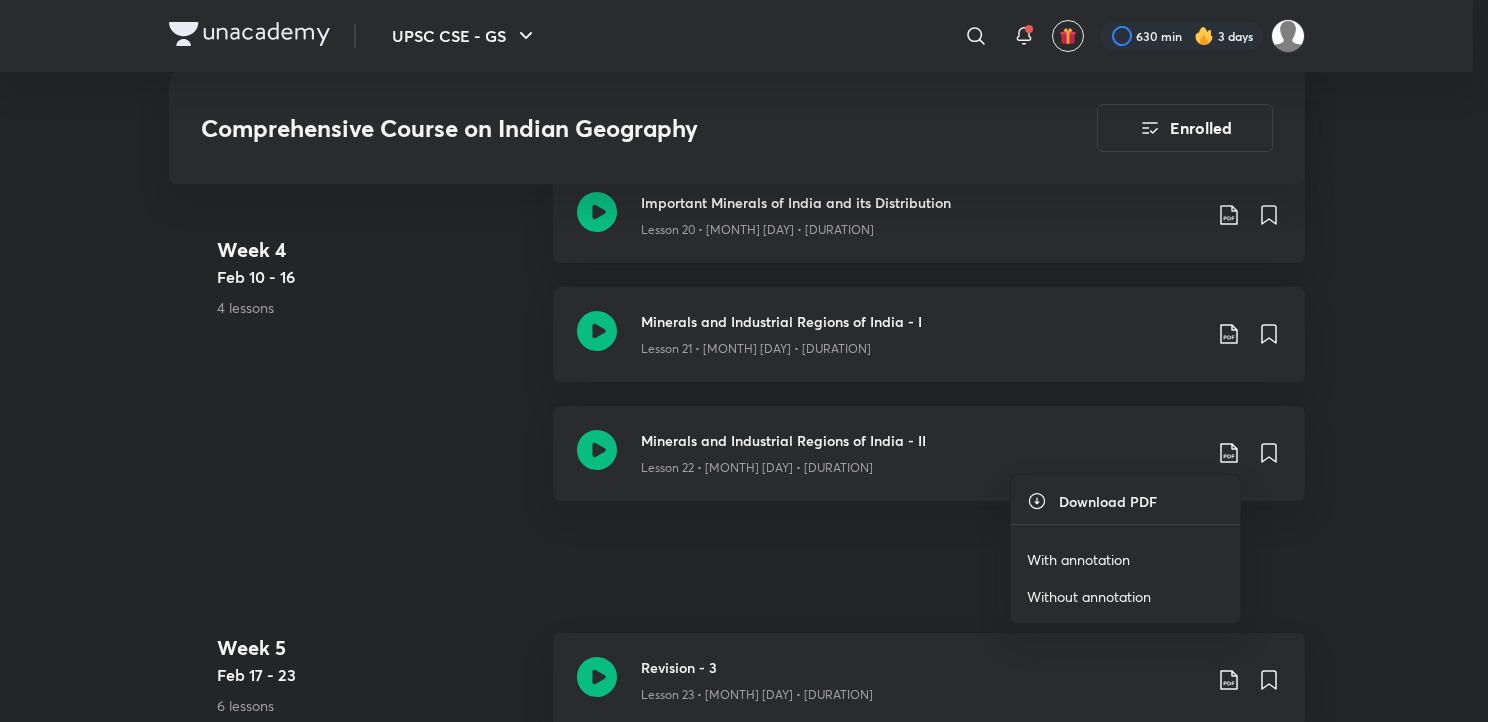 click on "With annotation" at bounding box center [1078, 559] 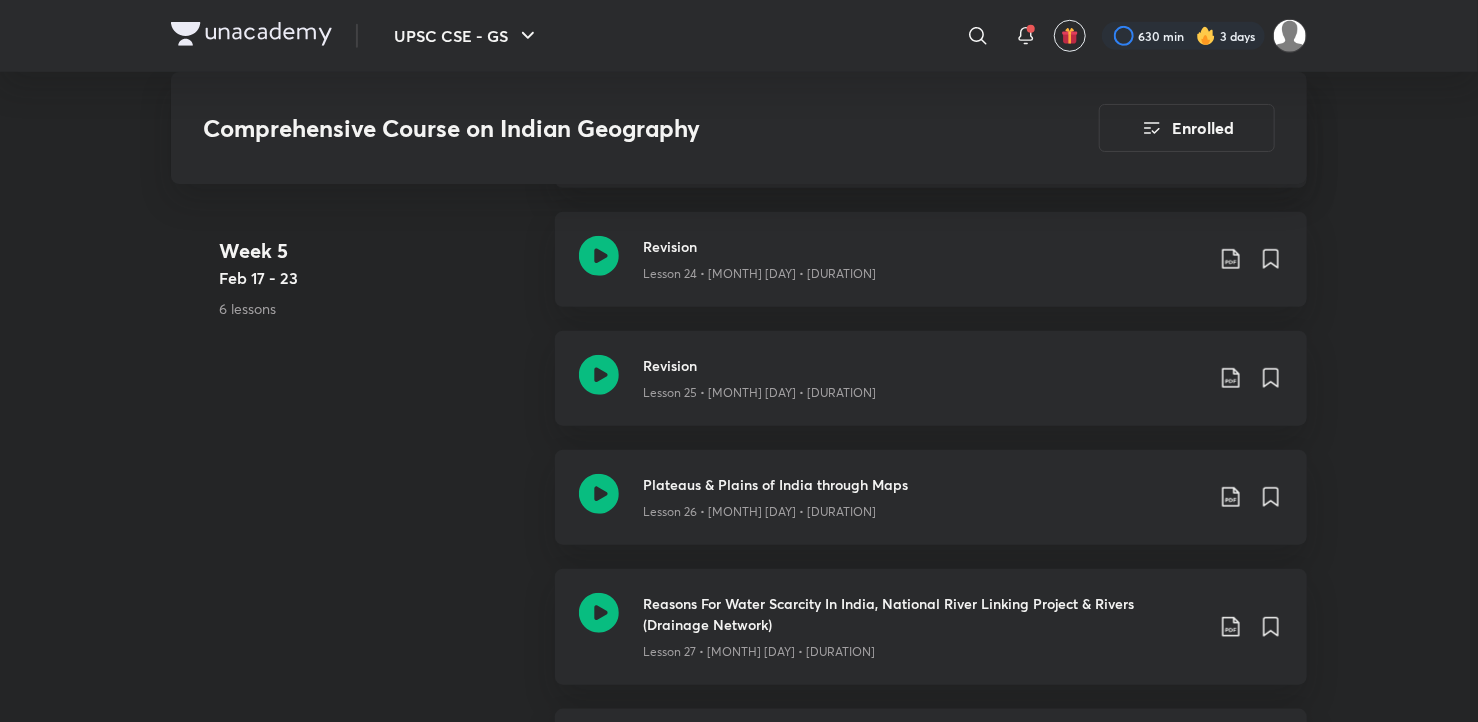 scroll, scrollTop: 4400, scrollLeft: 0, axis: vertical 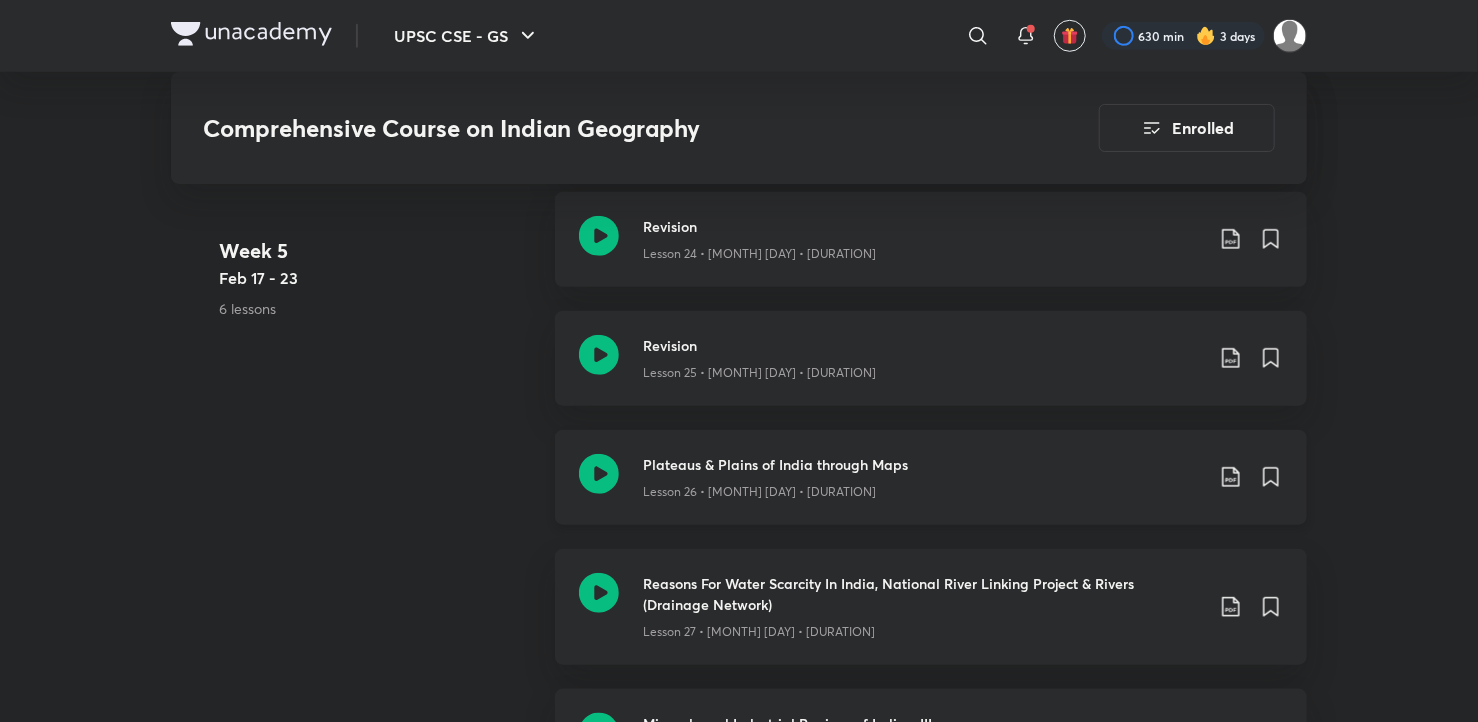 click 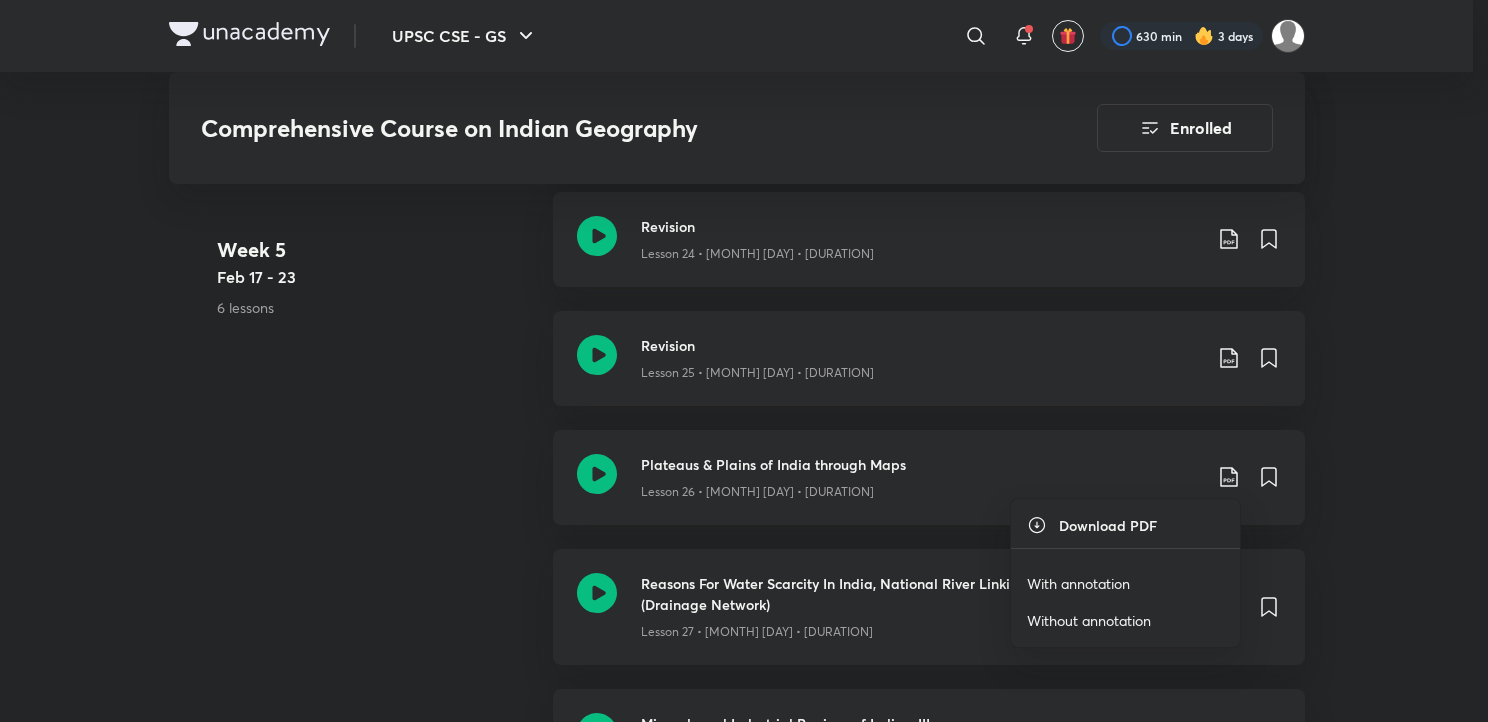 click on "With annotation" at bounding box center [1078, 583] 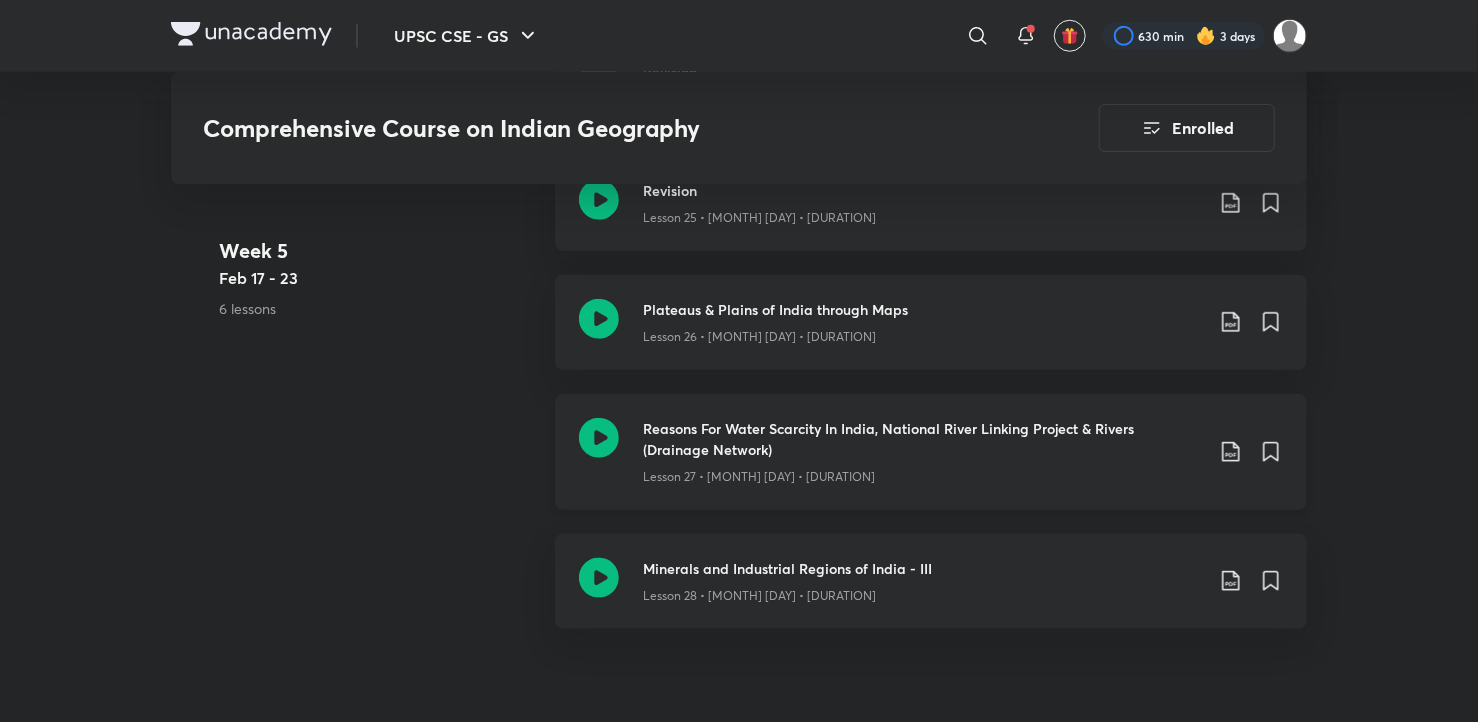 scroll, scrollTop: 4520, scrollLeft: 0, axis: vertical 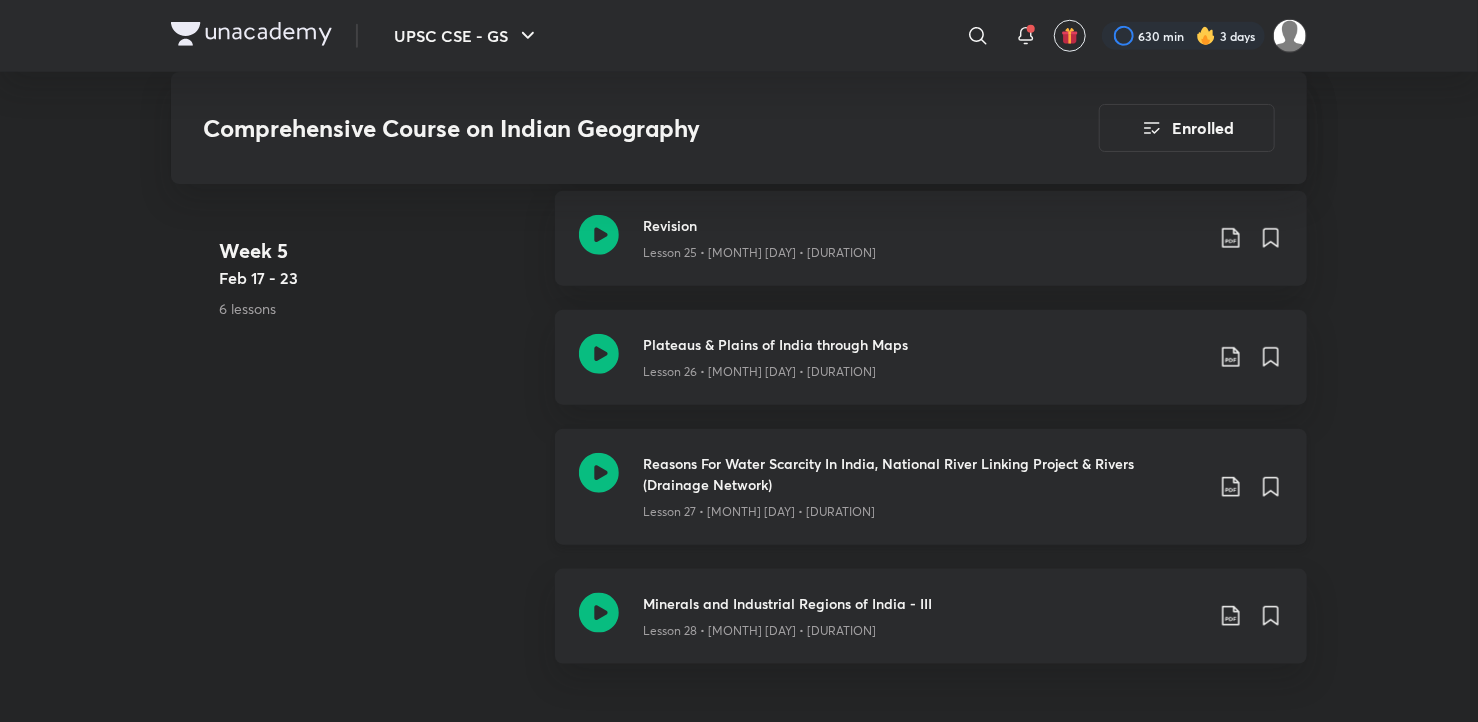 click 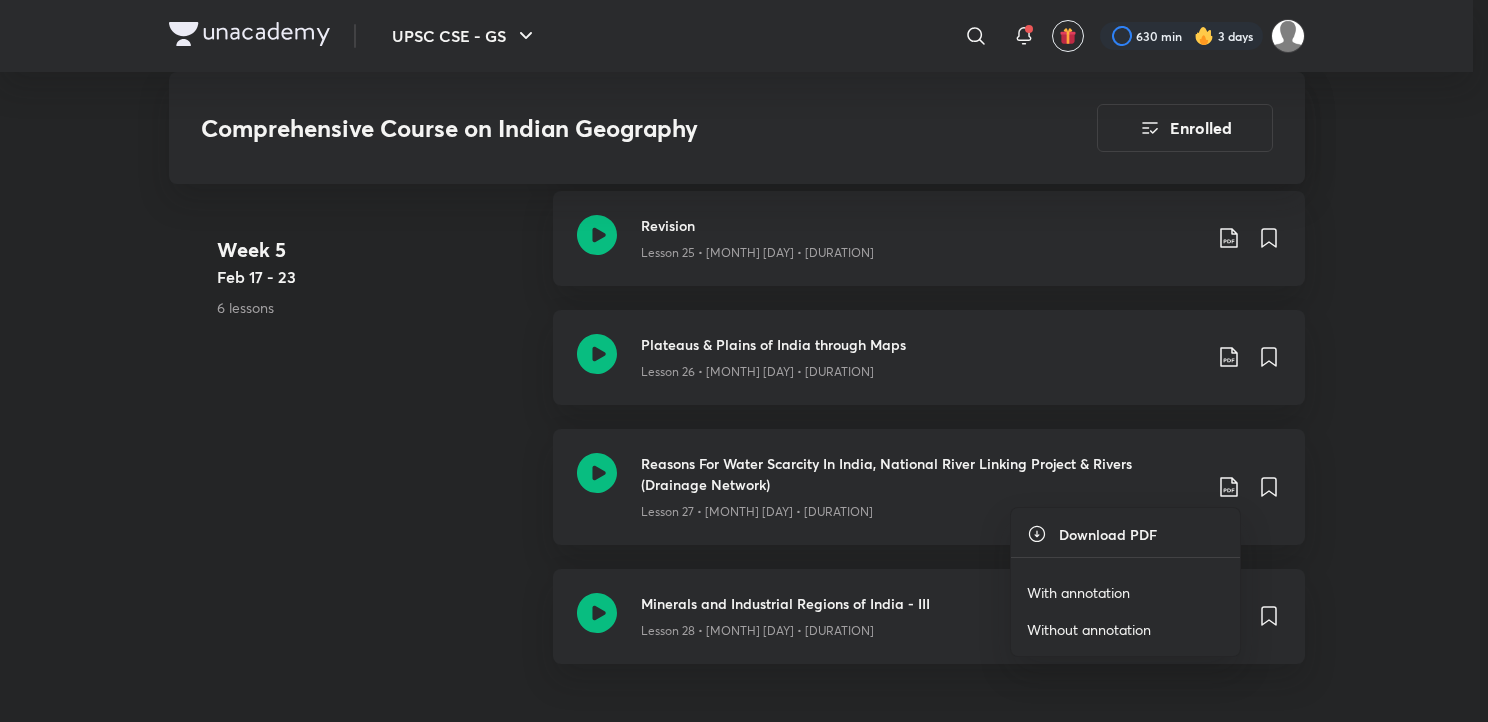 click on "With annotation" at bounding box center (1078, 592) 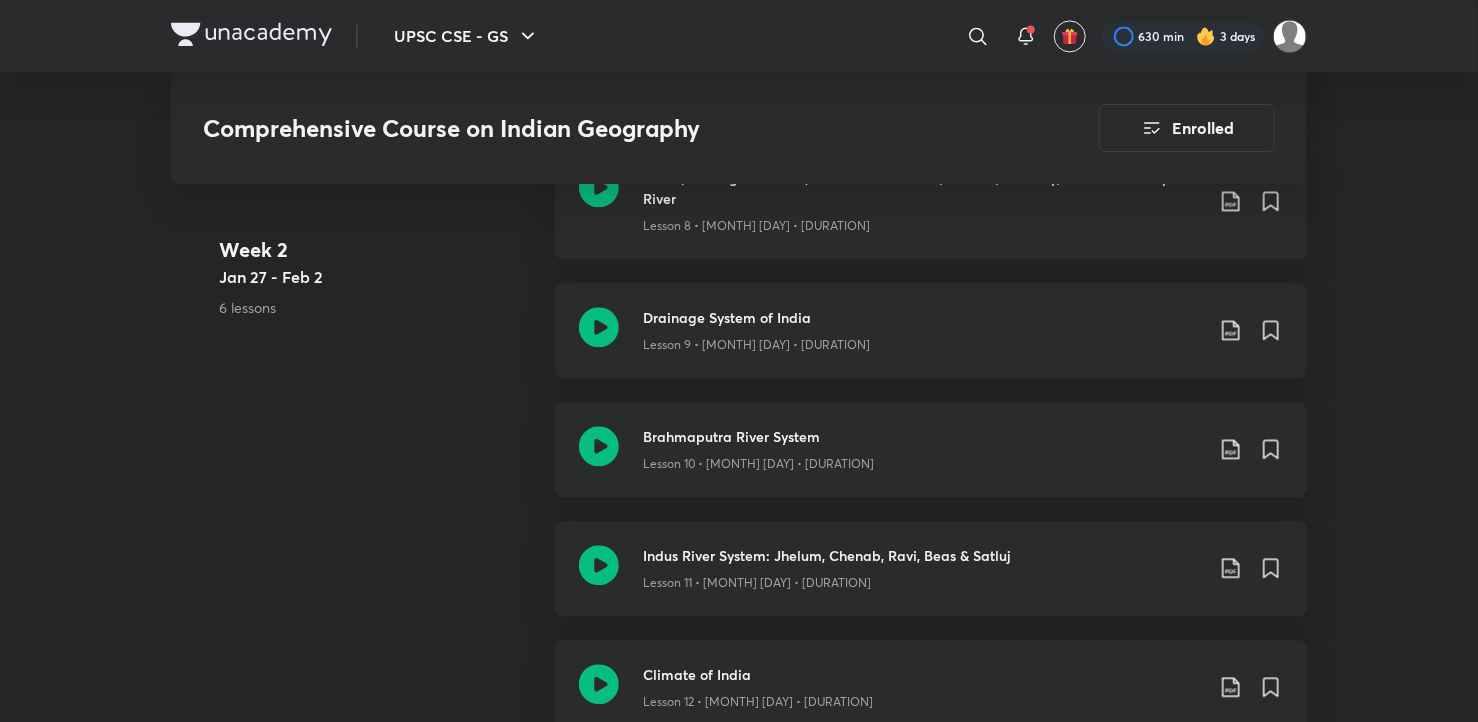 scroll, scrollTop: 2160, scrollLeft: 0, axis: vertical 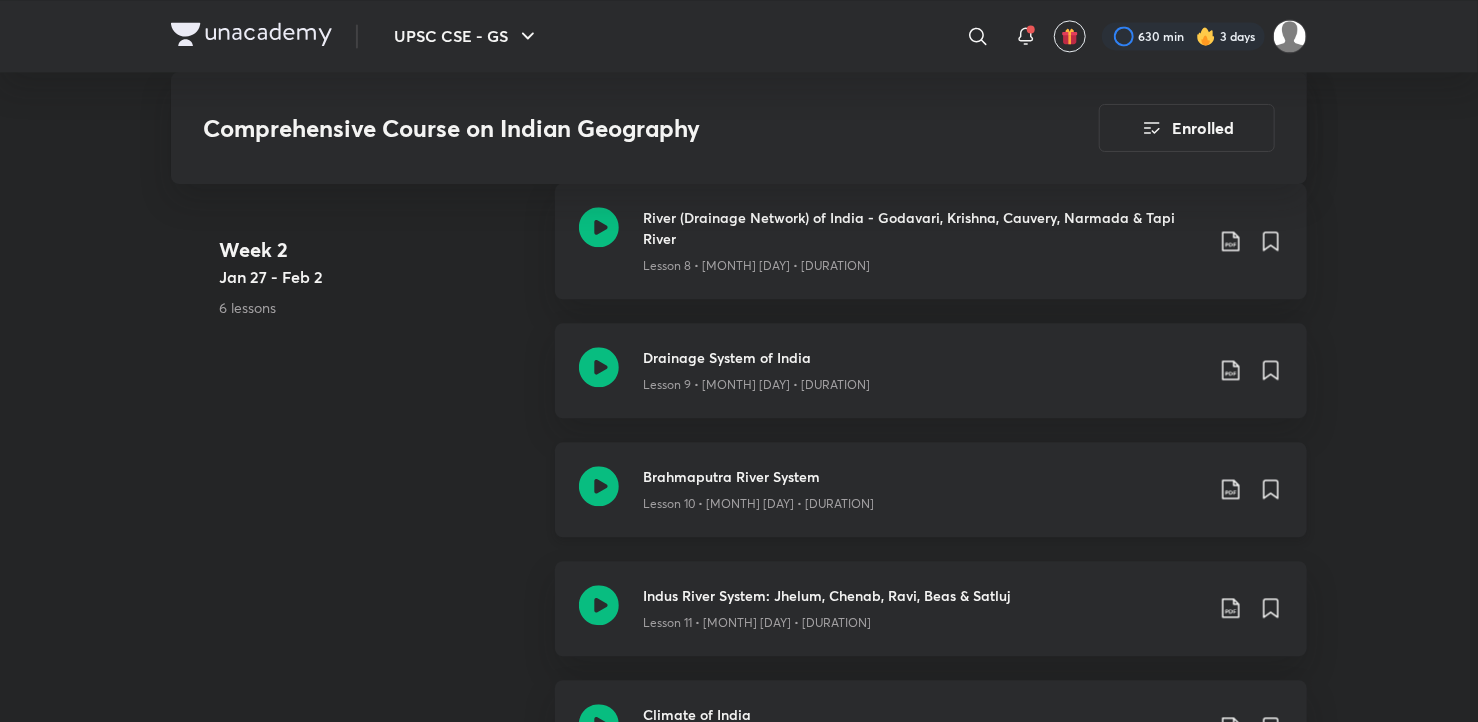 click 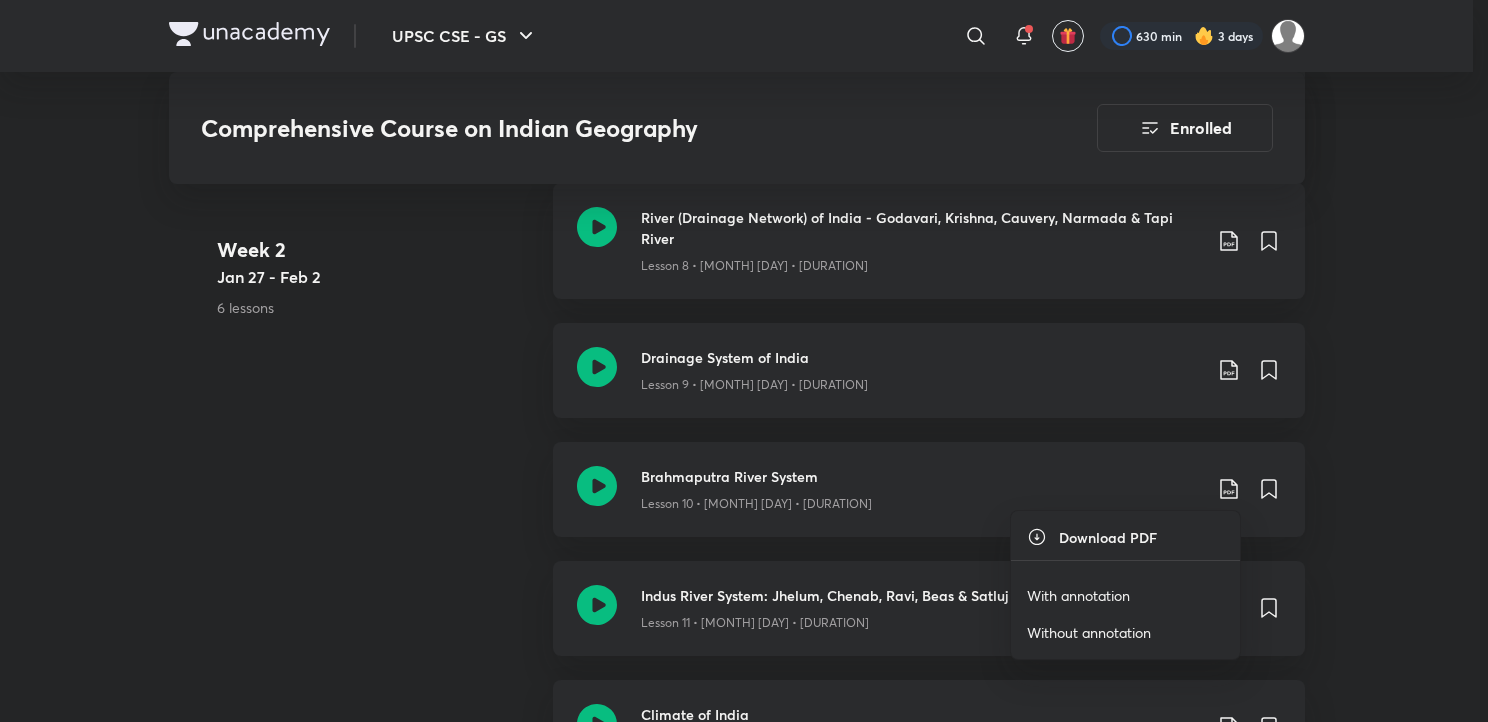 click on "With annotation" at bounding box center [1078, 595] 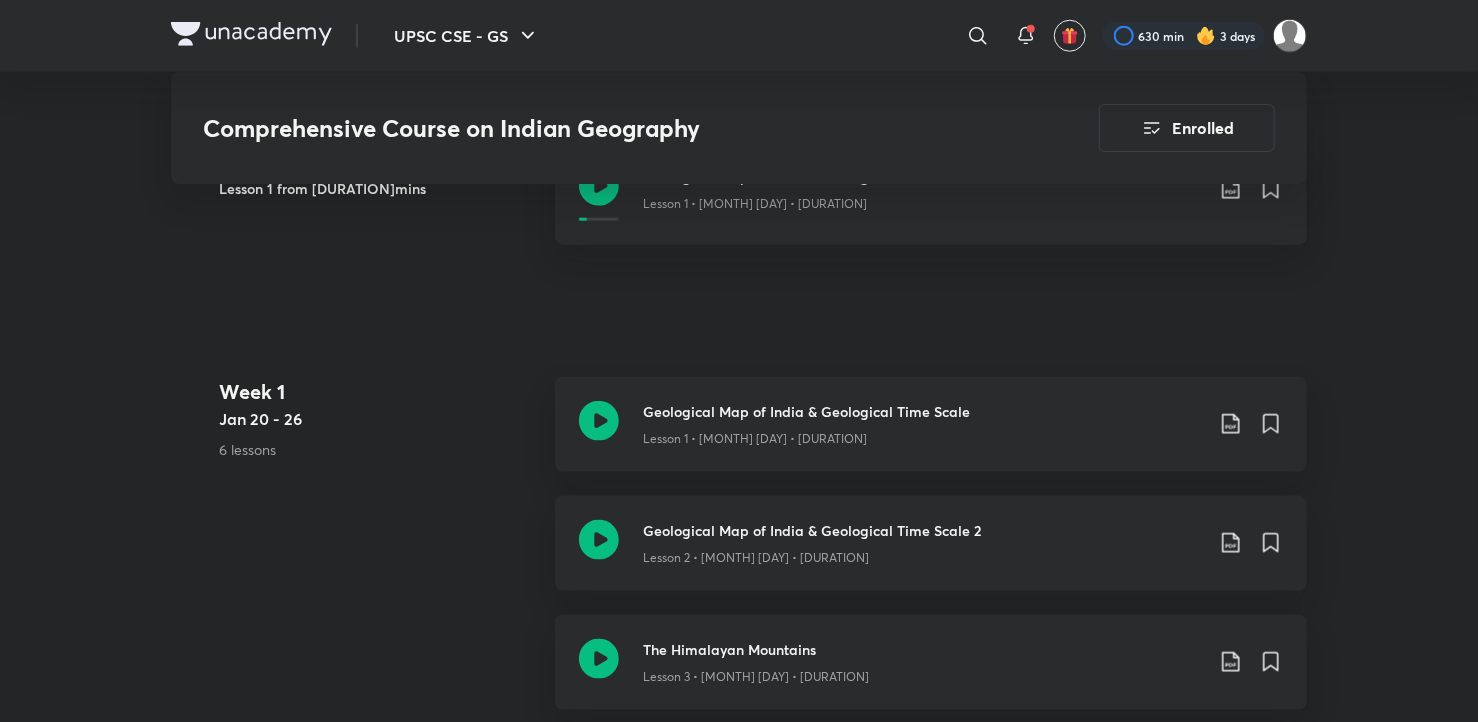scroll, scrollTop: 720, scrollLeft: 0, axis: vertical 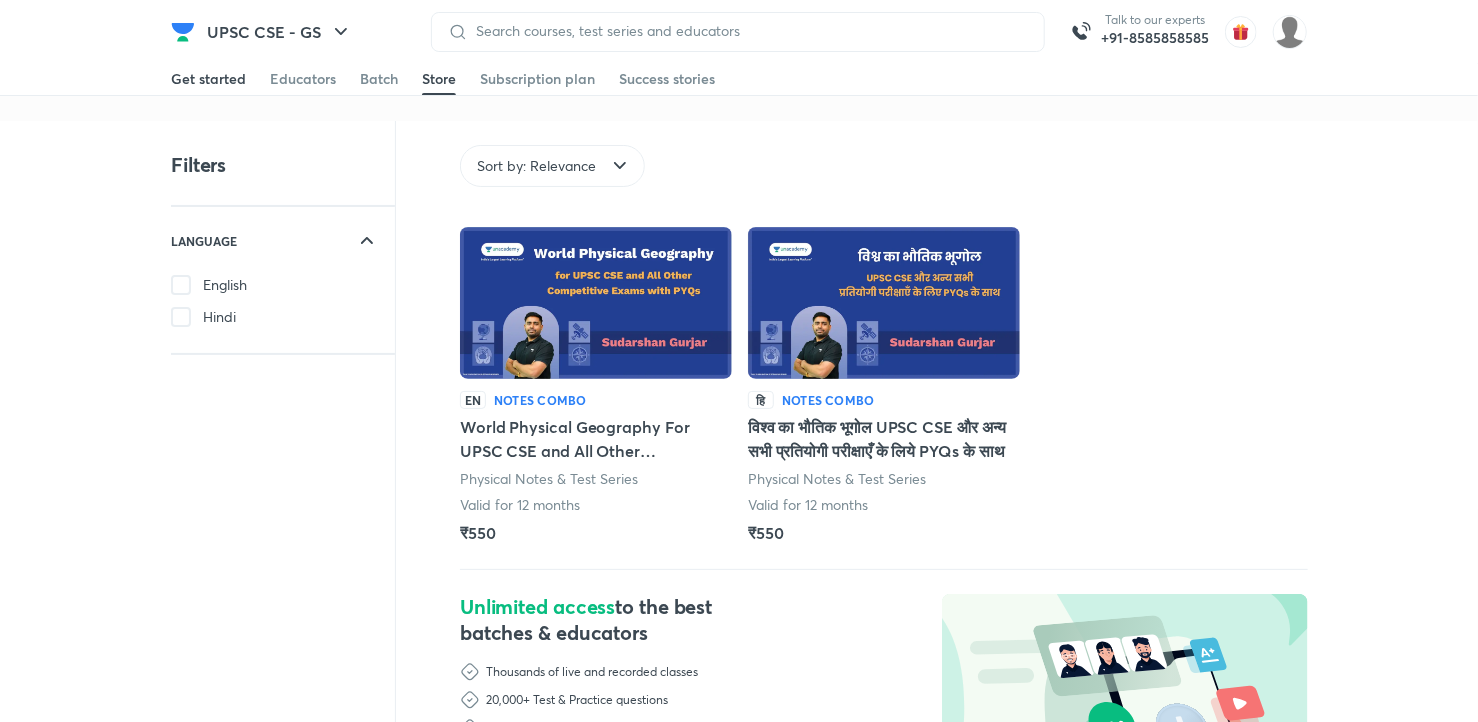 click on "Get started" at bounding box center [208, 79] 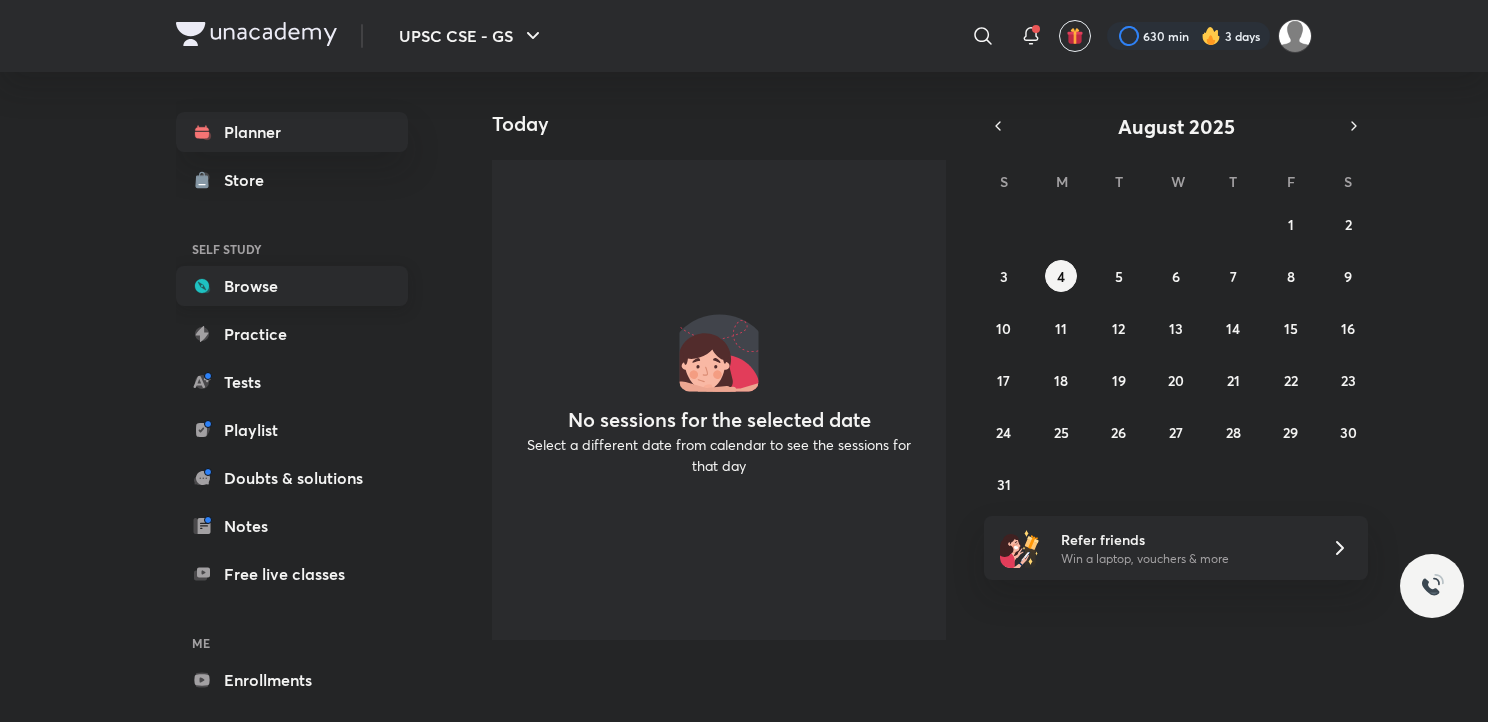 click on "Browse" at bounding box center (292, 286) 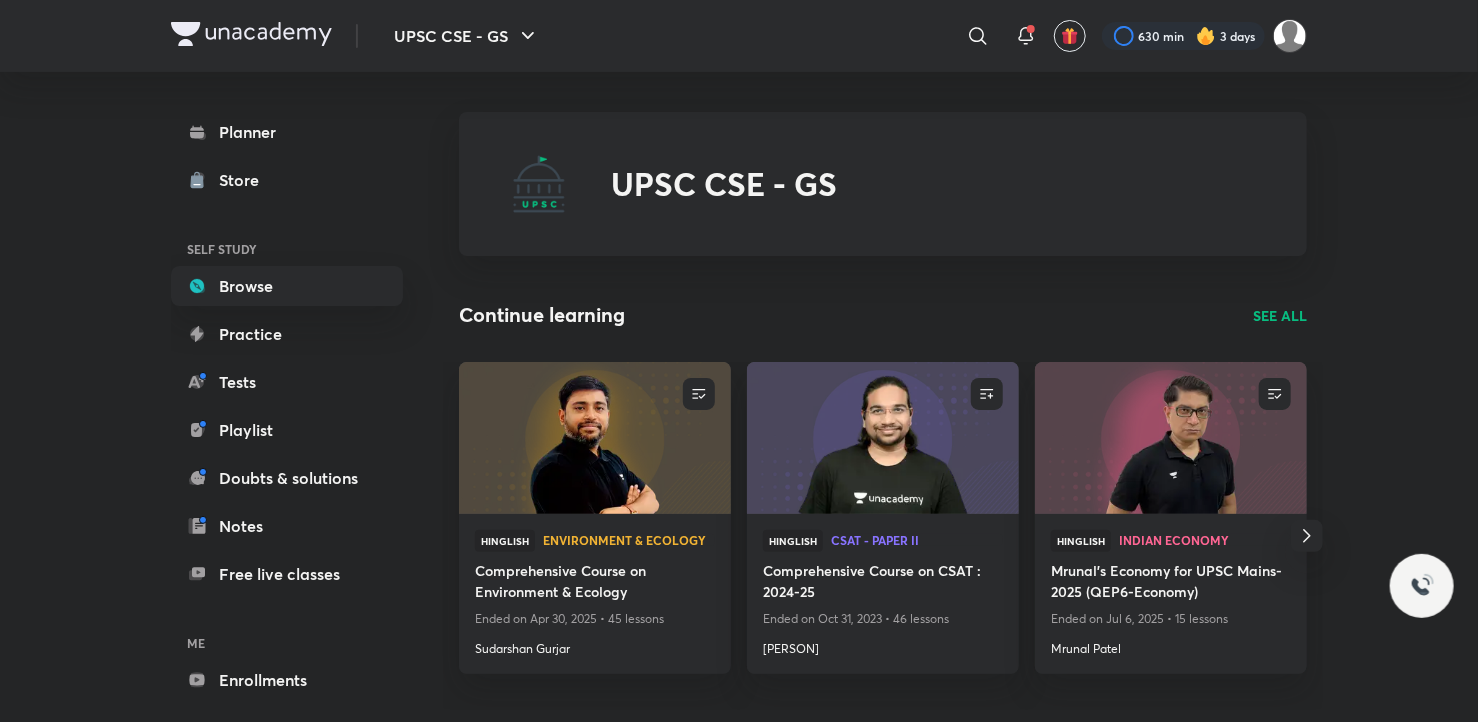 drag, startPoint x: 1476, startPoint y: 200, endPoint x: 1476, endPoint y: 249, distance: 49 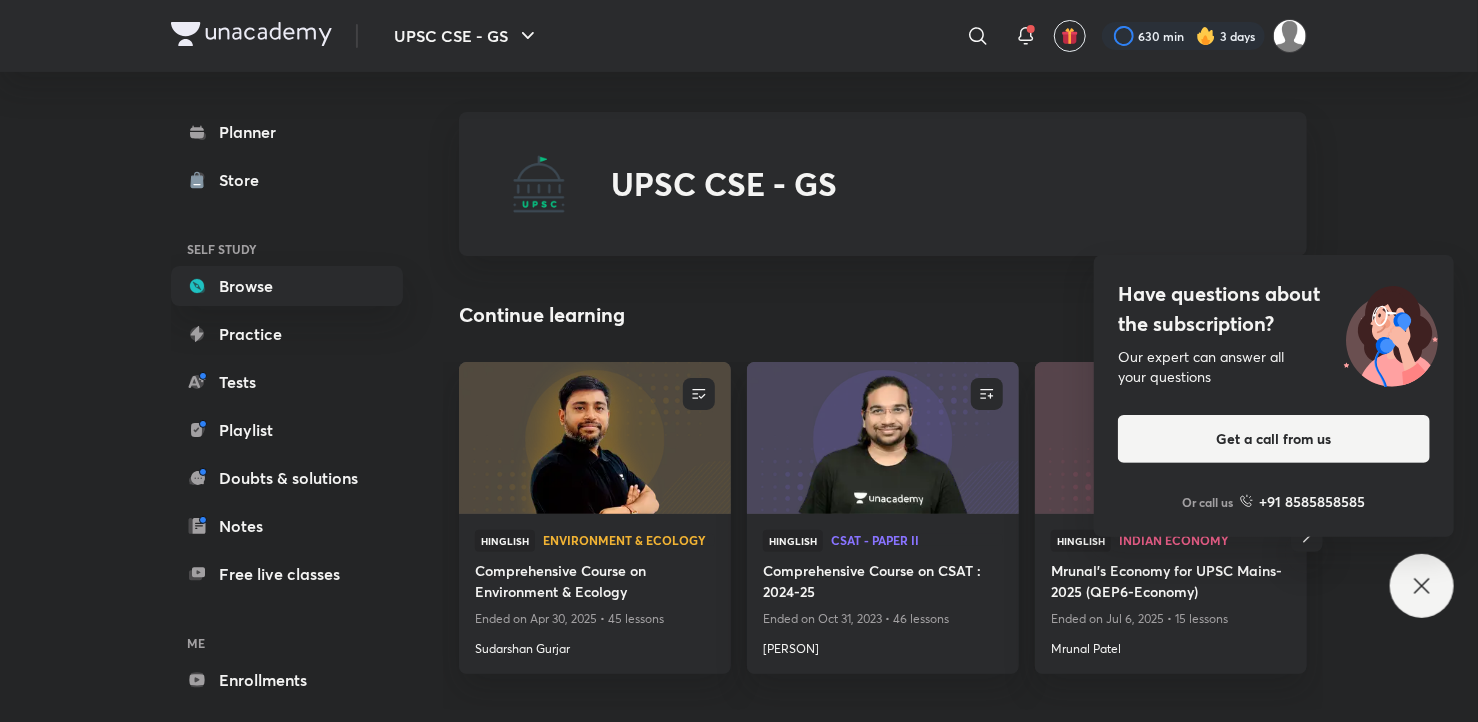 click 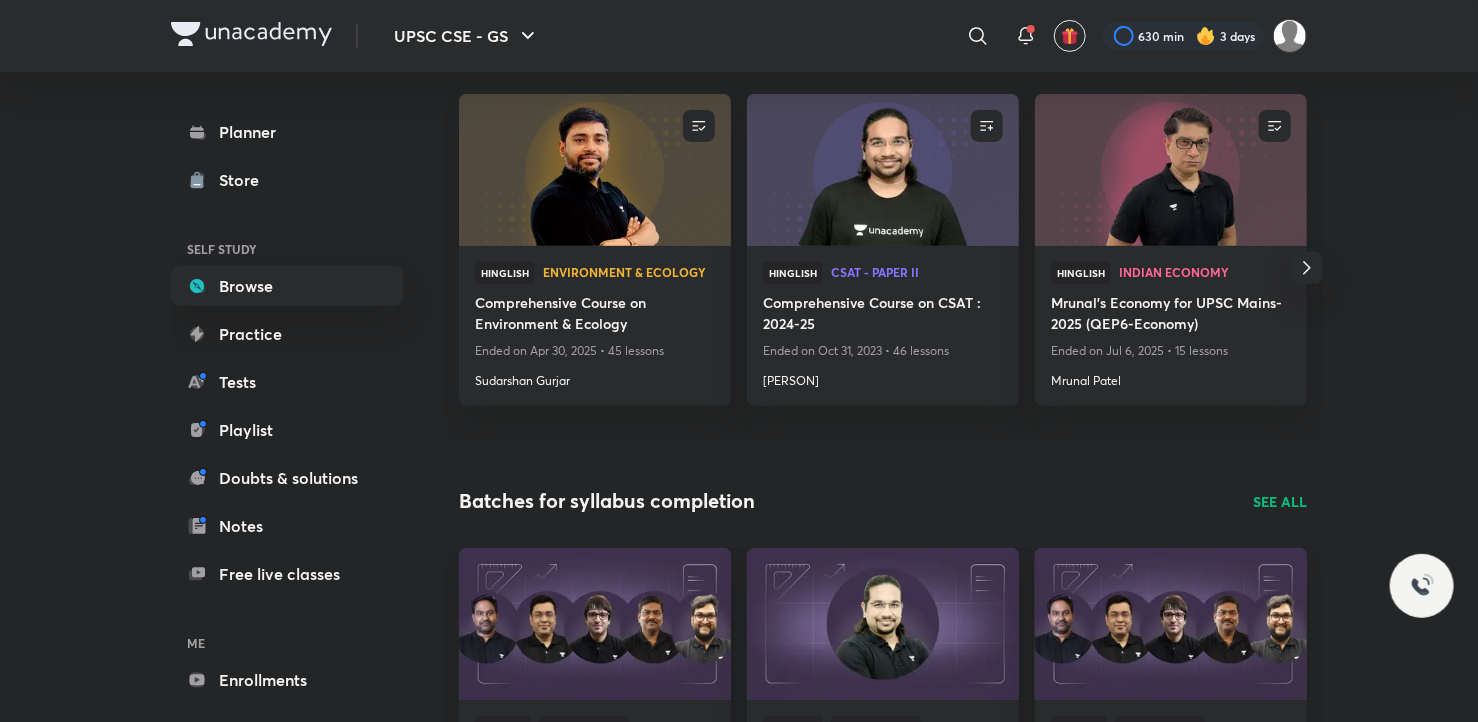 scroll, scrollTop: 274, scrollLeft: 0, axis: vertical 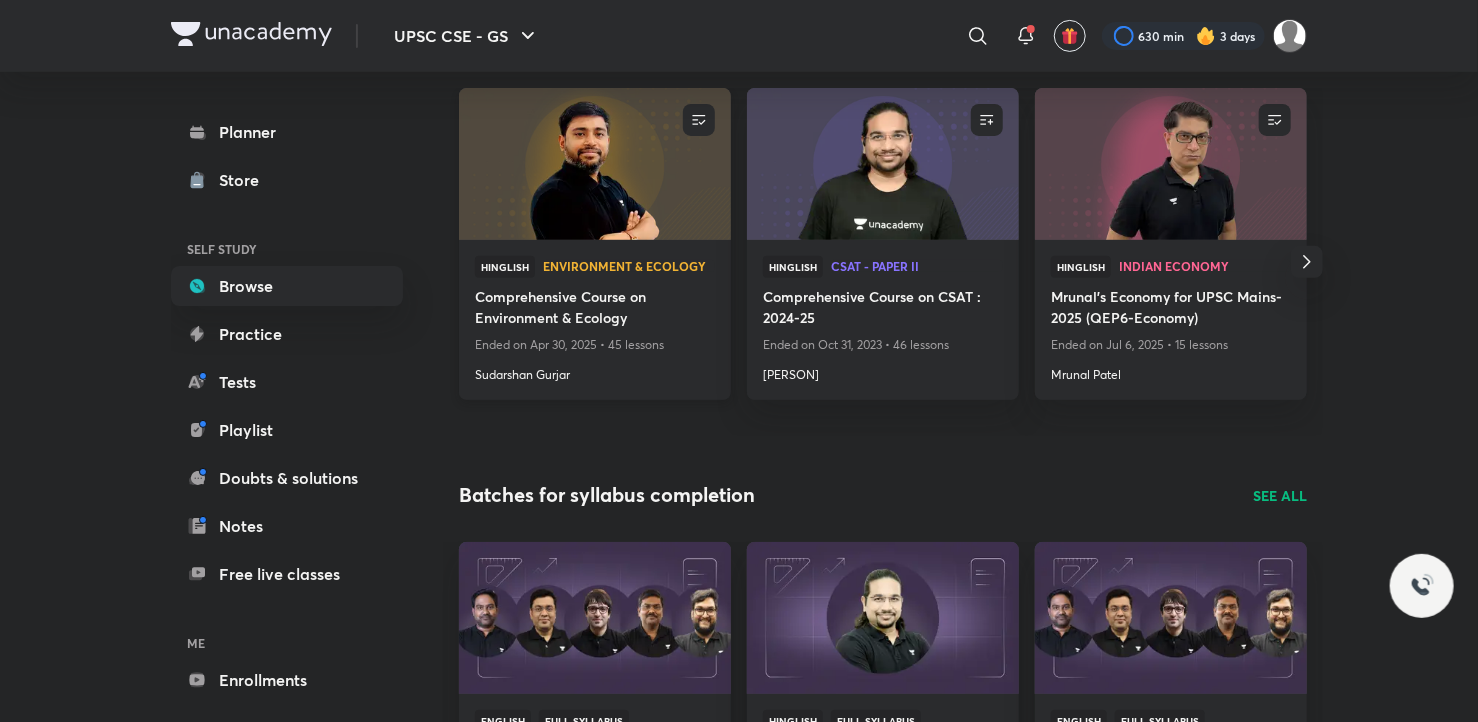 click on "Environment & Ecology" at bounding box center [629, 266] 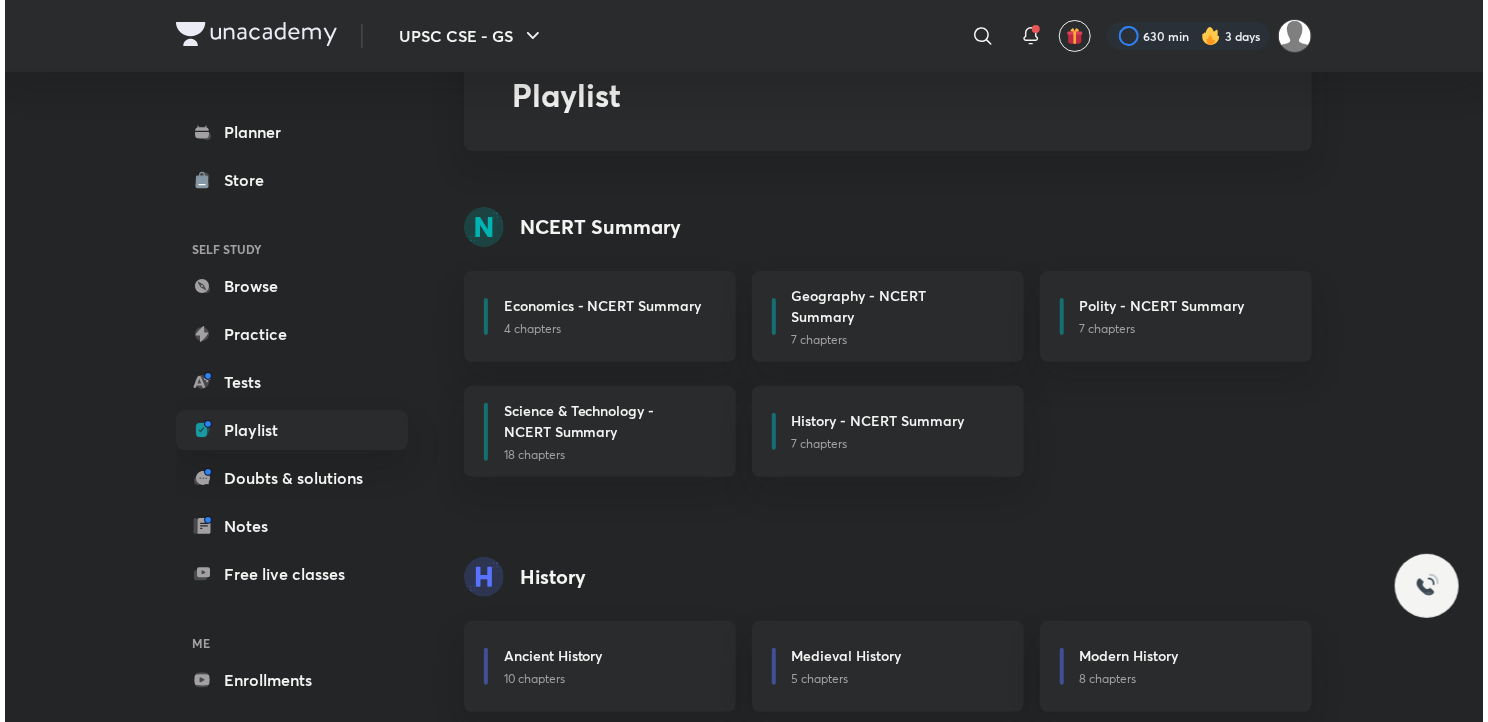 scroll, scrollTop: 0, scrollLeft: 0, axis: both 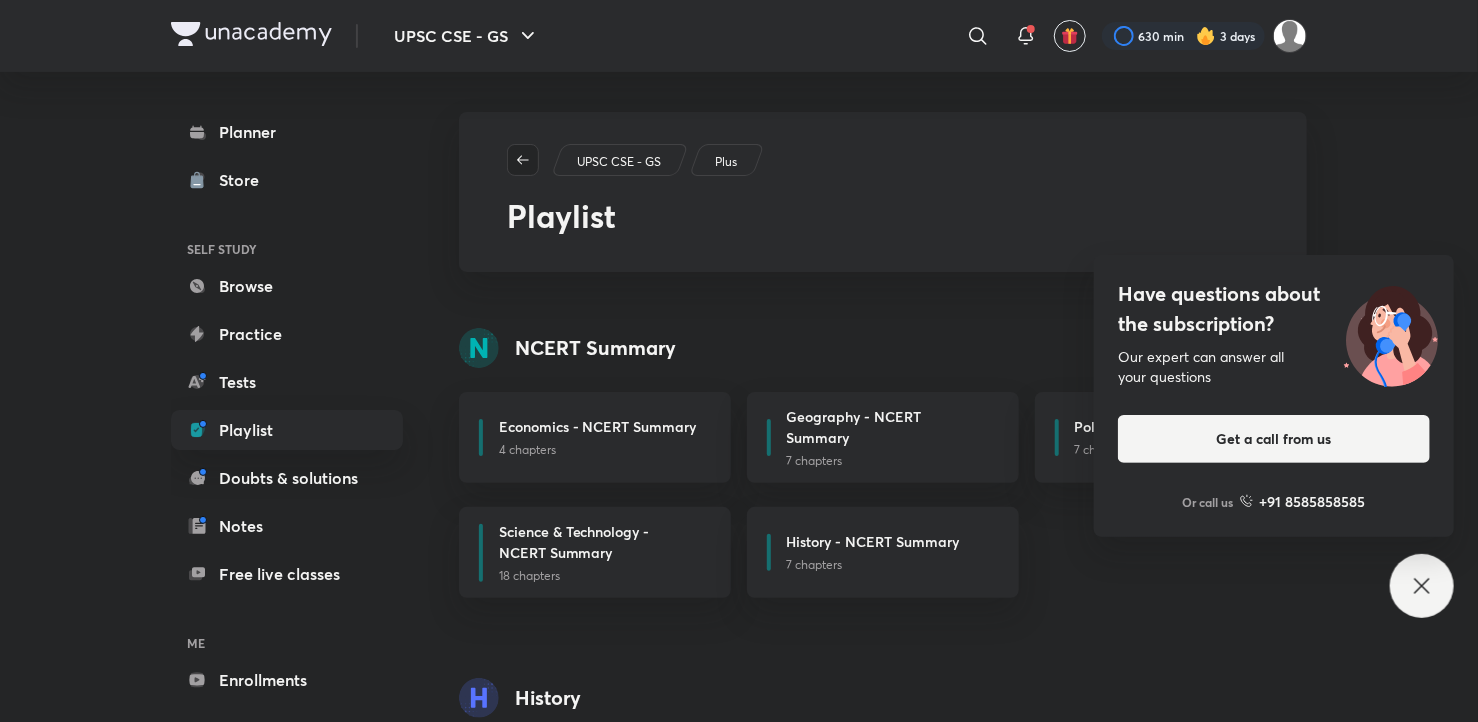 click 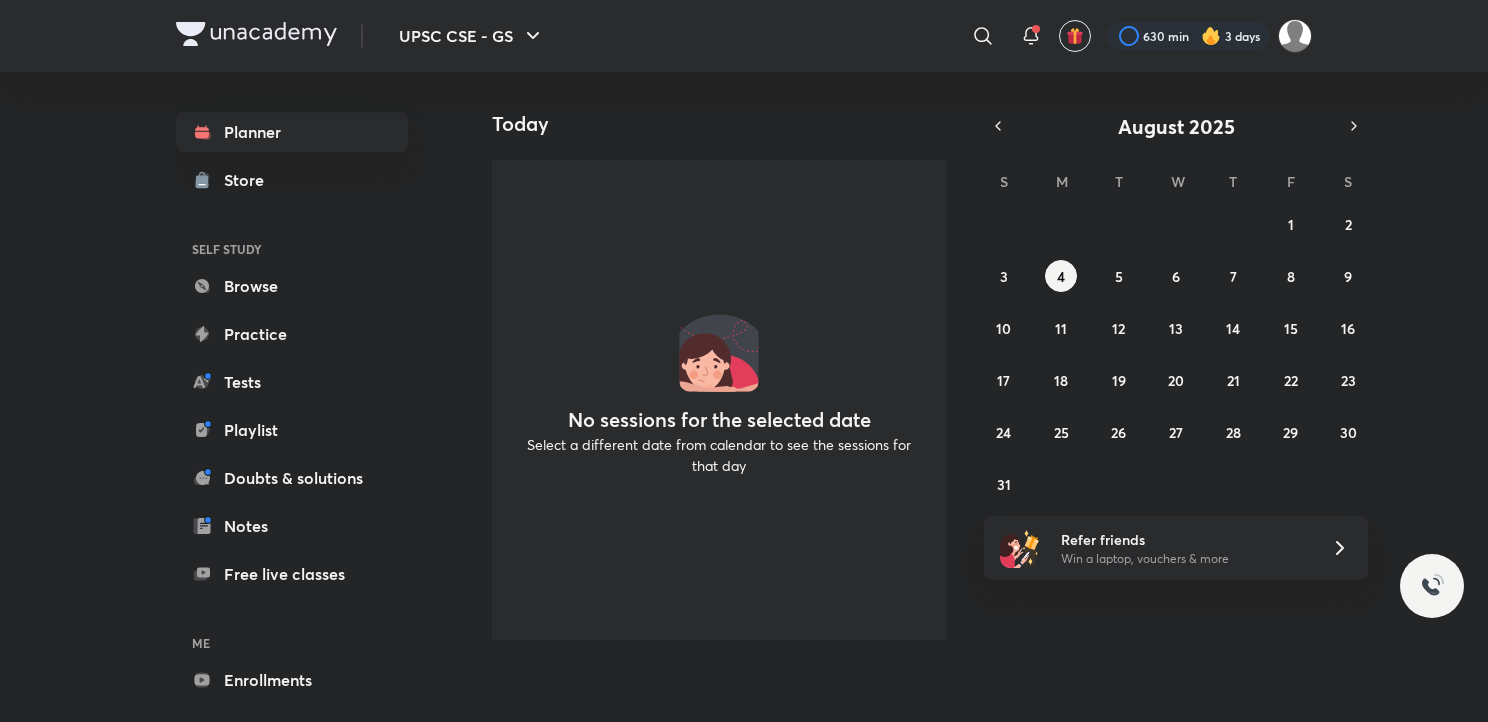click on "Select a different date from calendar to see the sessions for that day" at bounding box center (719, 455) 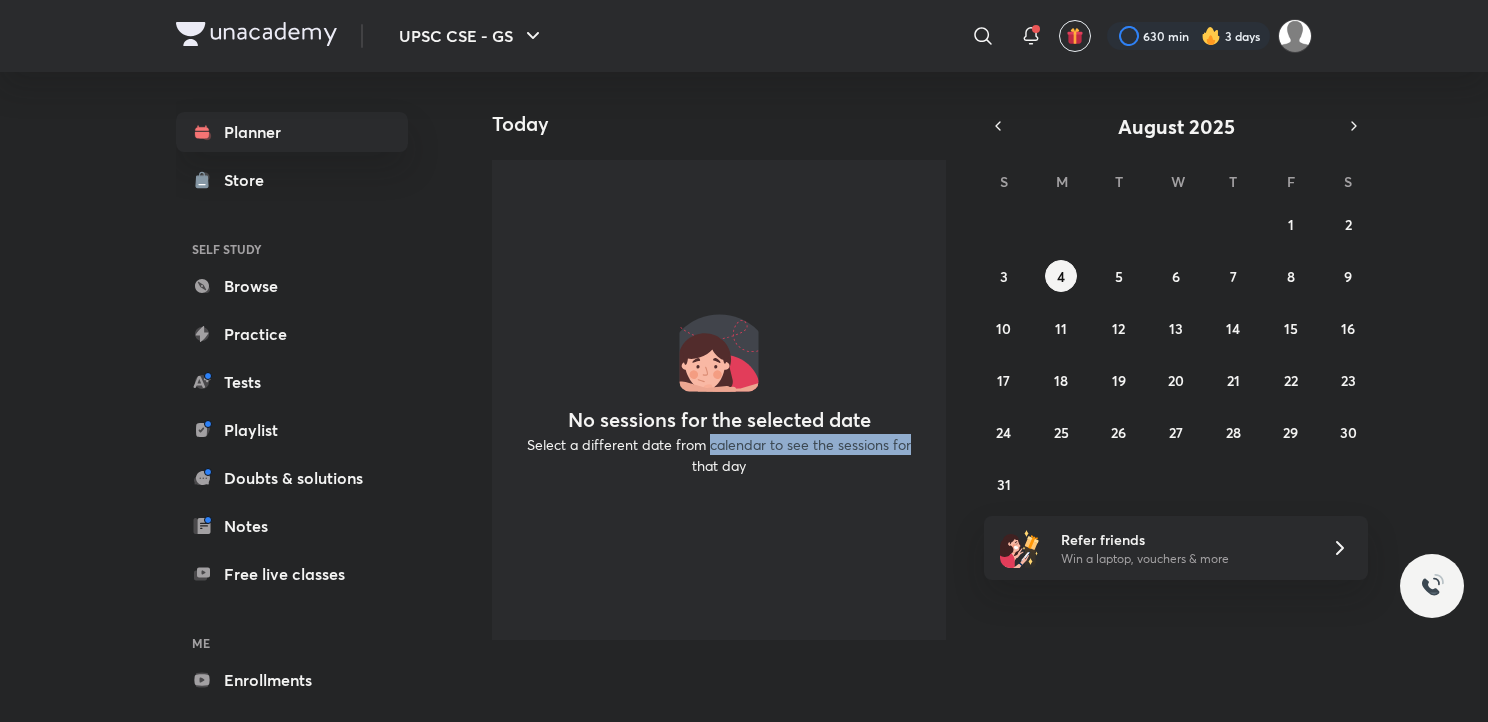 drag, startPoint x: 731, startPoint y: 452, endPoint x: 968, endPoint y: 421, distance: 239.01883 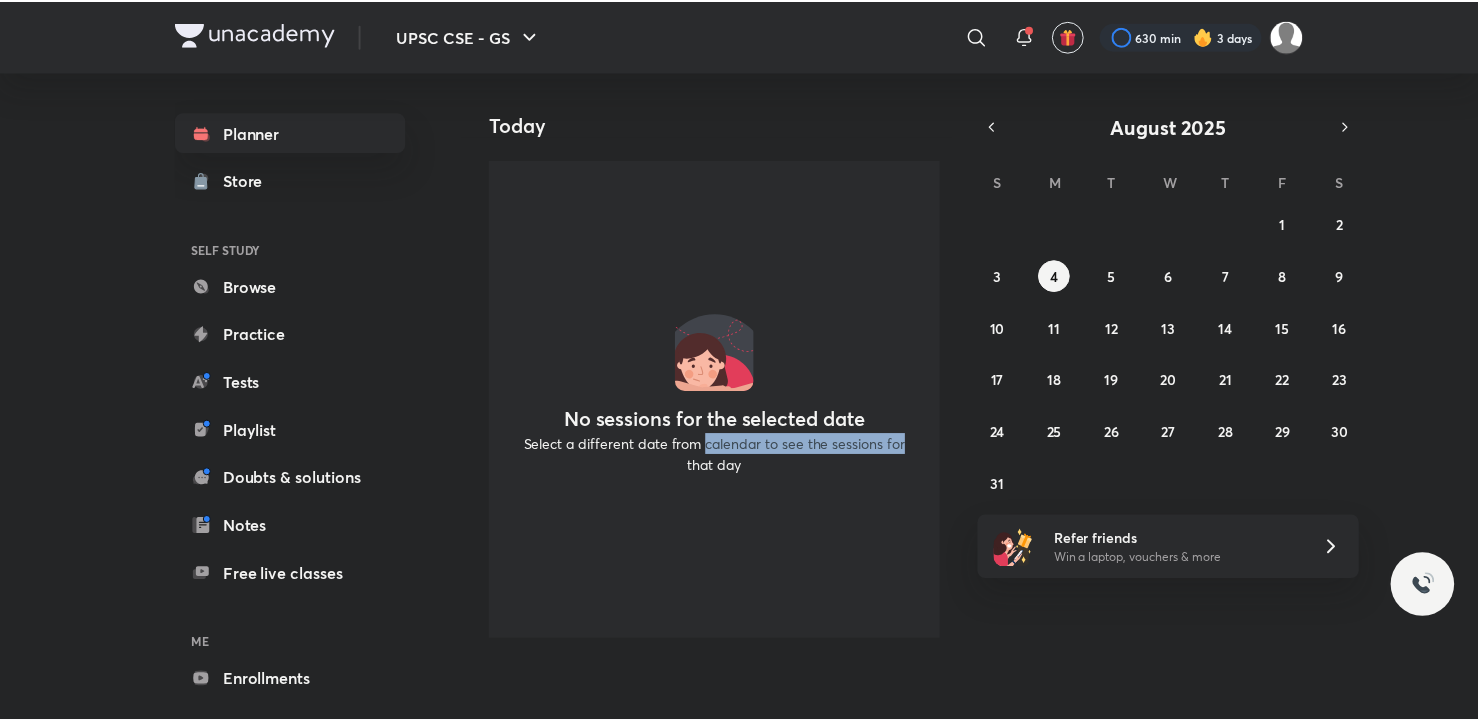 scroll, scrollTop: 0, scrollLeft: 20, axis: horizontal 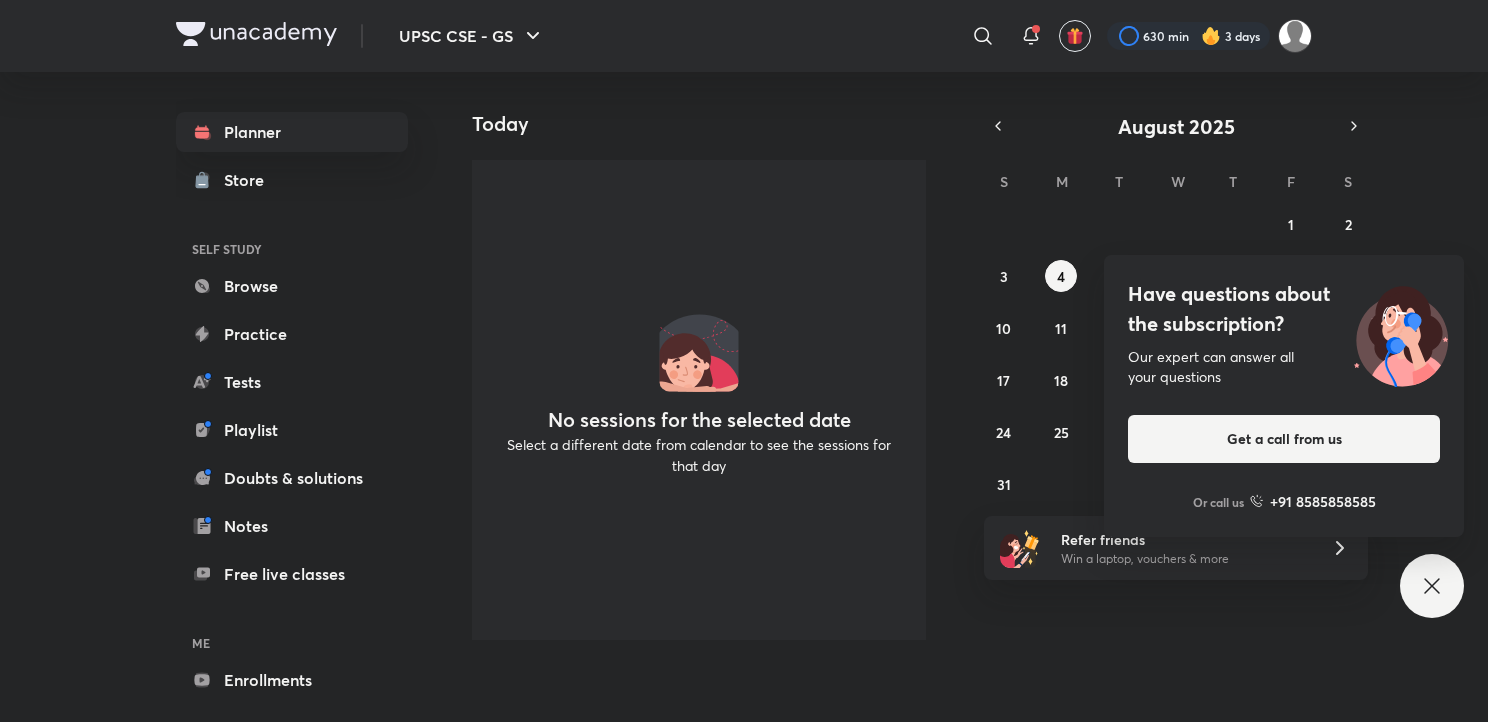 click on "UPSC CSE - GS ​ 630 min 3 days Planner Store SELF STUDY Browse Practice Tests Playlist Doubts & solutions Notes Free live classes ME Enrollments Saved Today Today No sessions for the selected date Select a different date from calendar to see the sessions for that day August 2025 S M T W T F S 27 28 29 30 31 1 2 3 4 5 6 7 8 9 10 11 12 13 14 15 16 17 18 19 20 21 22 23 24 25 26 27 28 29 30 31 1 2 3 4 5 6 Refer friends Win a laptop, vouchers & more Have questions about the subscription? Our expert can answer all your questions Get a call from us Or call us +91 8585858585" at bounding box center (744, 361) 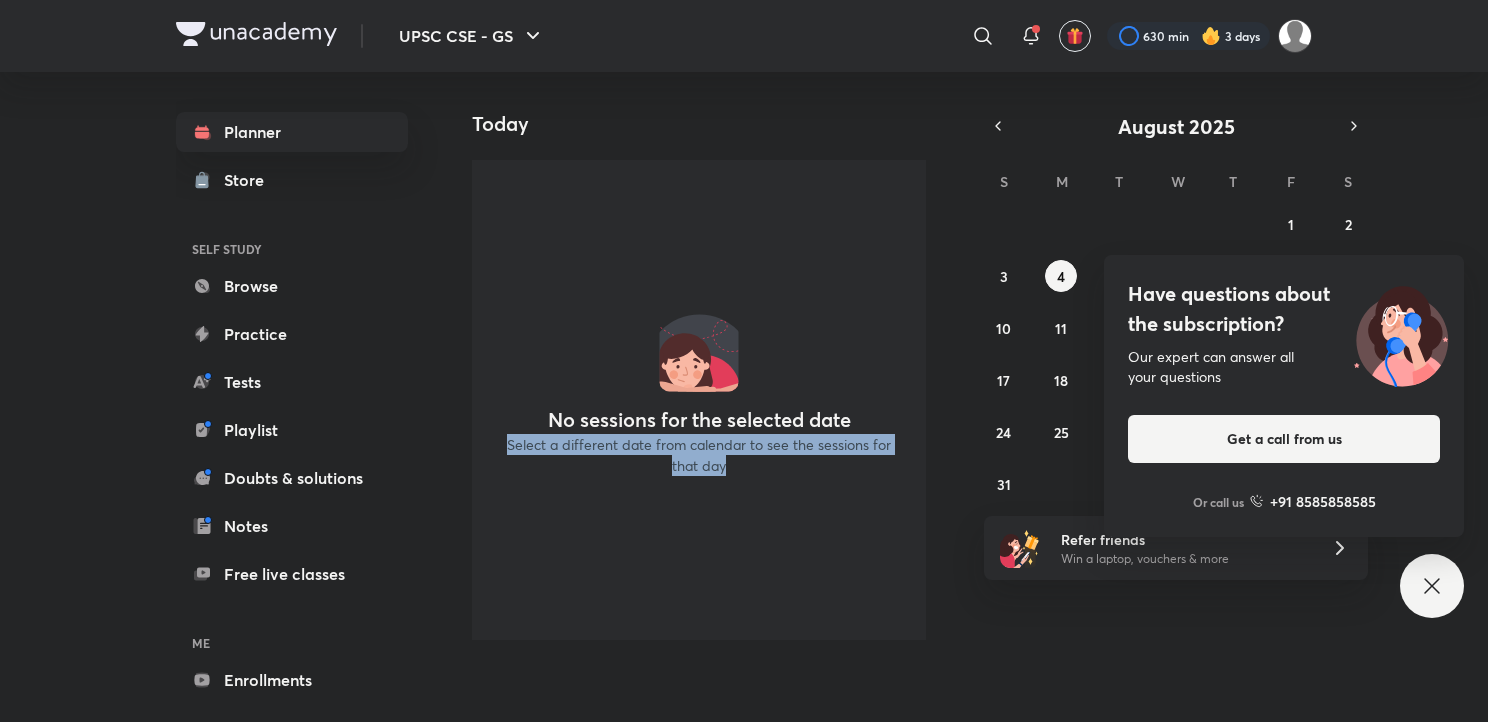 drag, startPoint x: 1481, startPoint y: 699, endPoint x: 1475, endPoint y: 717, distance: 18.973665 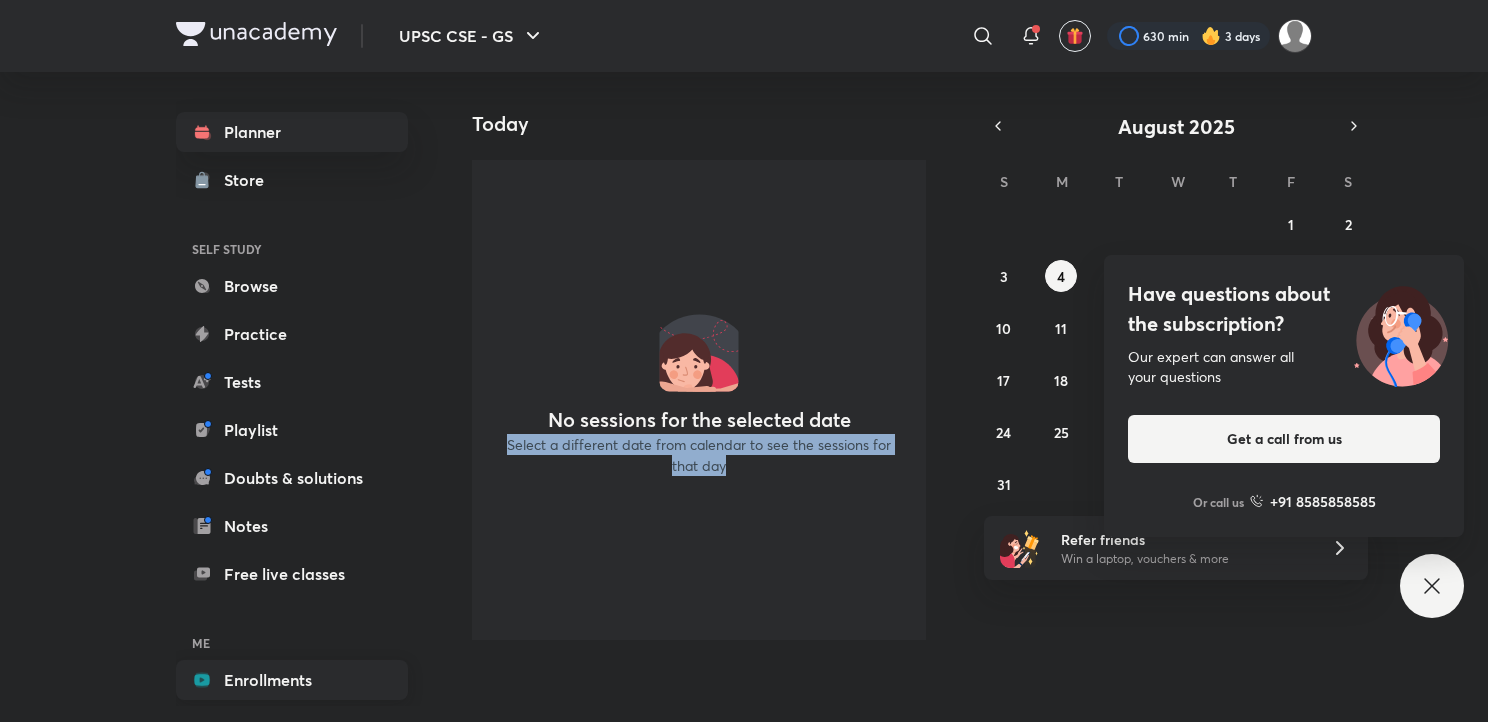 click on "Enrollments" at bounding box center [292, 680] 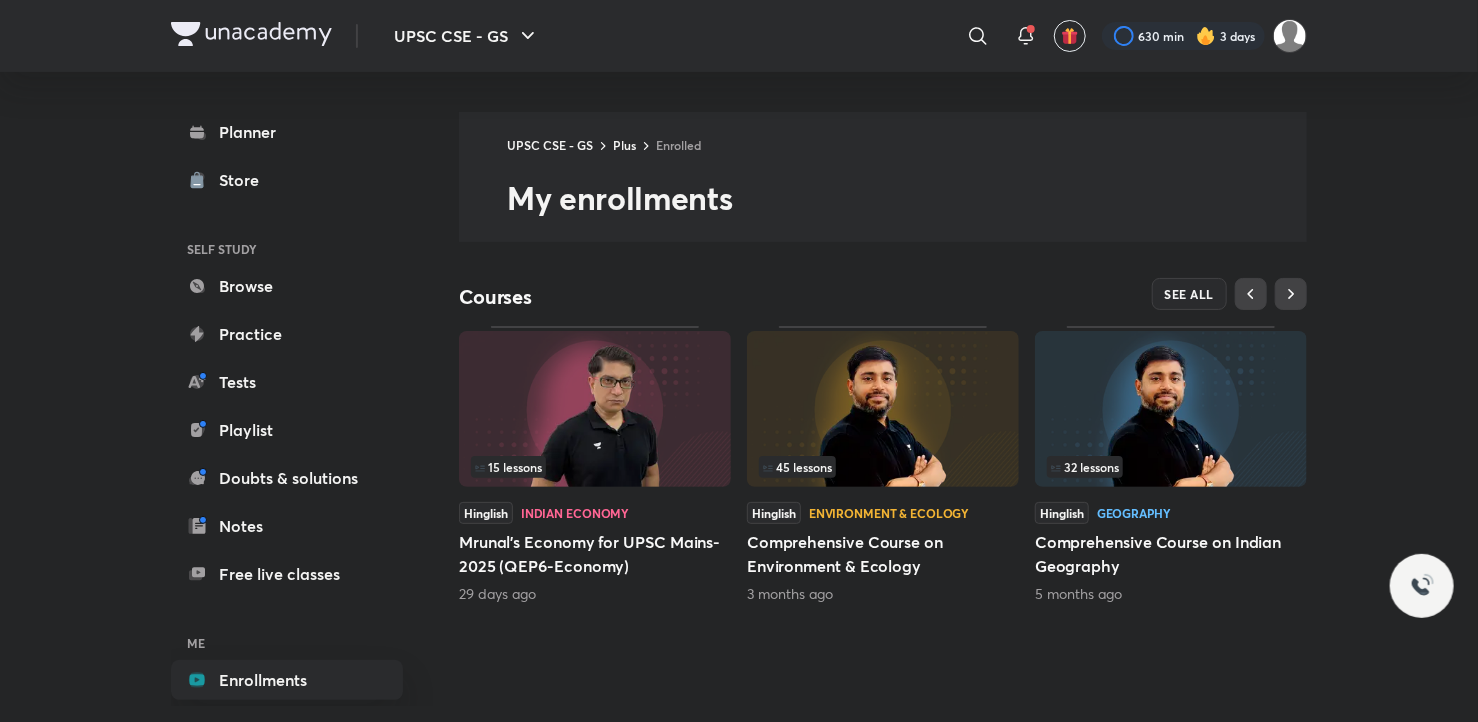 click on "Comprehensive Course on Environment & Ecology" at bounding box center (883, 554) 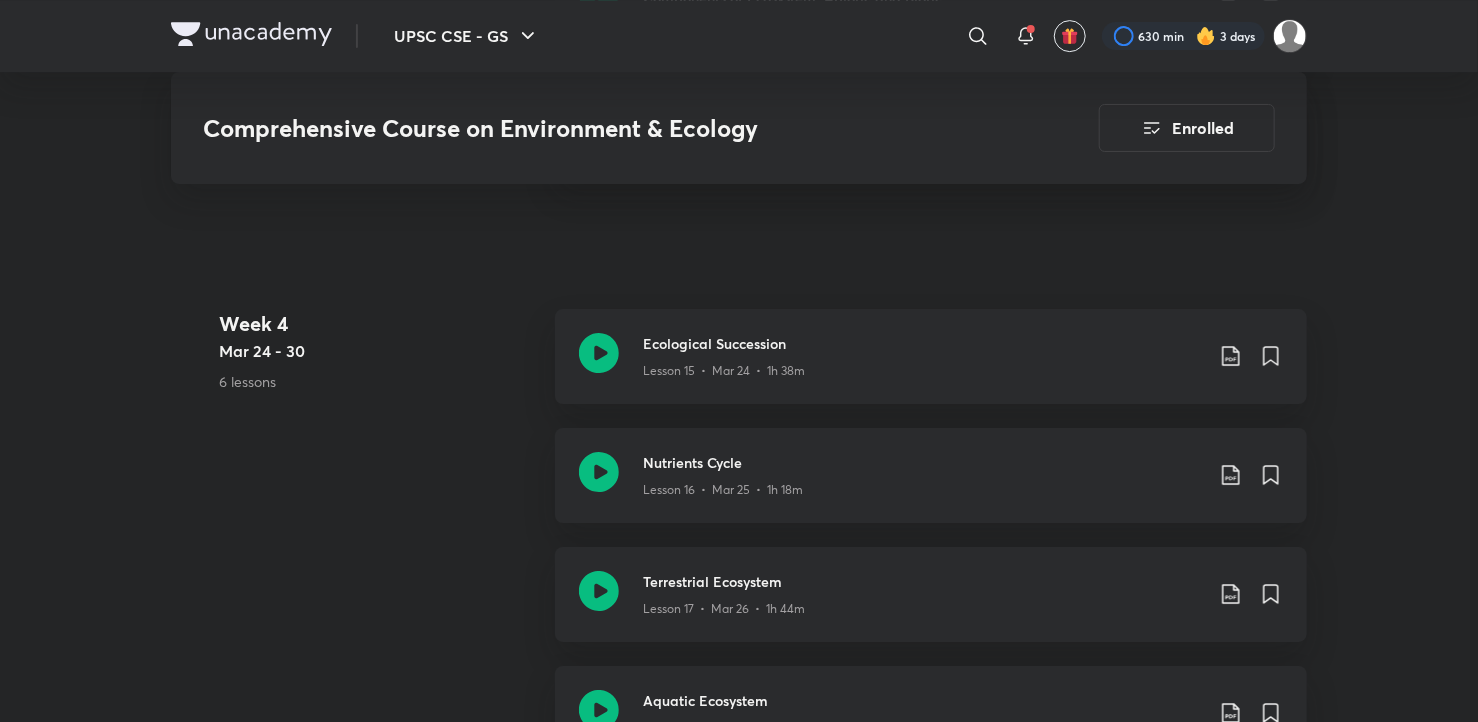 scroll, scrollTop: 3564, scrollLeft: 0, axis: vertical 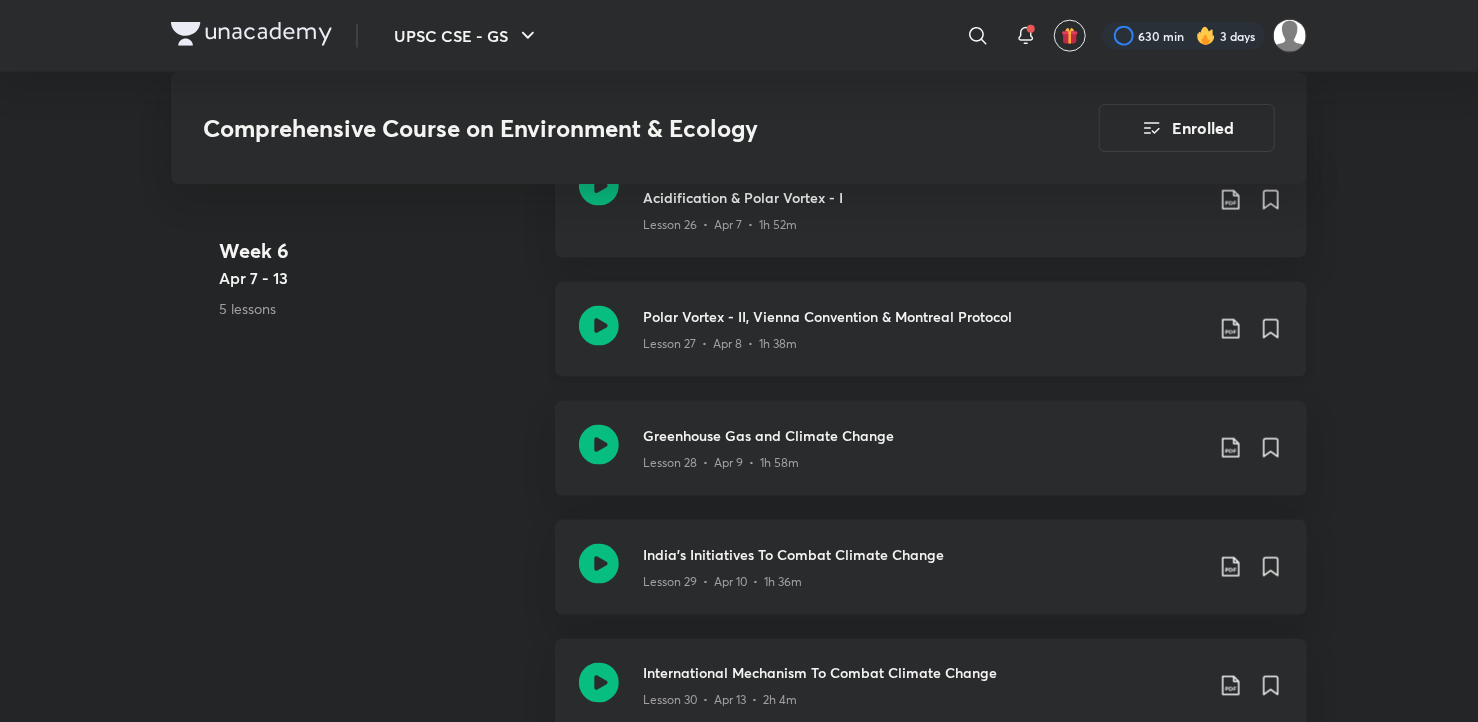 click on "Lesson 27  •  Apr 8  •  1h 38m" at bounding box center [923, -3725] 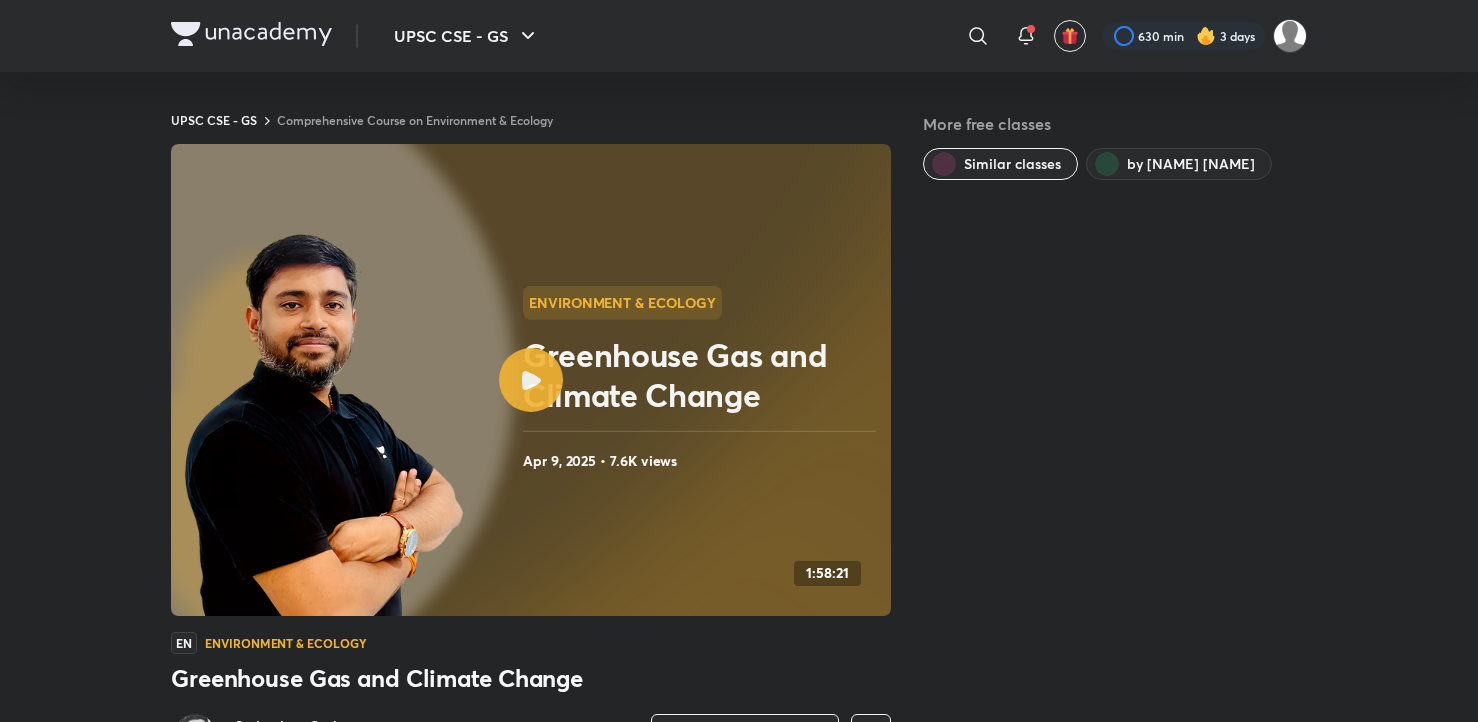 scroll, scrollTop: 77, scrollLeft: 0, axis: vertical 